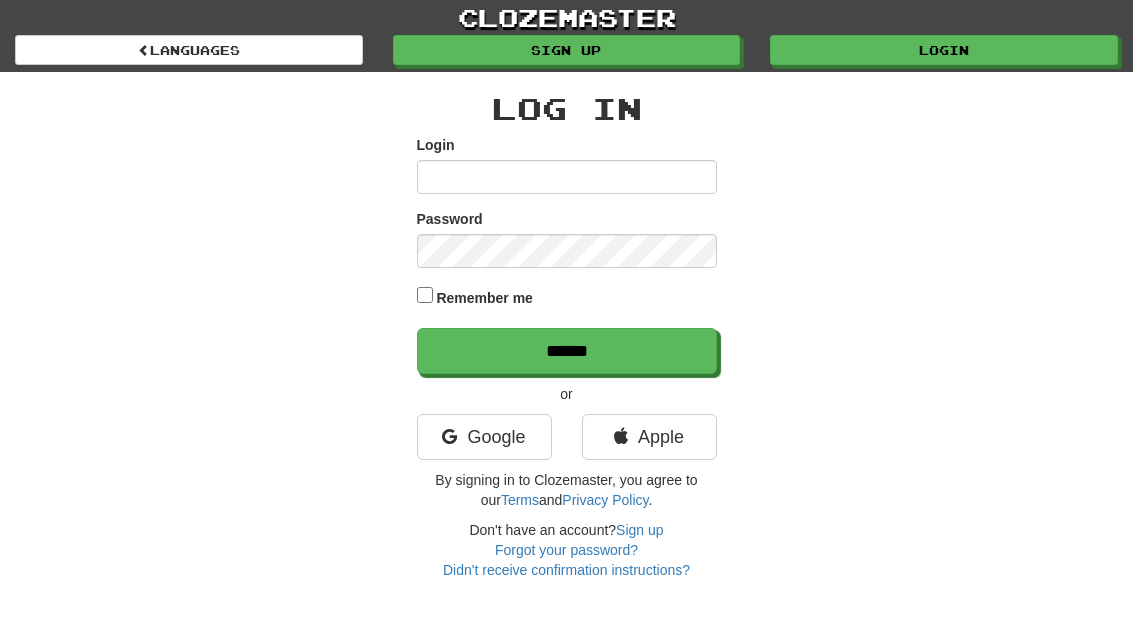 scroll, scrollTop: 0, scrollLeft: 0, axis: both 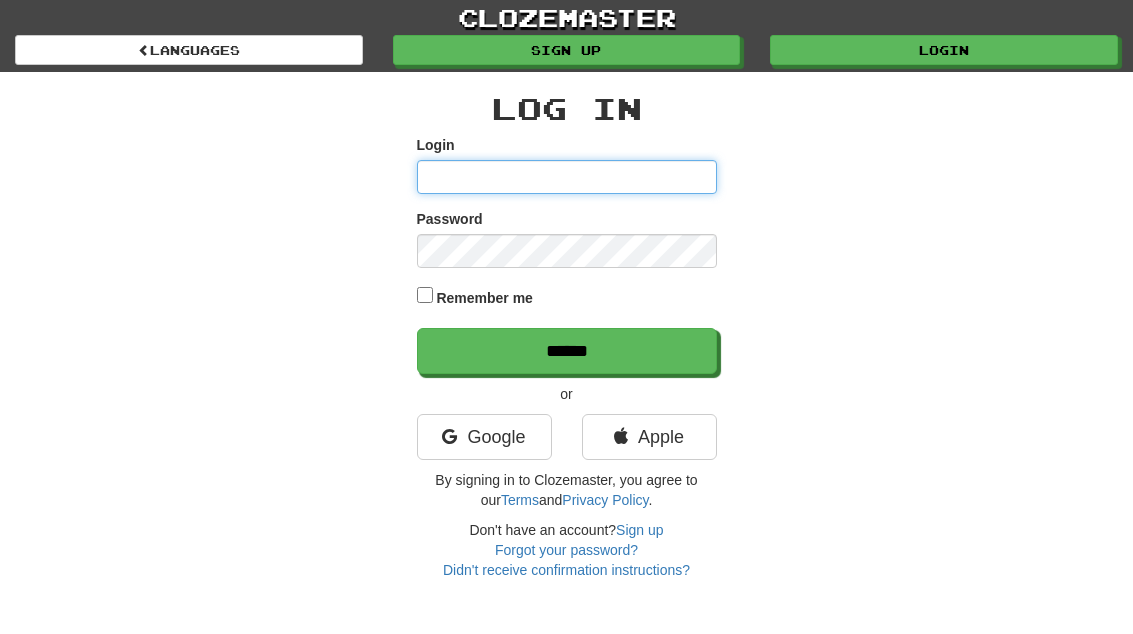 type on "**********" 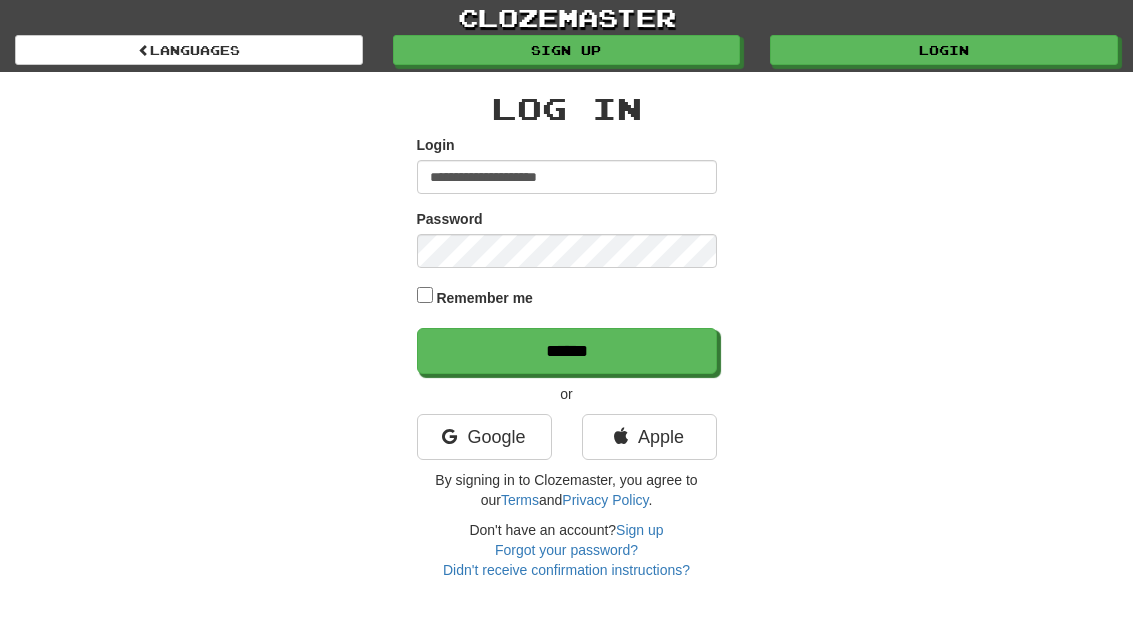 click on "******" at bounding box center [567, 351] 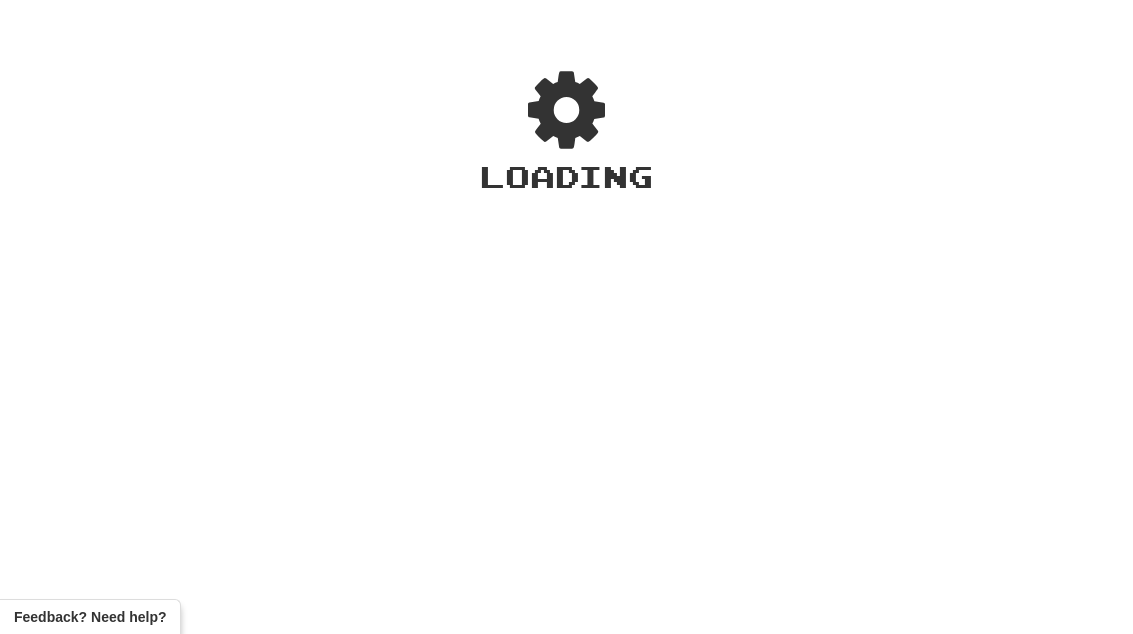 scroll, scrollTop: 0, scrollLeft: 0, axis: both 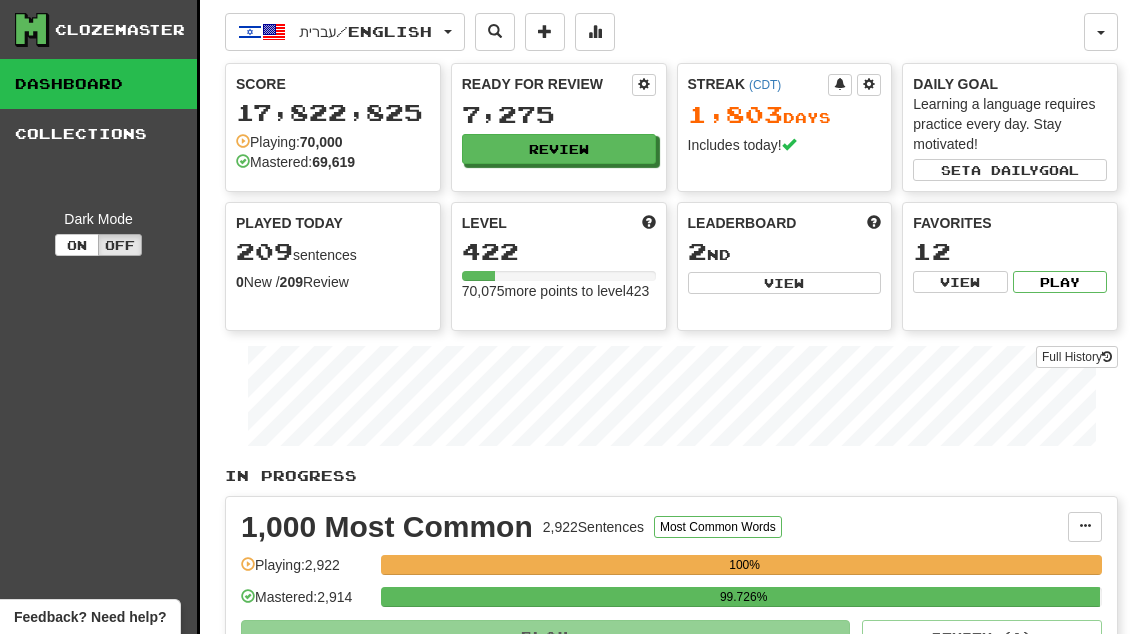 click on "Review" at bounding box center (559, 149) 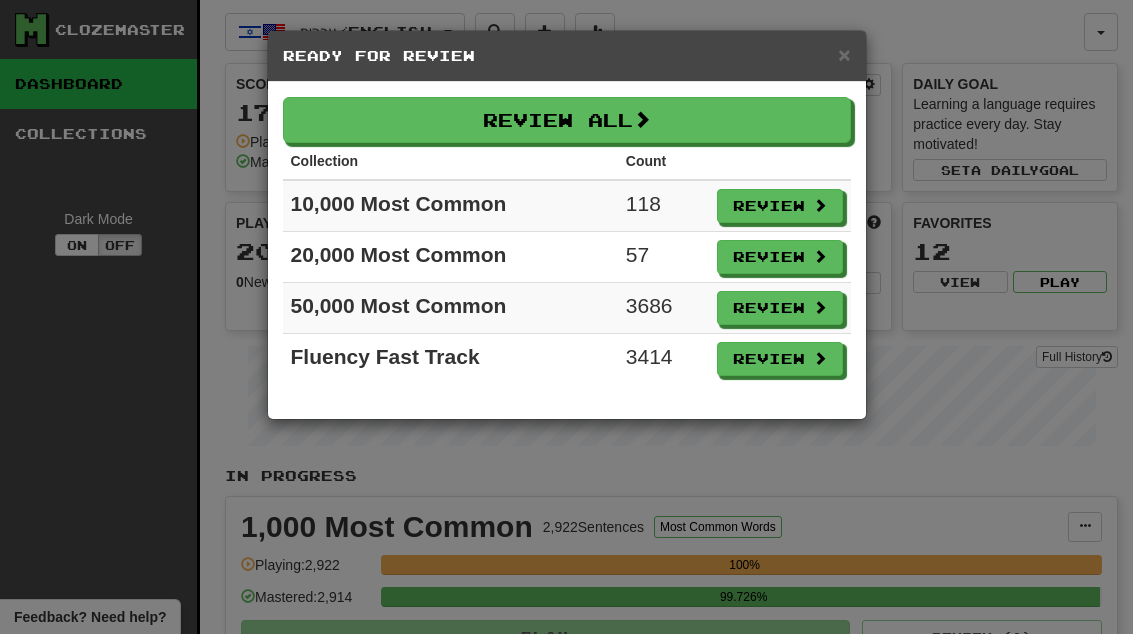 click on "Review" at bounding box center (780, 257) 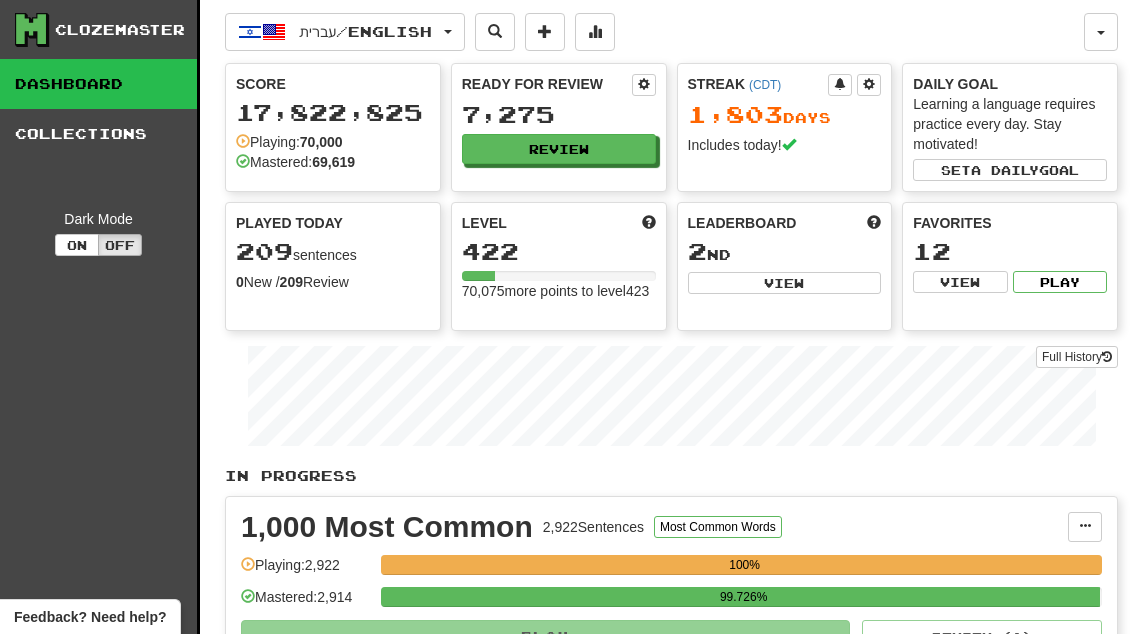 select on "**" 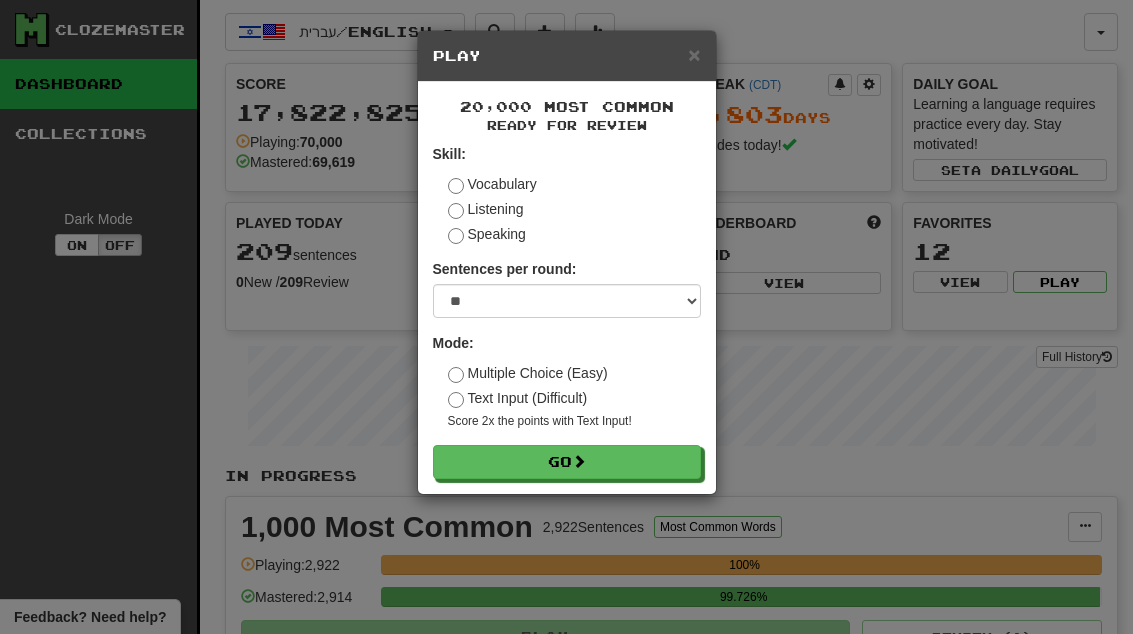 click on "Go" at bounding box center [567, 462] 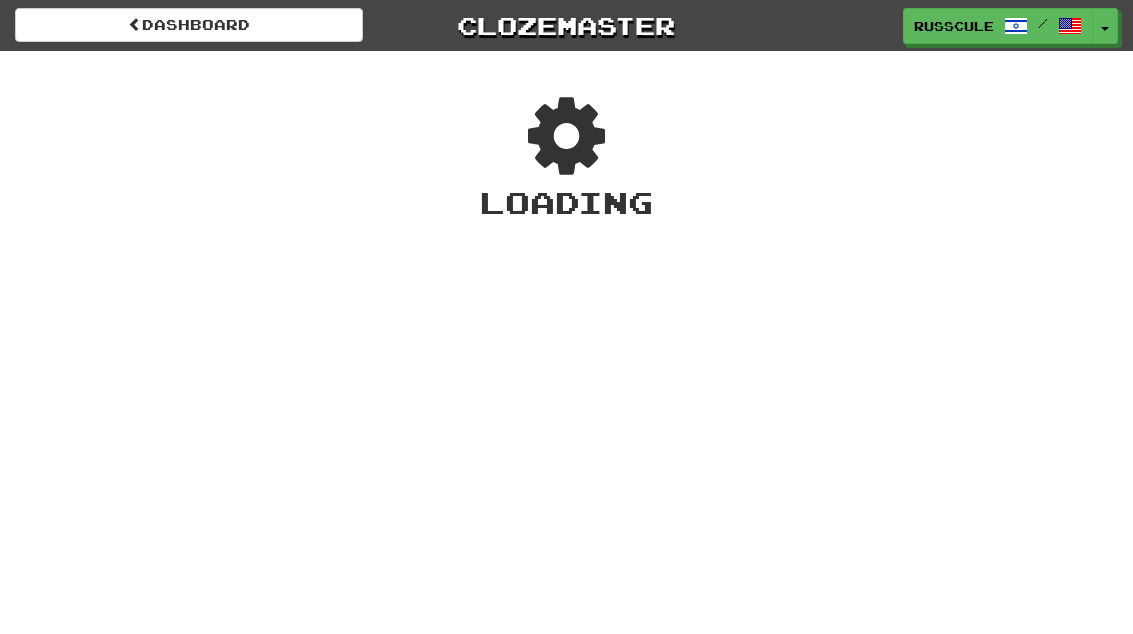 scroll, scrollTop: 0, scrollLeft: 0, axis: both 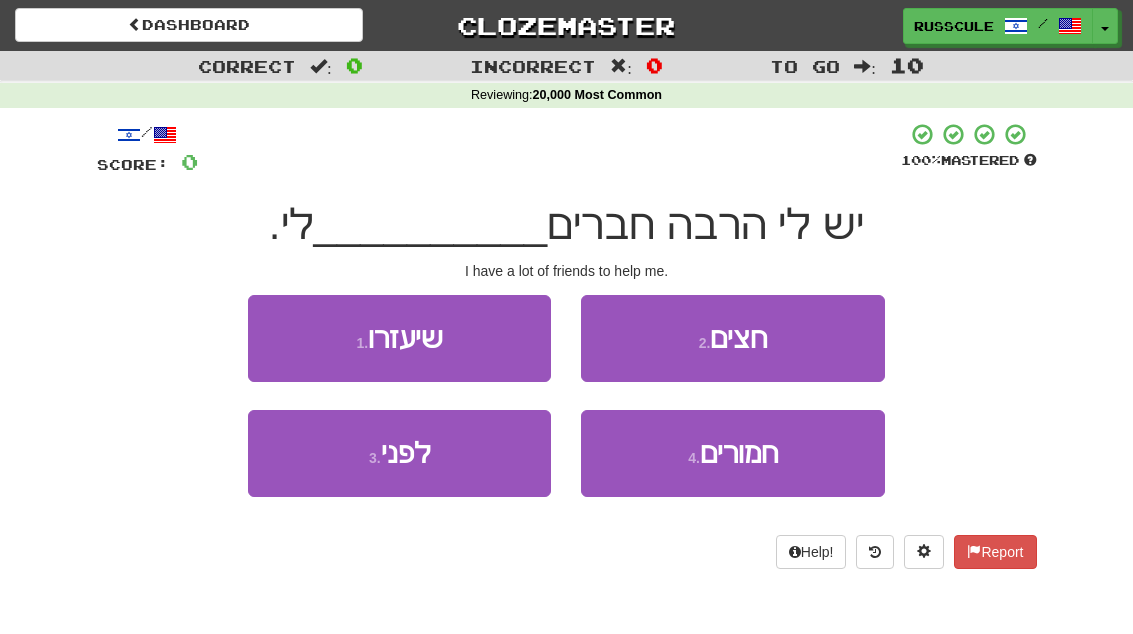 click on "1 .  שיעזרו" at bounding box center (399, 338) 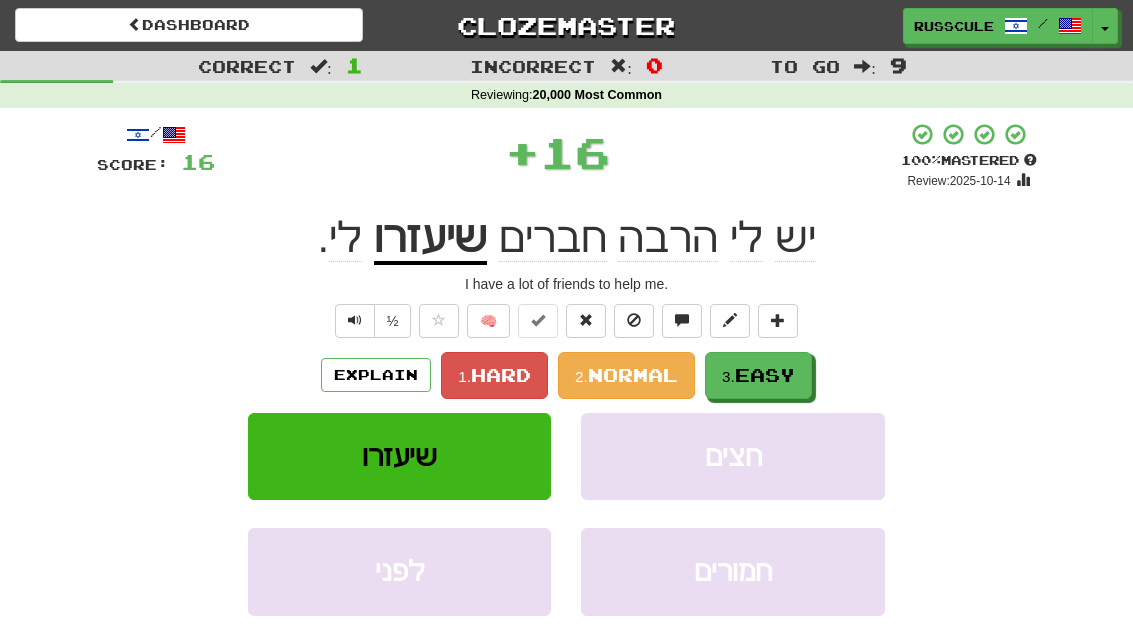 click on "Easy" at bounding box center (765, 375) 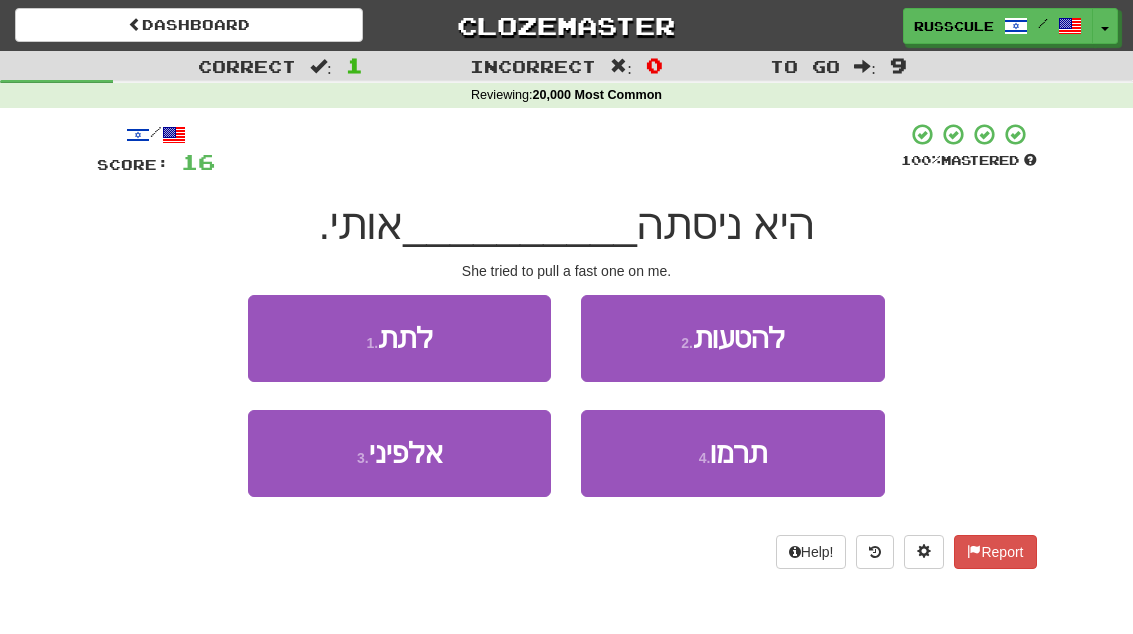click on "1 .  לתת" at bounding box center [399, 338] 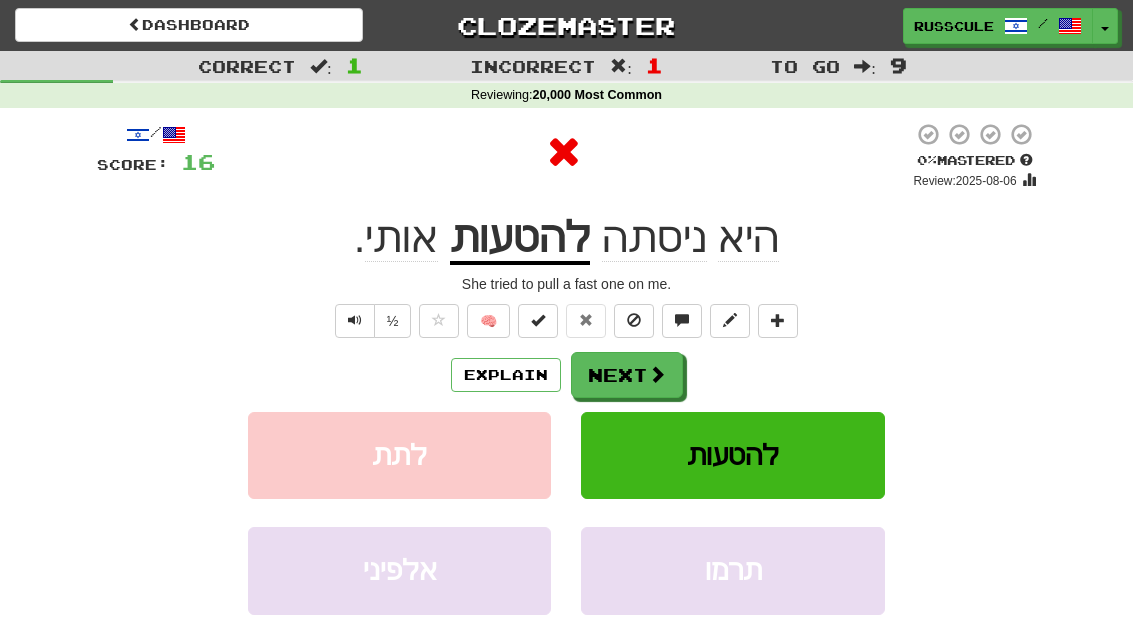 click at bounding box center (657, 374) 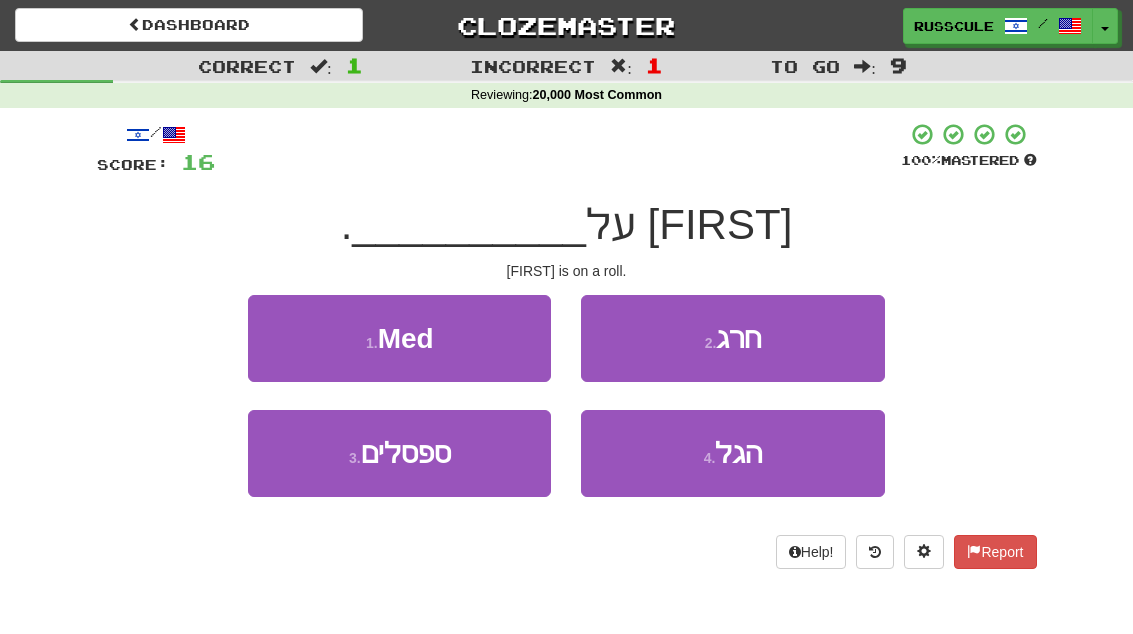 click on "4 .  הגל" at bounding box center [732, 453] 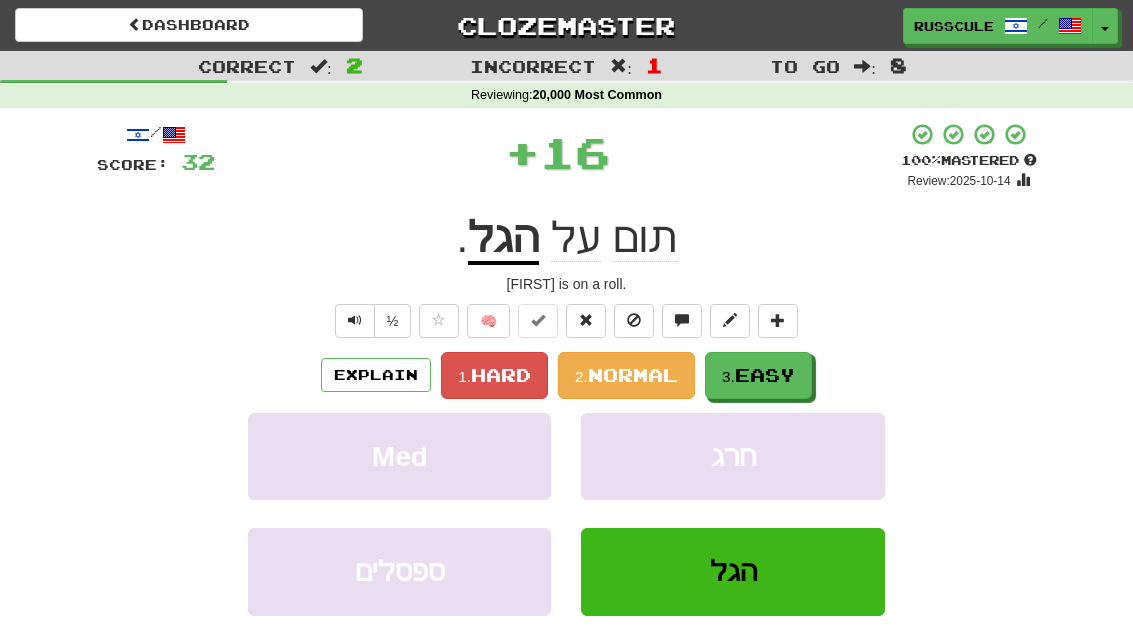click on "3.  Easy" at bounding box center (758, 375) 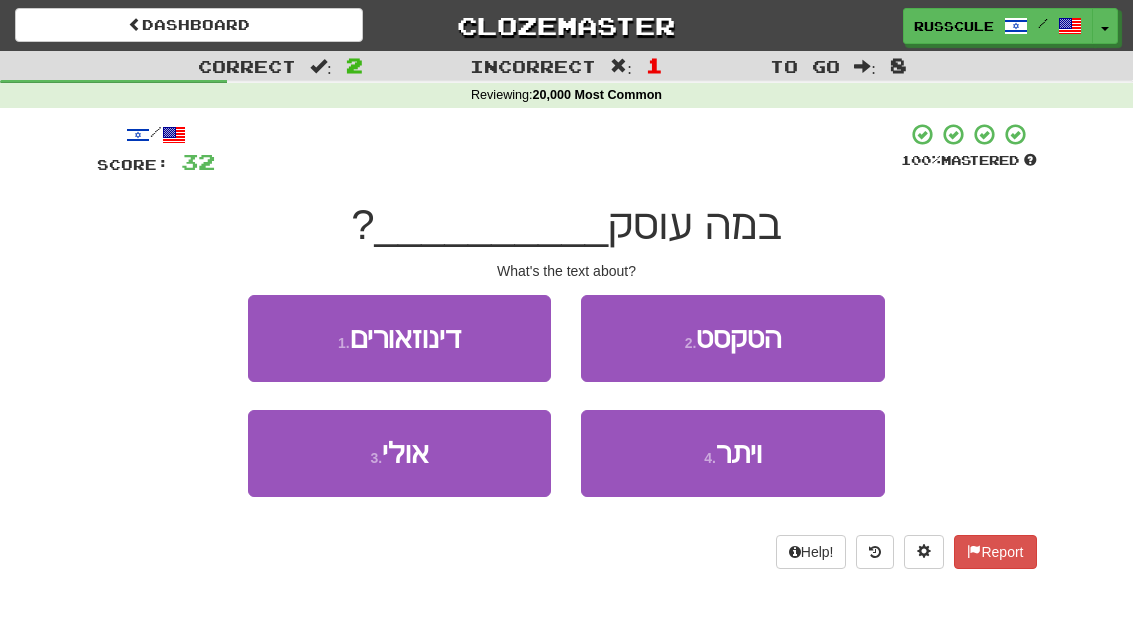 click on "2 .  הטקסט" at bounding box center (732, 338) 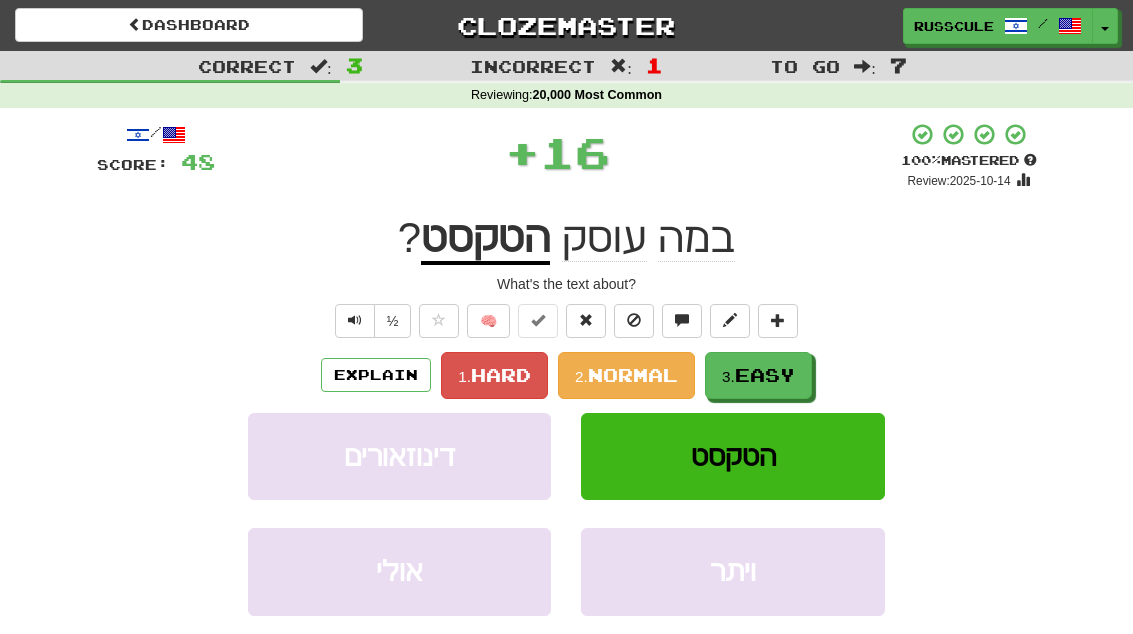 click on "3.  Easy" at bounding box center (758, 375) 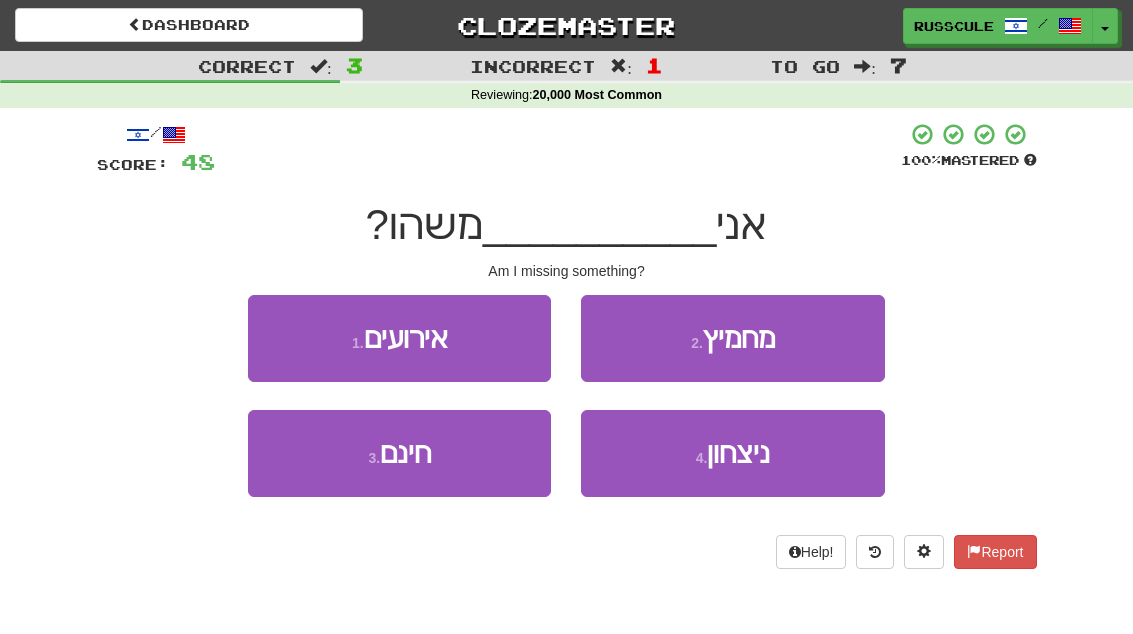 click on "2 .  מחמיץ" at bounding box center [732, 338] 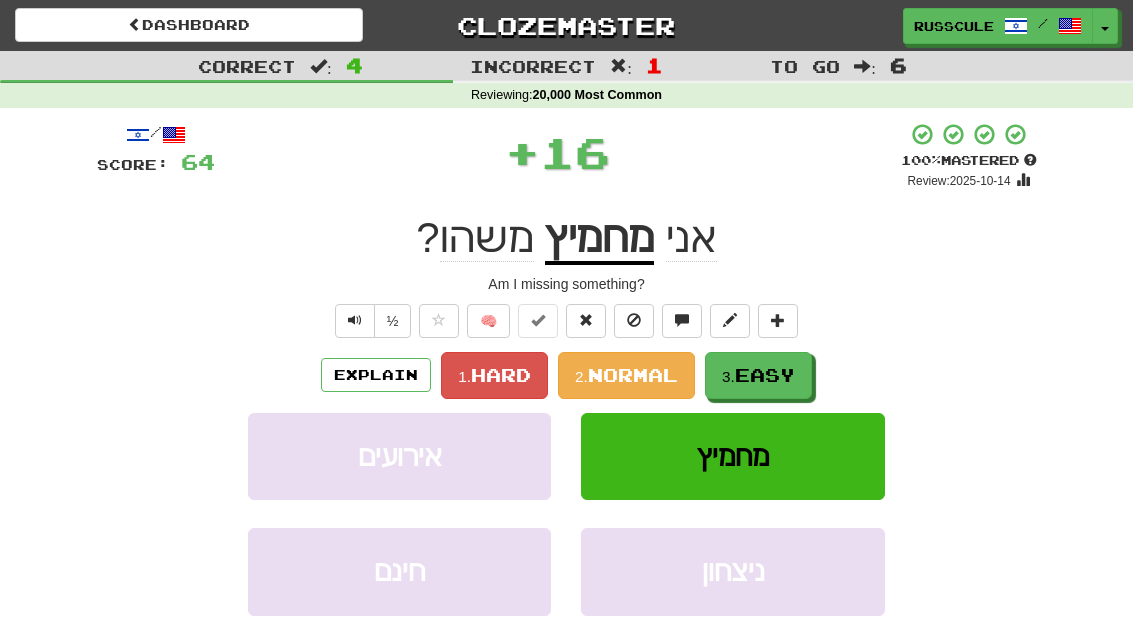 click on "3.  Easy" at bounding box center [758, 375] 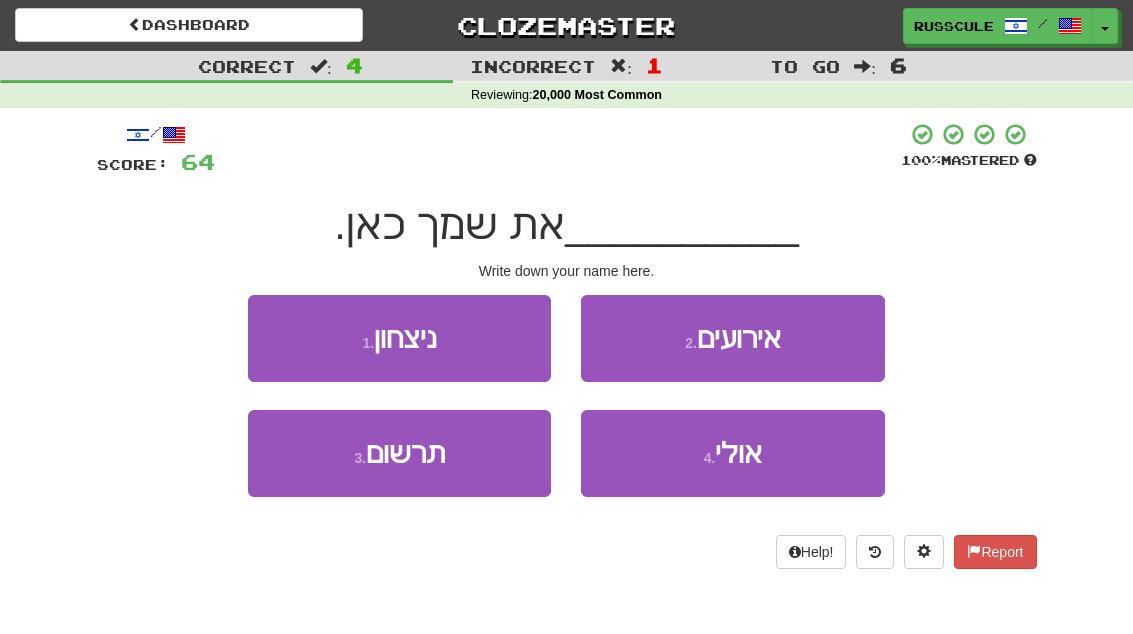 click on "3 .  תרשום" at bounding box center (399, 453) 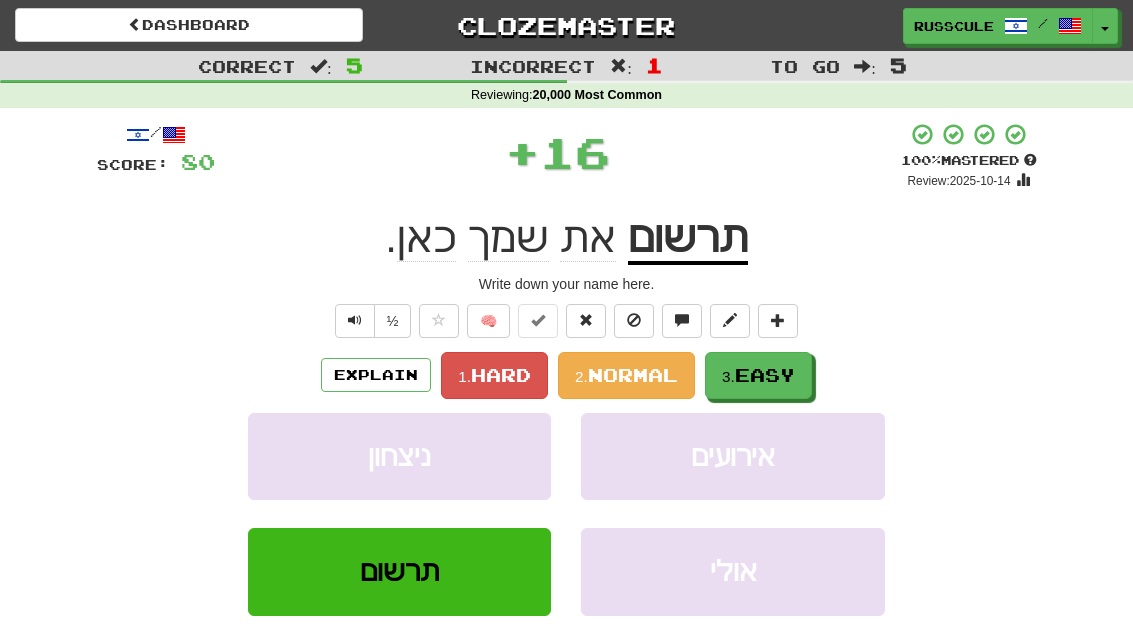 click on "Easy" at bounding box center (765, 375) 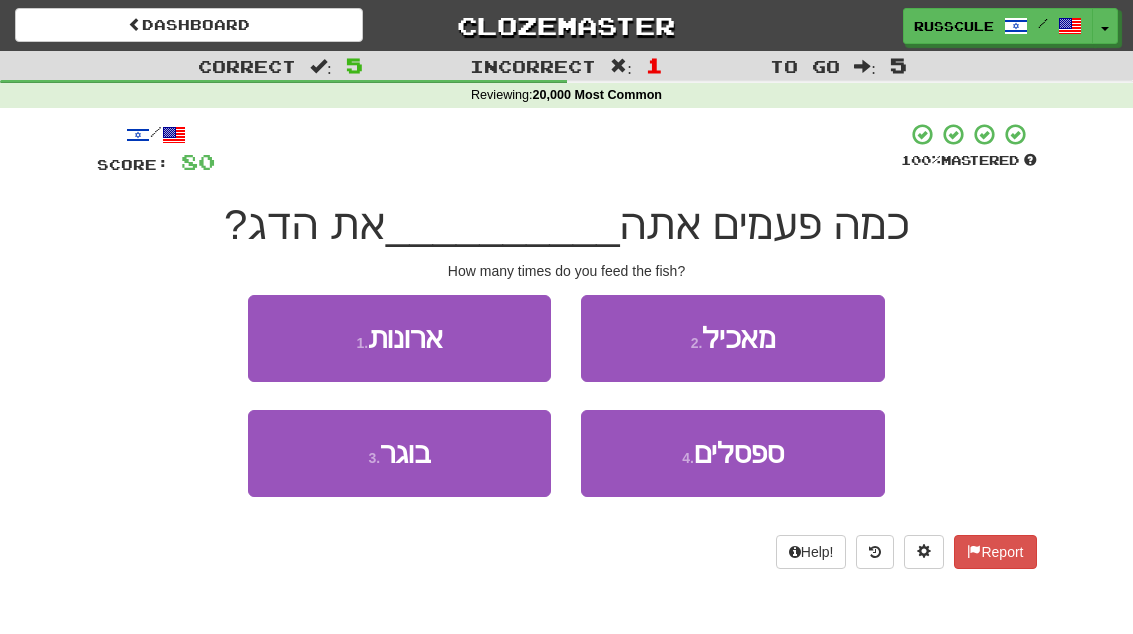 click on "2 .  מאכיל" at bounding box center [732, 338] 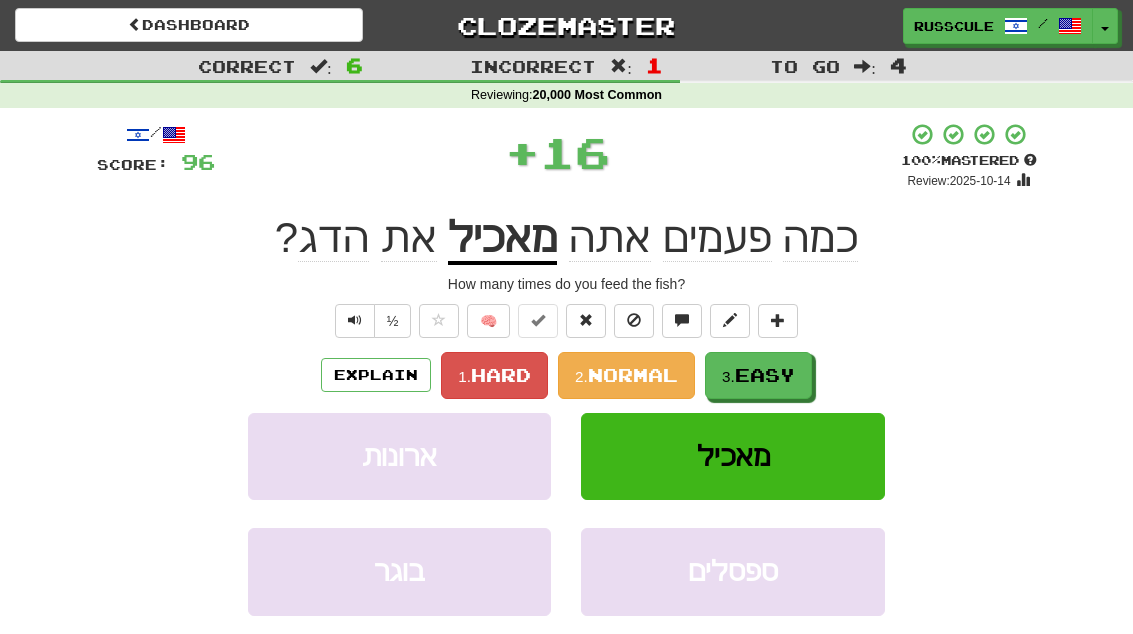 click on "Easy" at bounding box center (765, 375) 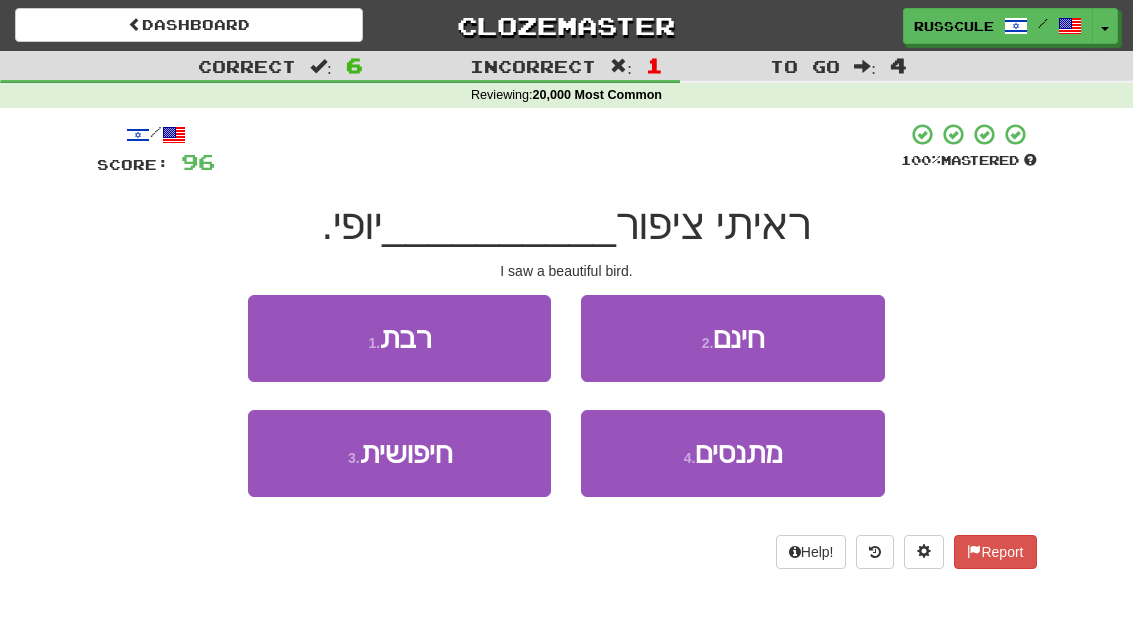click on "3 .  חיפושית" at bounding box center (399, 453) 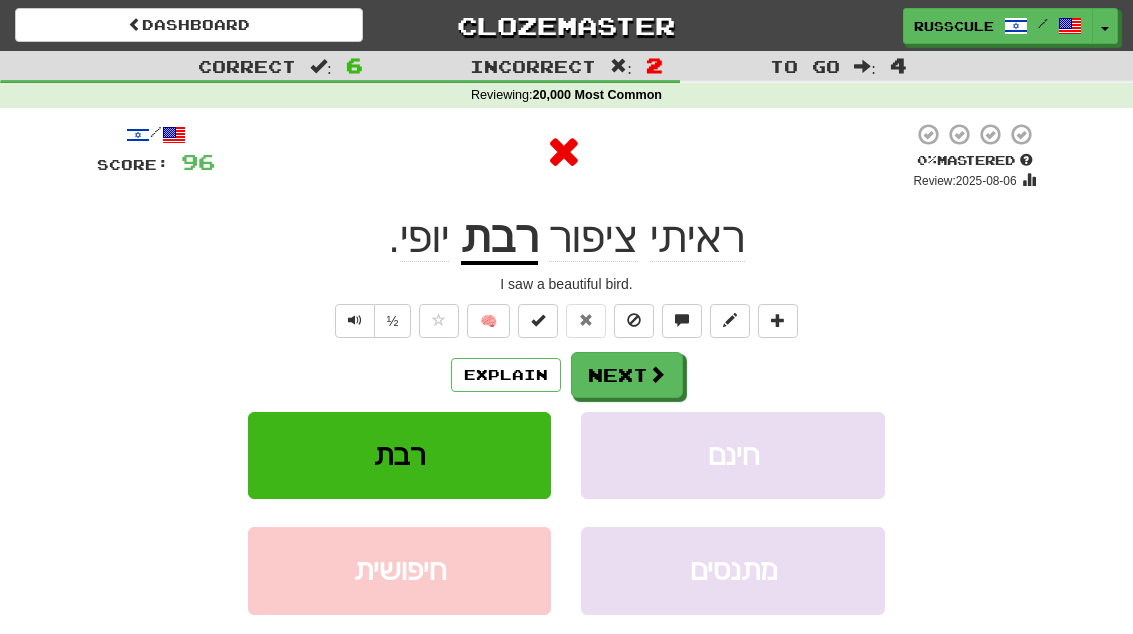 click at bounding box center (657, 374) 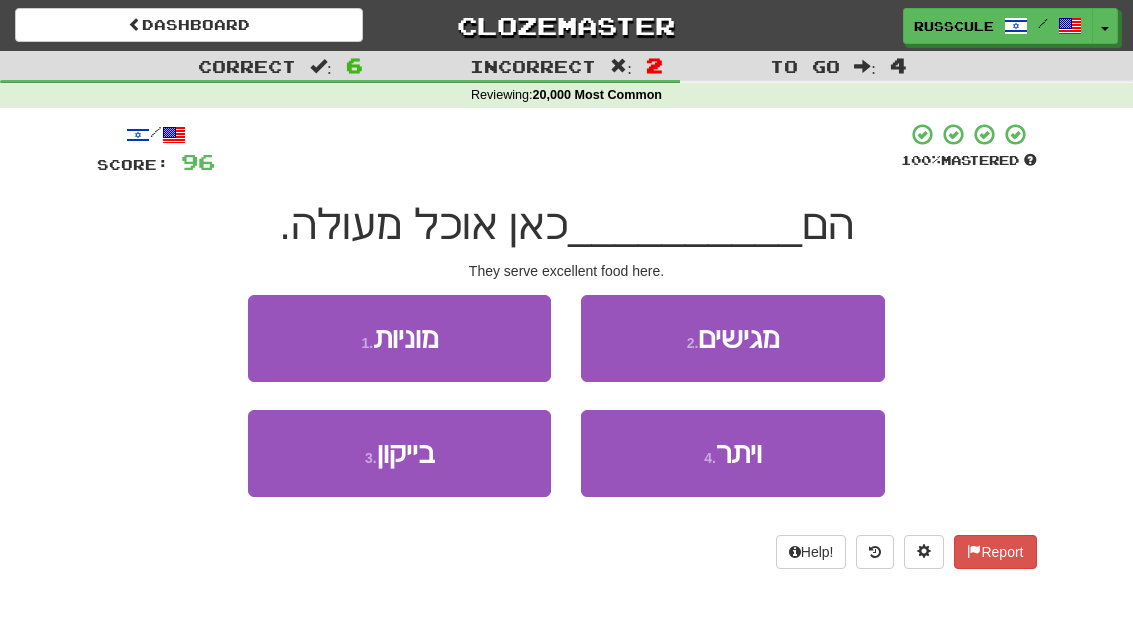 click on "2 .  מגישים" at bounding box center (732, 338) 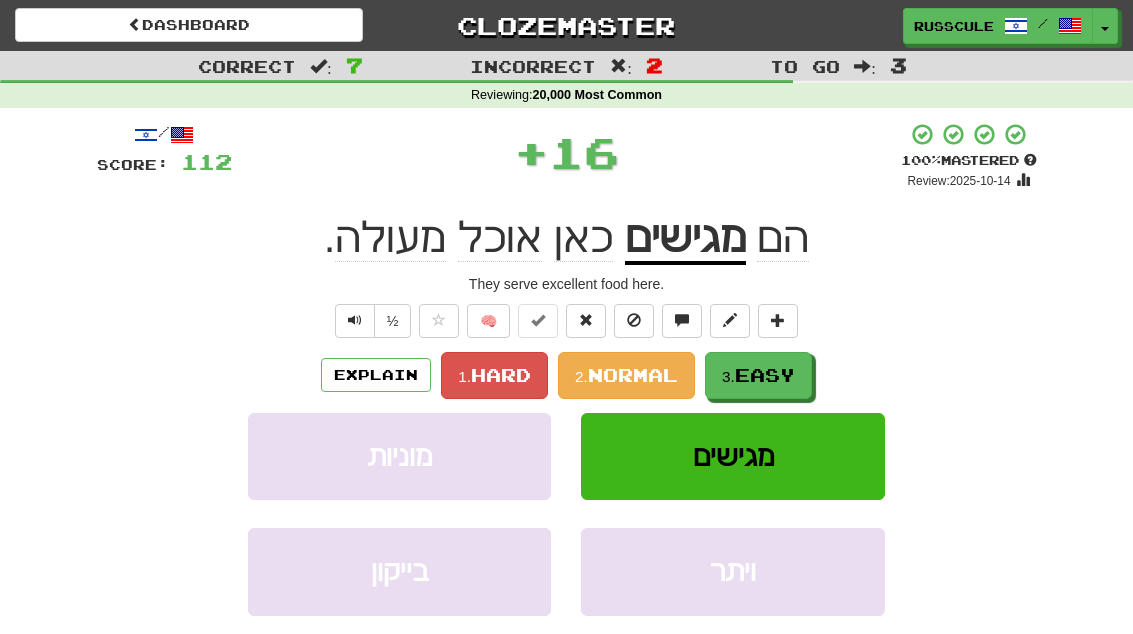 click on "Easy" at bounding box center (765, 375) 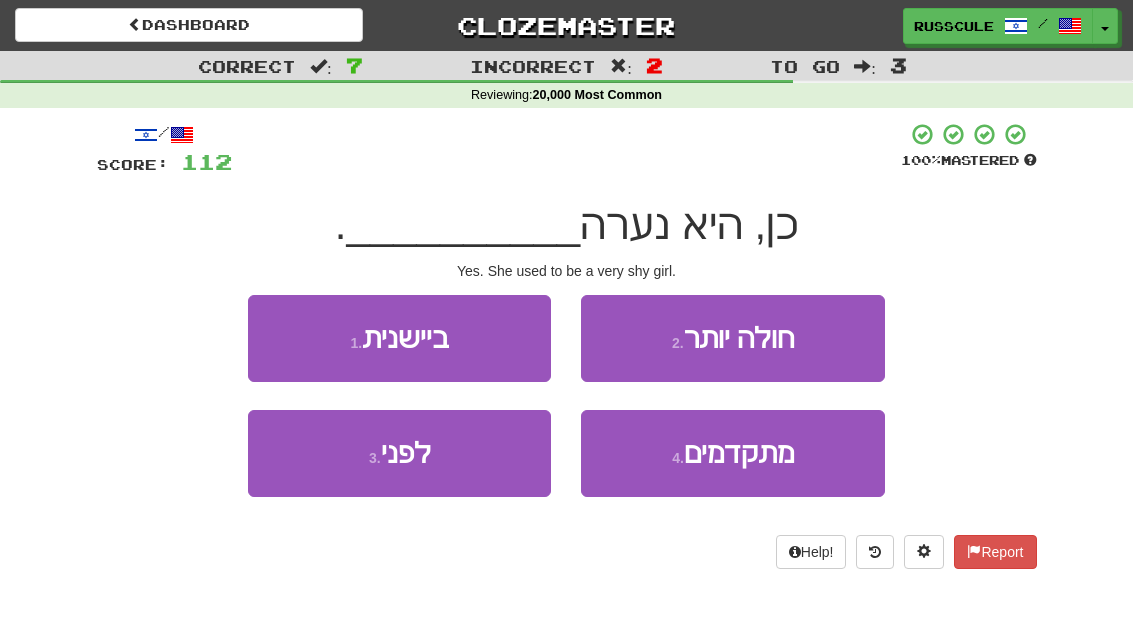 click on "1 .  ביישנית" at bounding box center [399, 338] 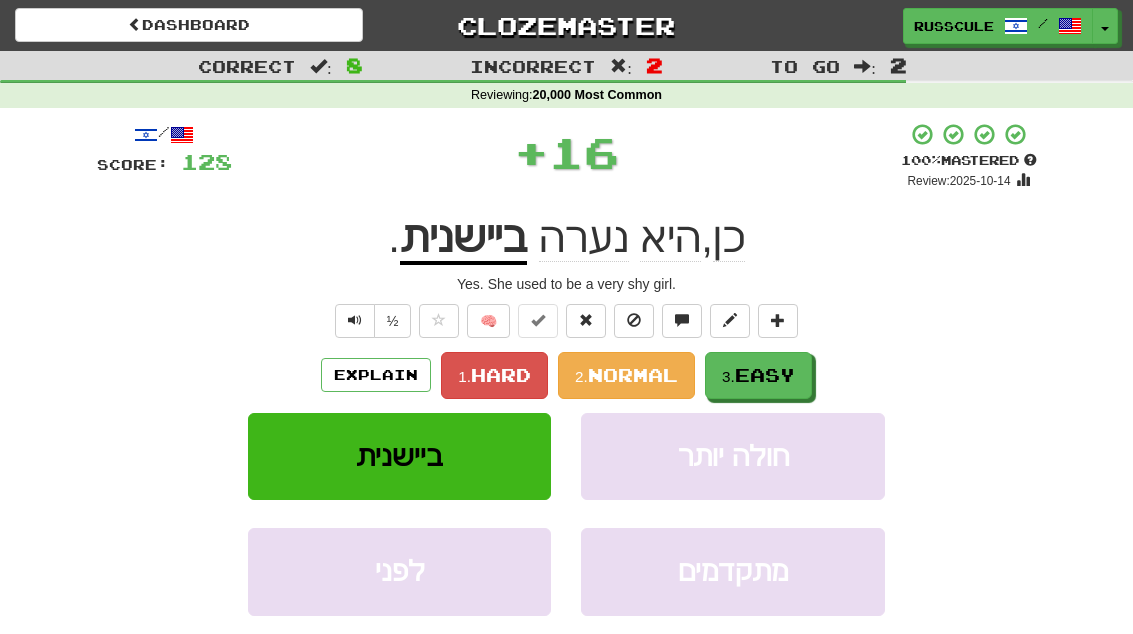 click on "Easy" at bounding box center [765, 375] 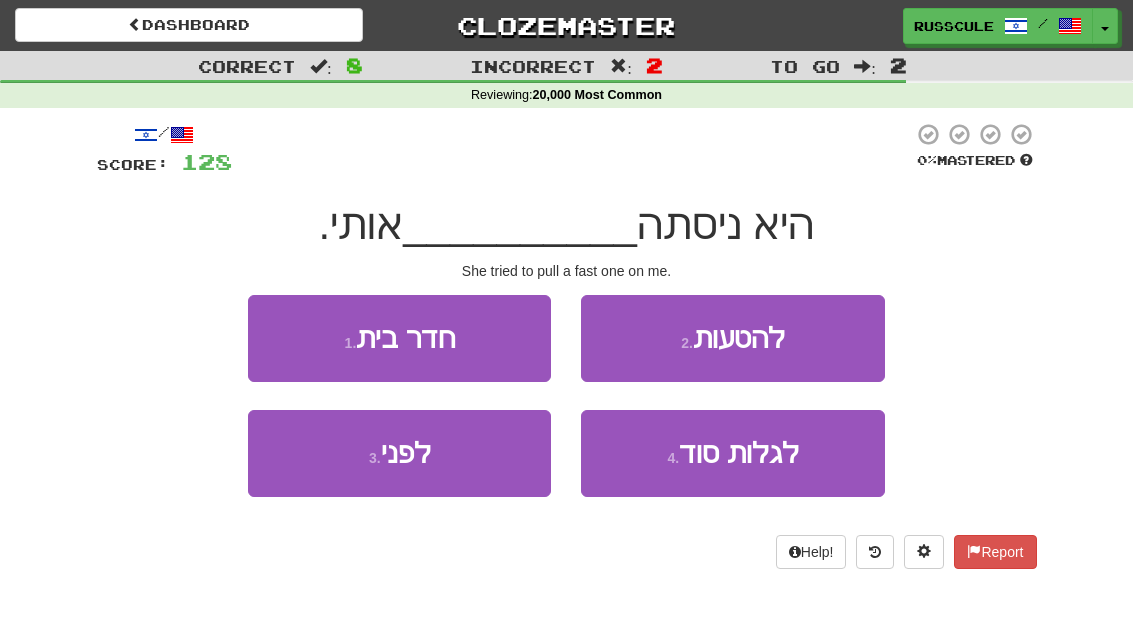 click on "2 .  להטעות" at bounding box center [732, 338] 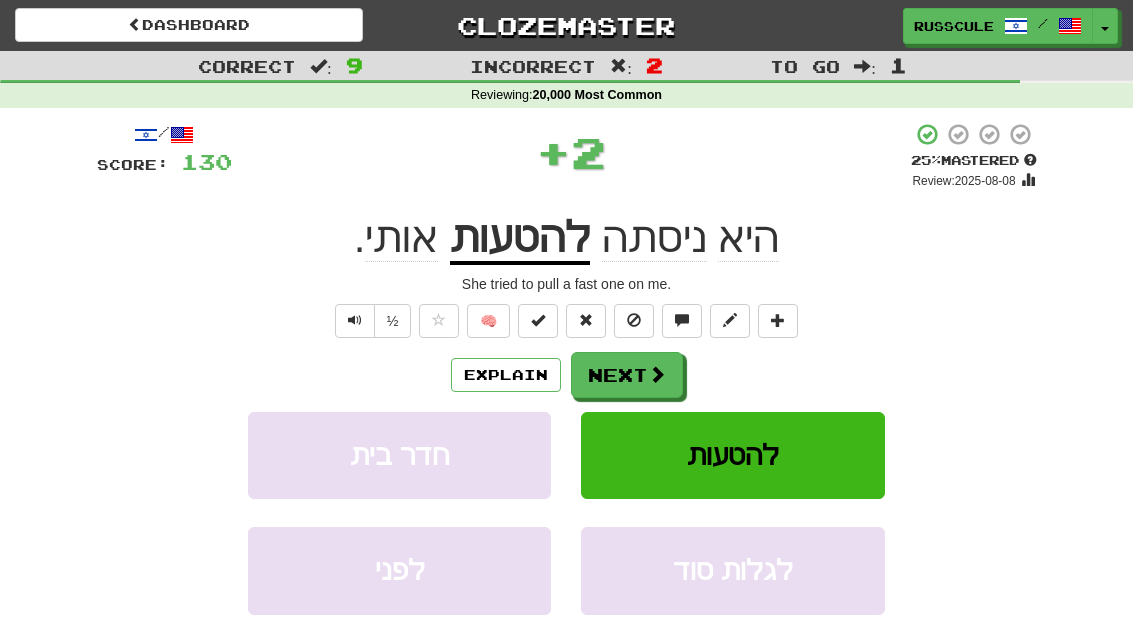 click at bounding box center (657, 374) 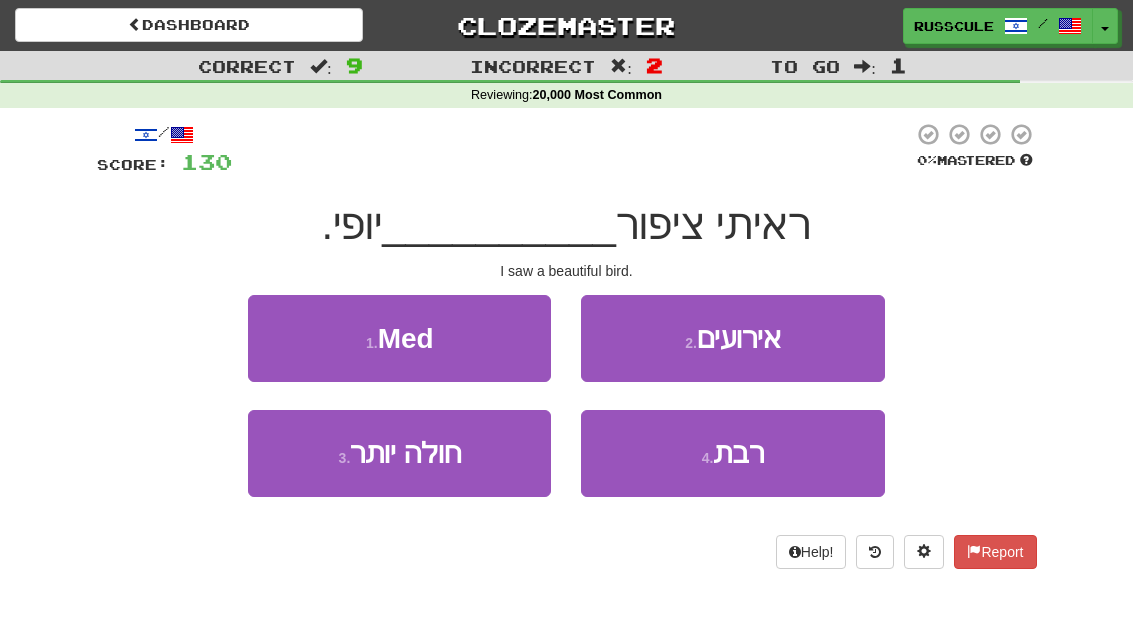 click on "4 .  רבת" at bounding box center (732, 453) 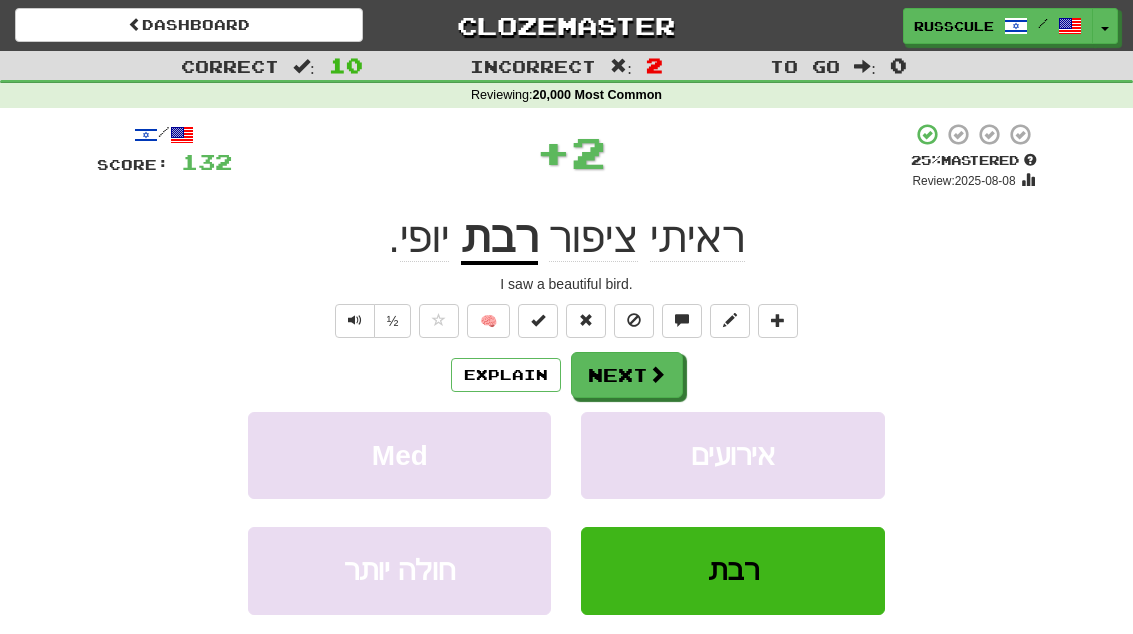 click on "Next" at bounding box center (627, 375) 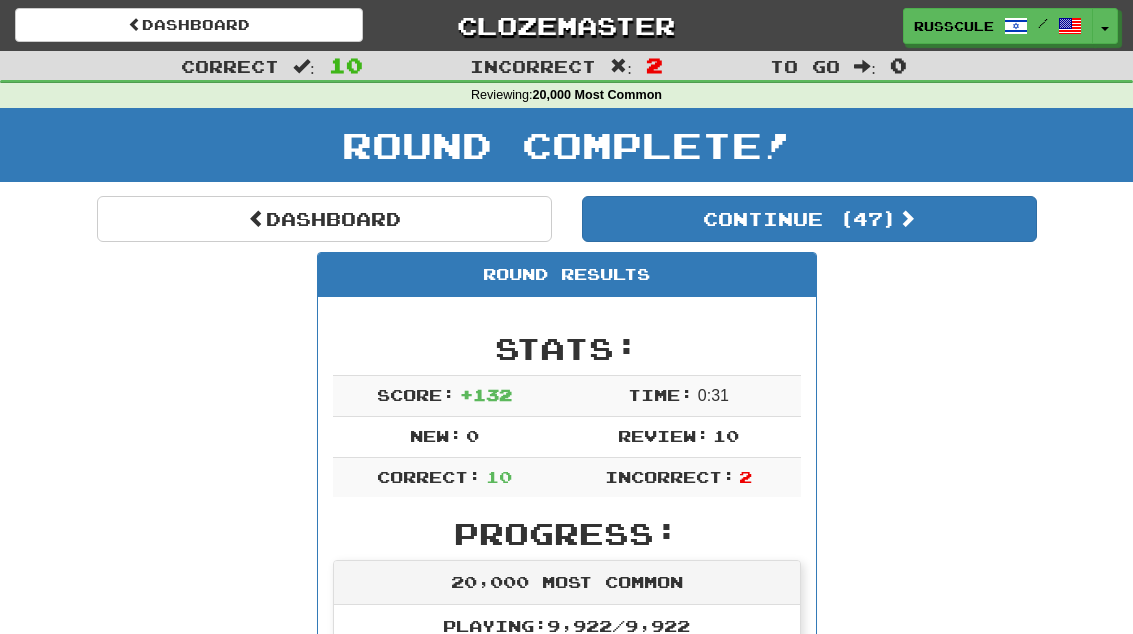 click on "Continue ( 47 )" at bounding box center [809, 219] 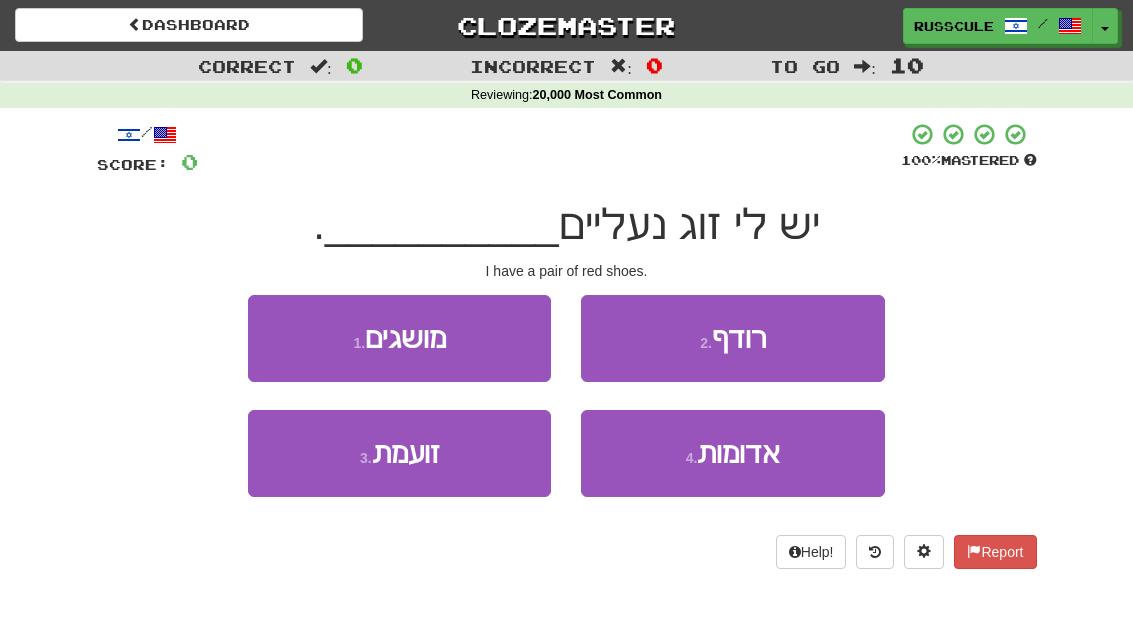 click on "4 .  אדומות" at bounding box center [732, 453] 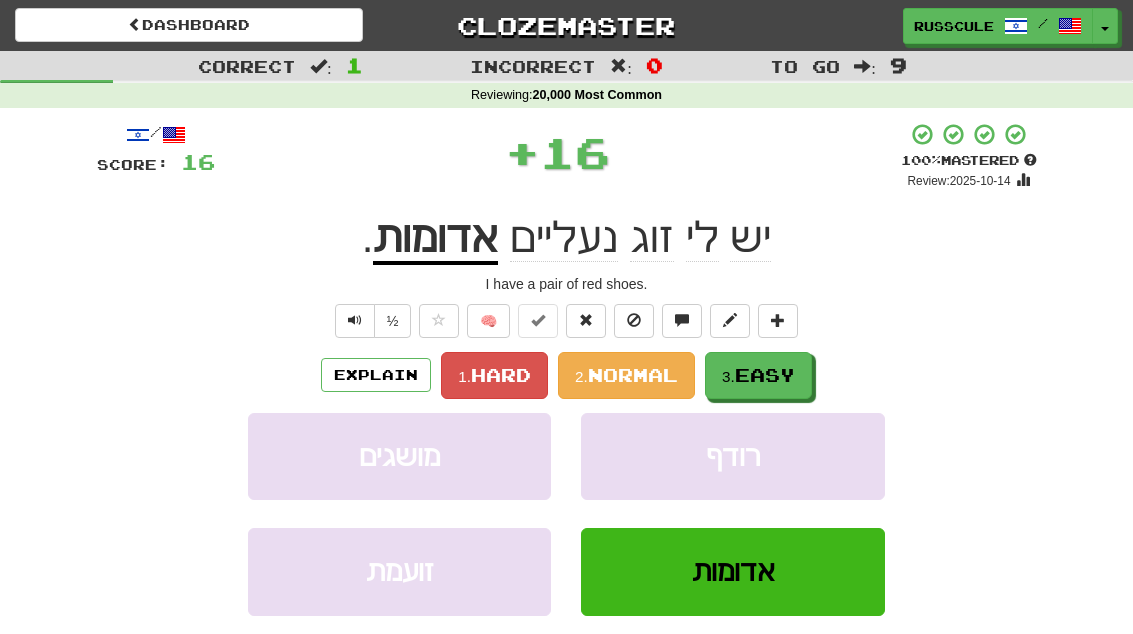 click on "3.  Easy" at bounding box center [758, 375] 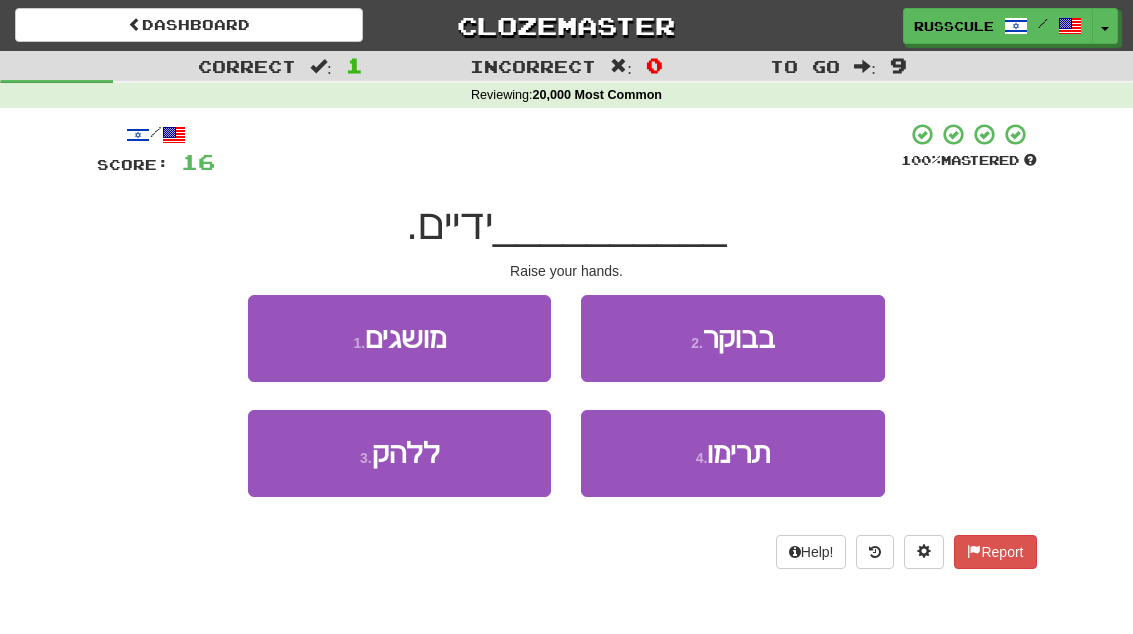 click on "4 .  תרימו" at bounding box center (732, 453) 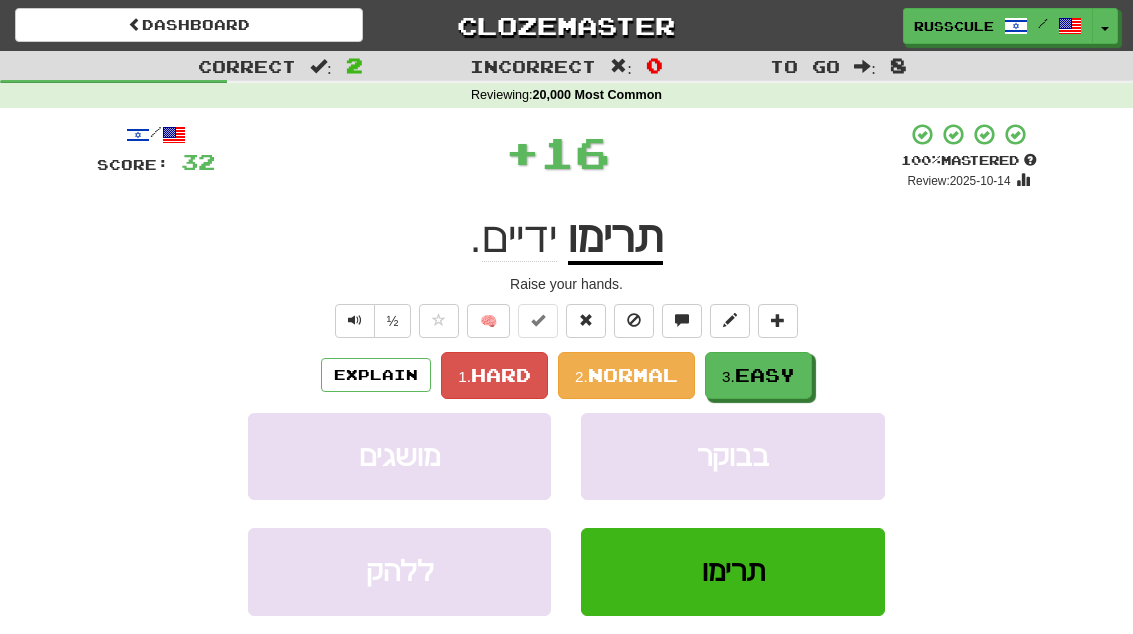 click on "3.  Easy" at bounding box center [758, 375] 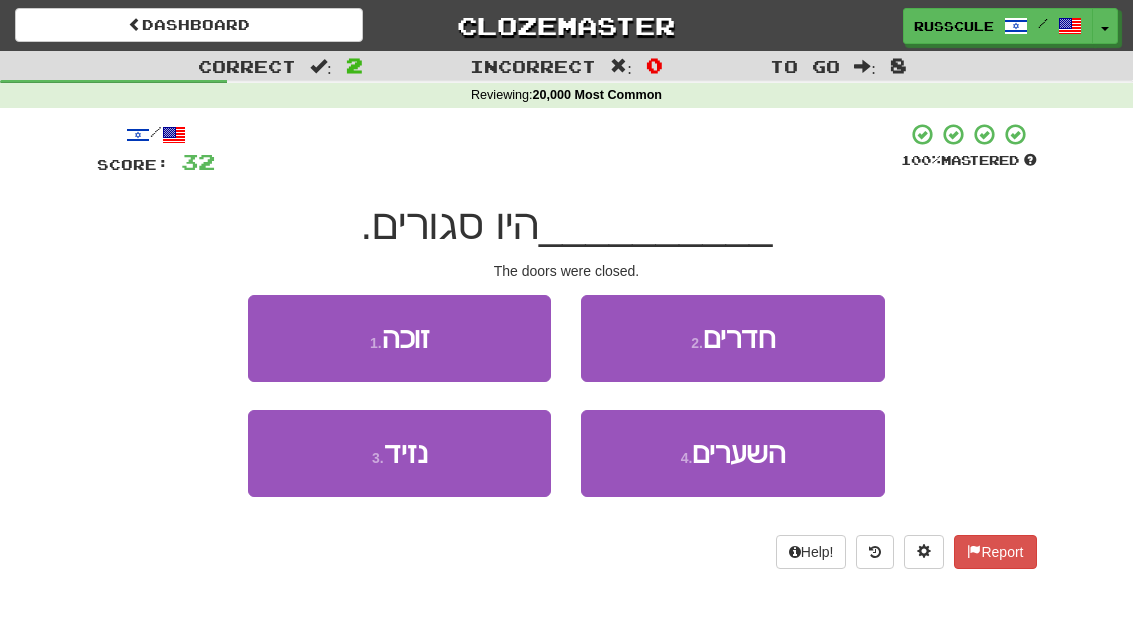 click on "4 .  השערים" at bounding box center [732, 453] 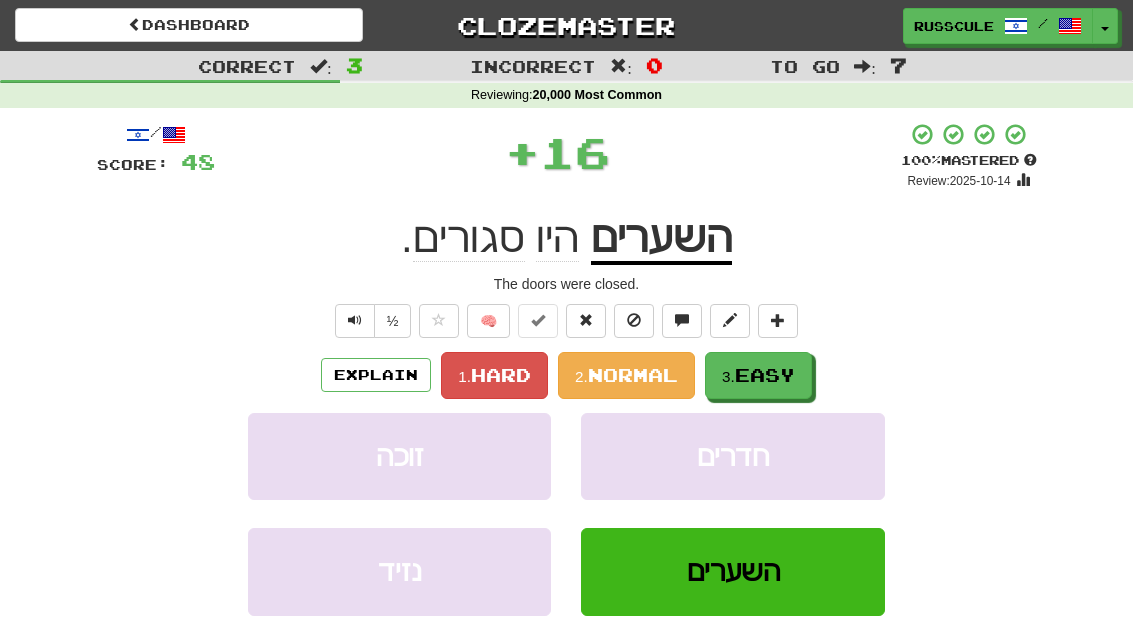 click on "3.  Easy" at bounding box center [758, 375] 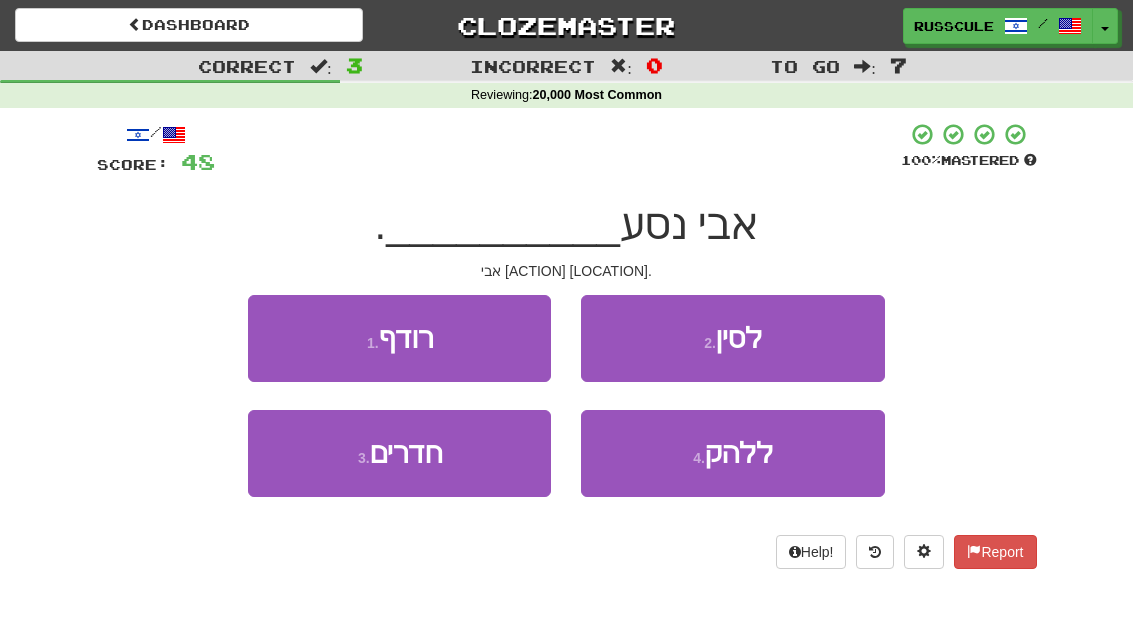 click on "2 .  לסין" at bounding box center (732, 338) 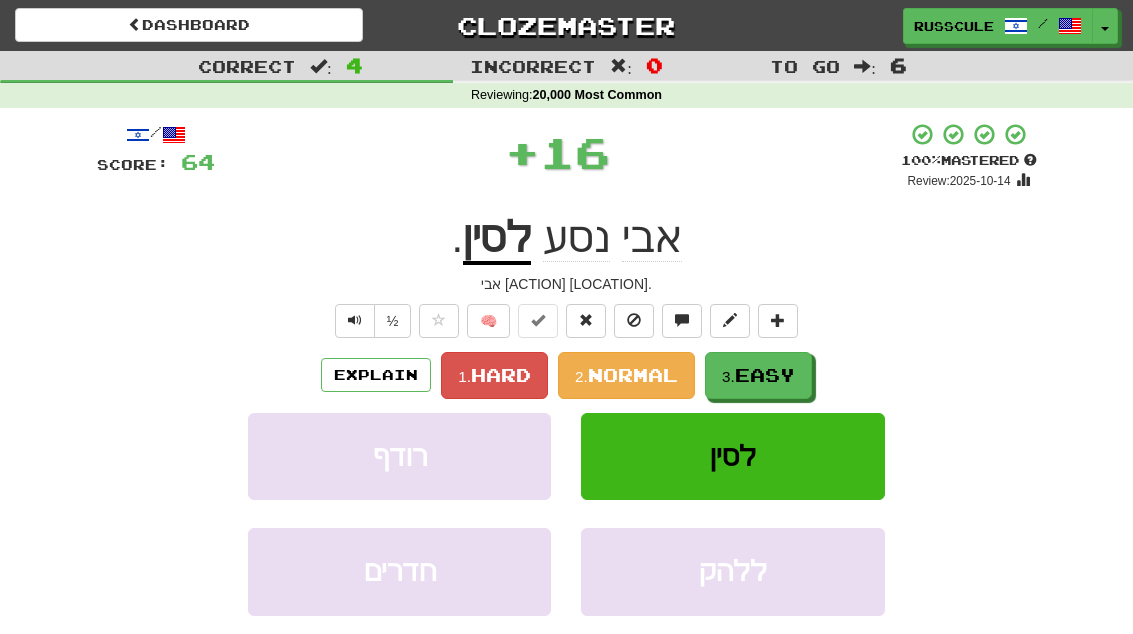 click on "3.  Easy" at bounding box center (758, 375) 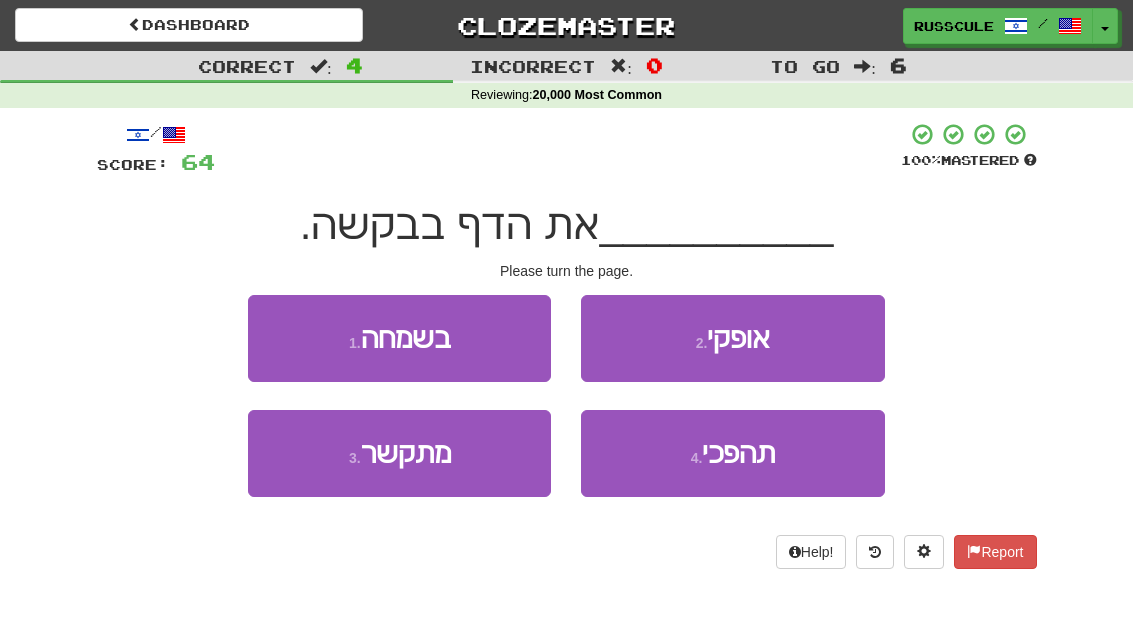click on "4 .  תהפכי" at bounding box center [732, 453] 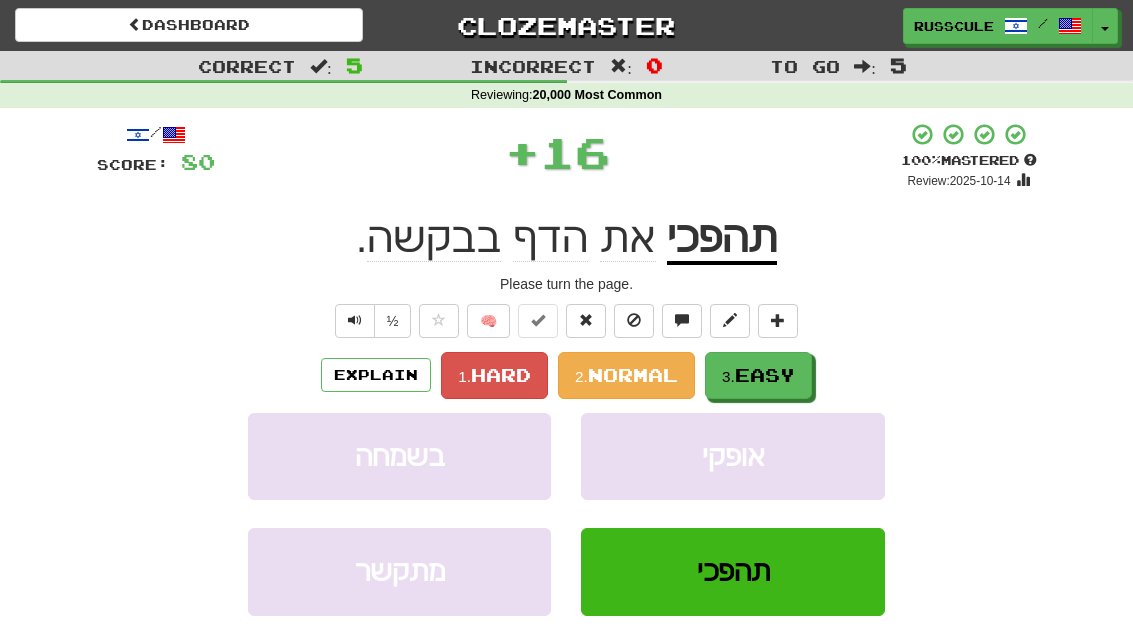 click on "3.  Easy" at bounding box center (758, 375) 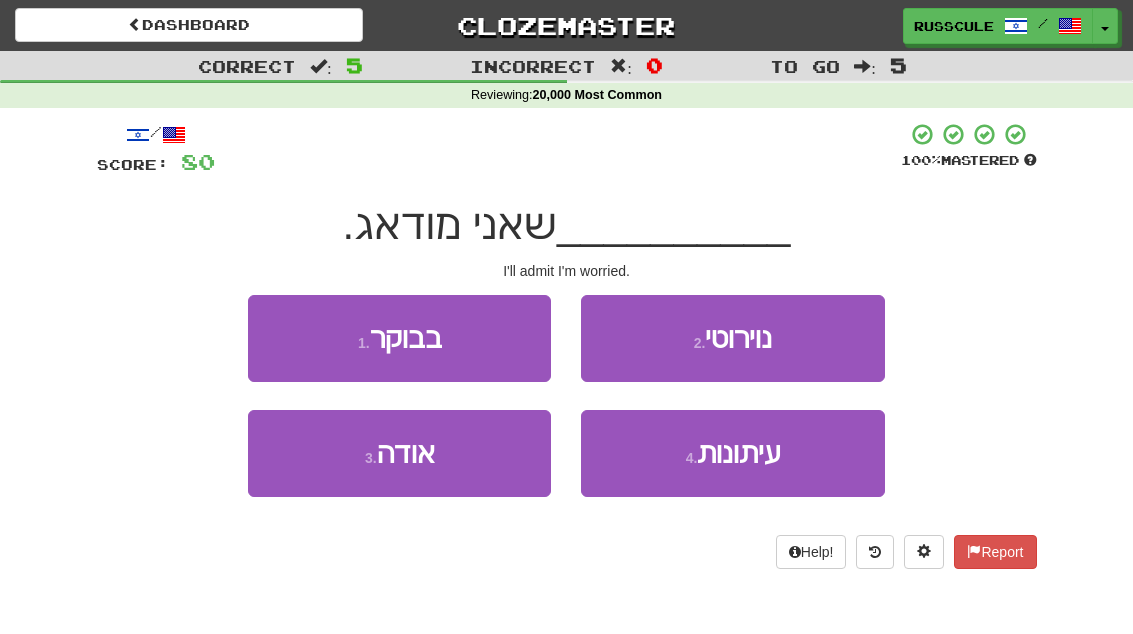 click on "3 .  אודה" at bounding box center [399, 453] 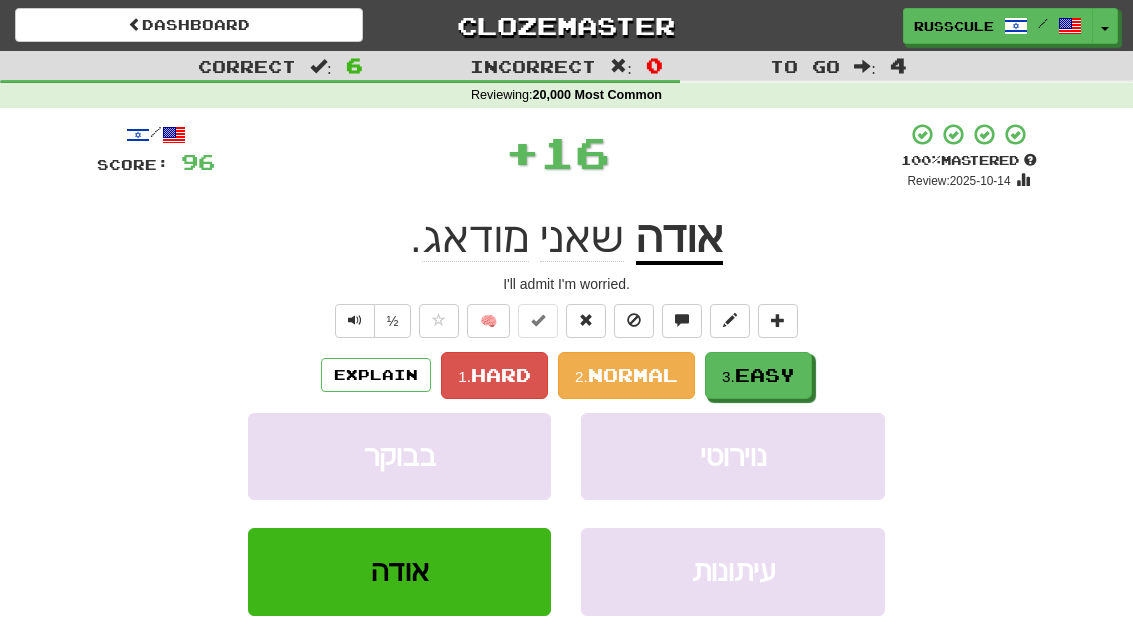 click on "Easy" at bounding box center [765, 375] 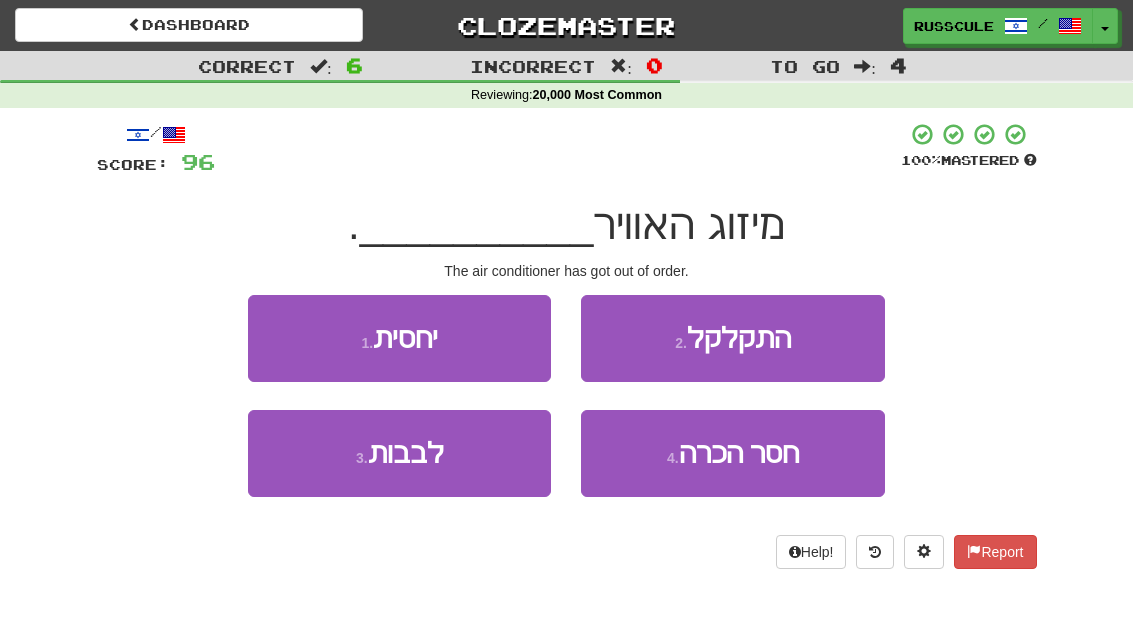 click on "2 .  התקלקל" at bounding box center [732, 338] 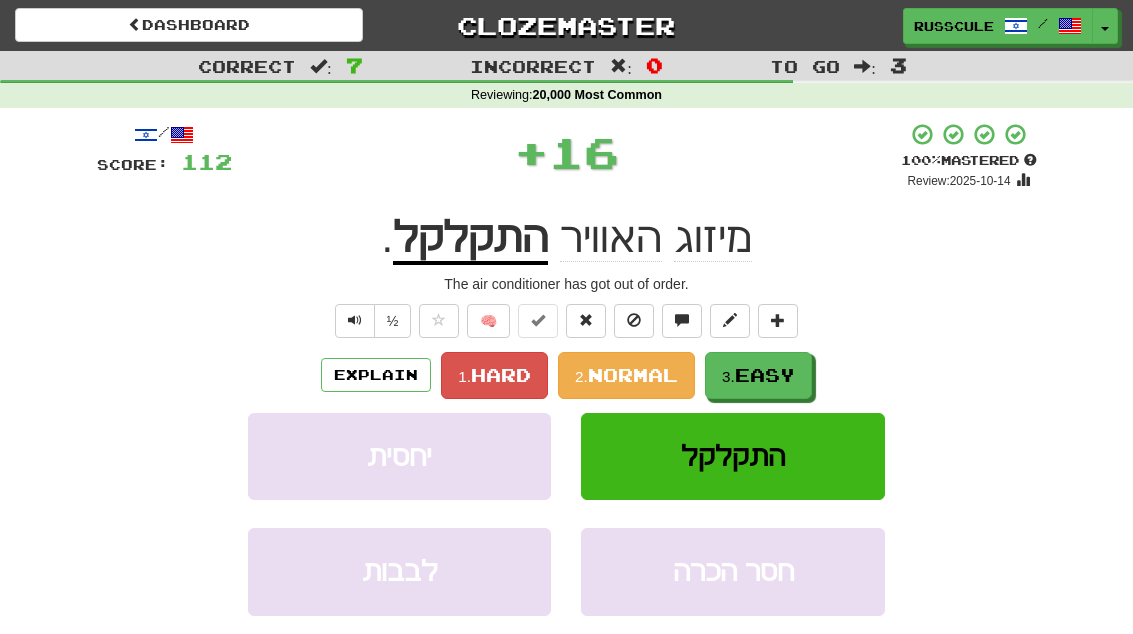 click on "3.  Easy" at bounding box center [758, 375] 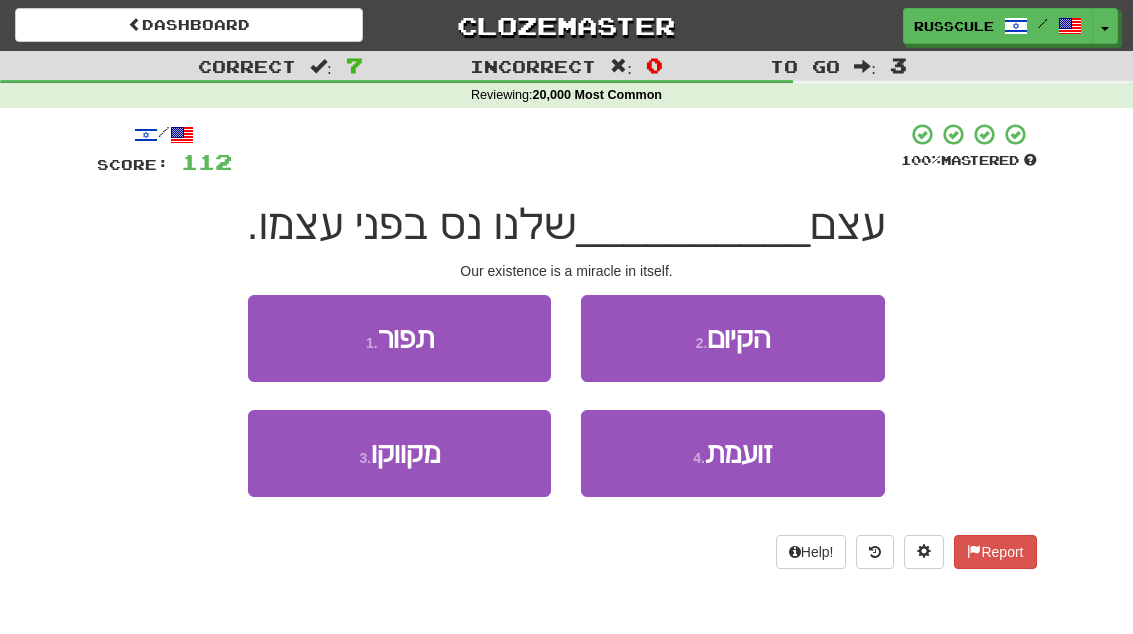 click on "2 .  הקיום" at bounding box center [732, 338] 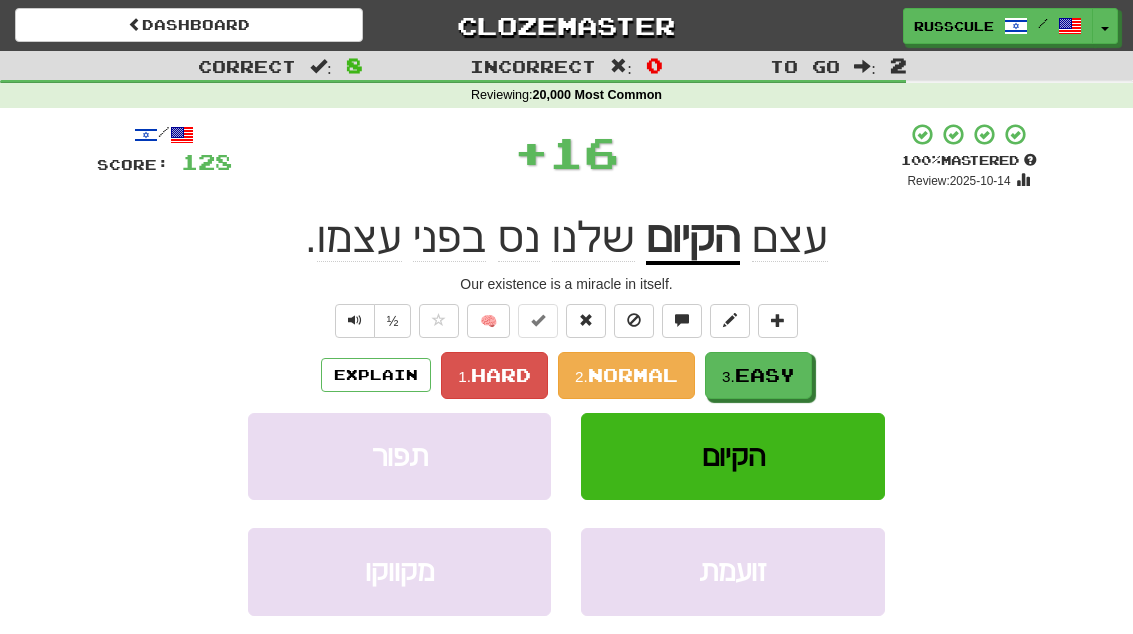 click on "3.  Easy" at bounding box center (758, 375) 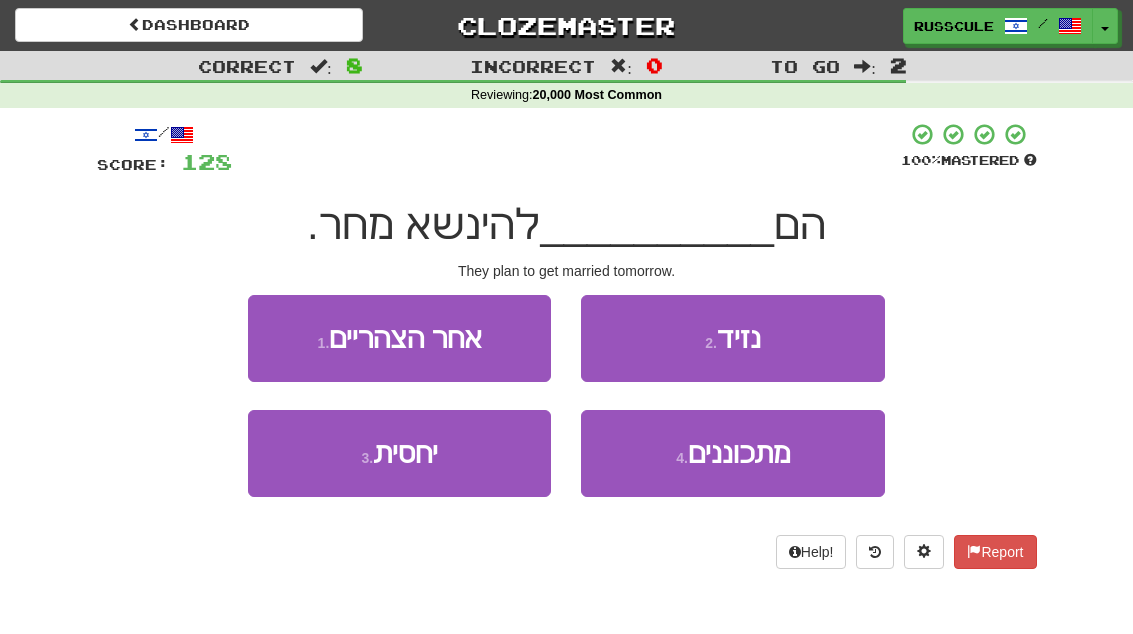 click on "4 .  מתכוננים" at bounding box center (732, 453) 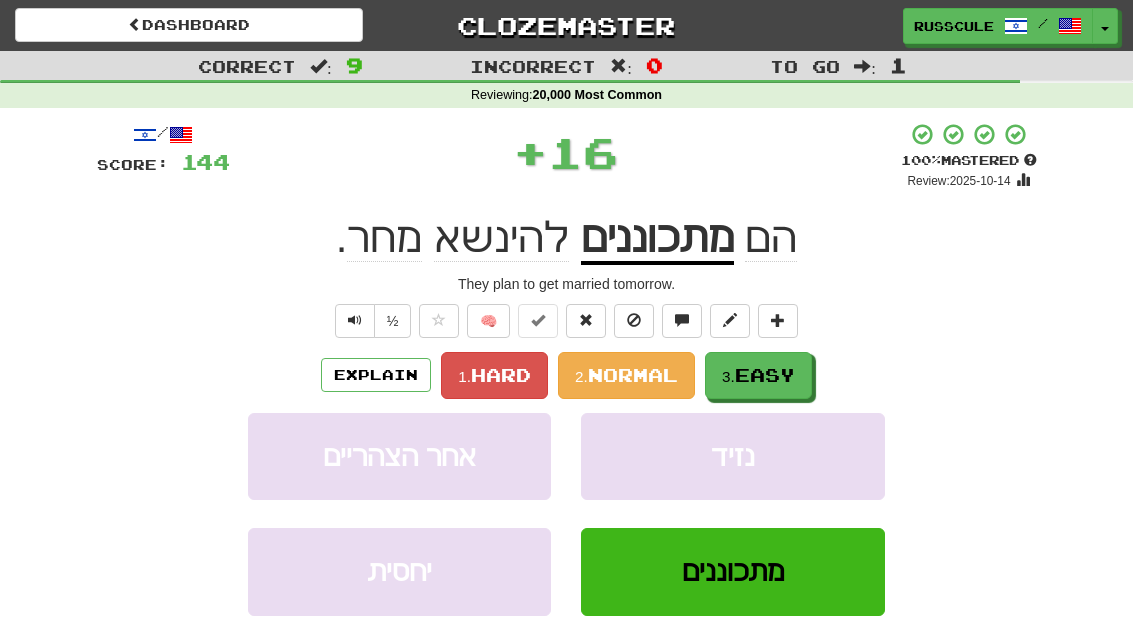 click on "3.  Easy" at bounding box center [758, 375] 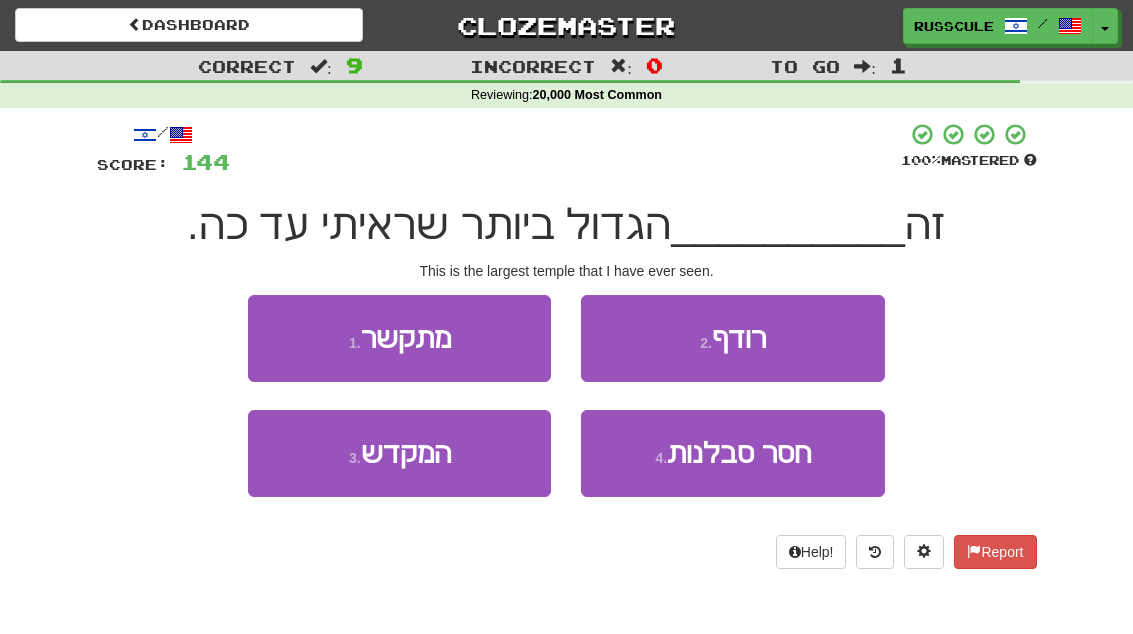 click on "3 .  המקדש" at bounding box center (399, 453) 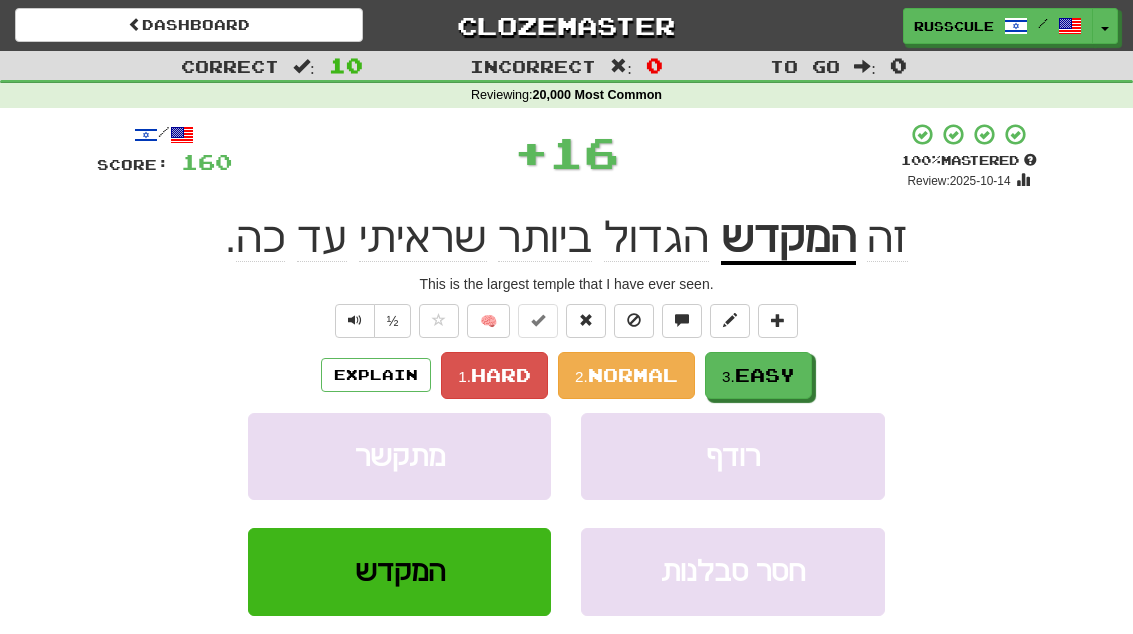 click on "Easy" at bounding box center (765, 375) 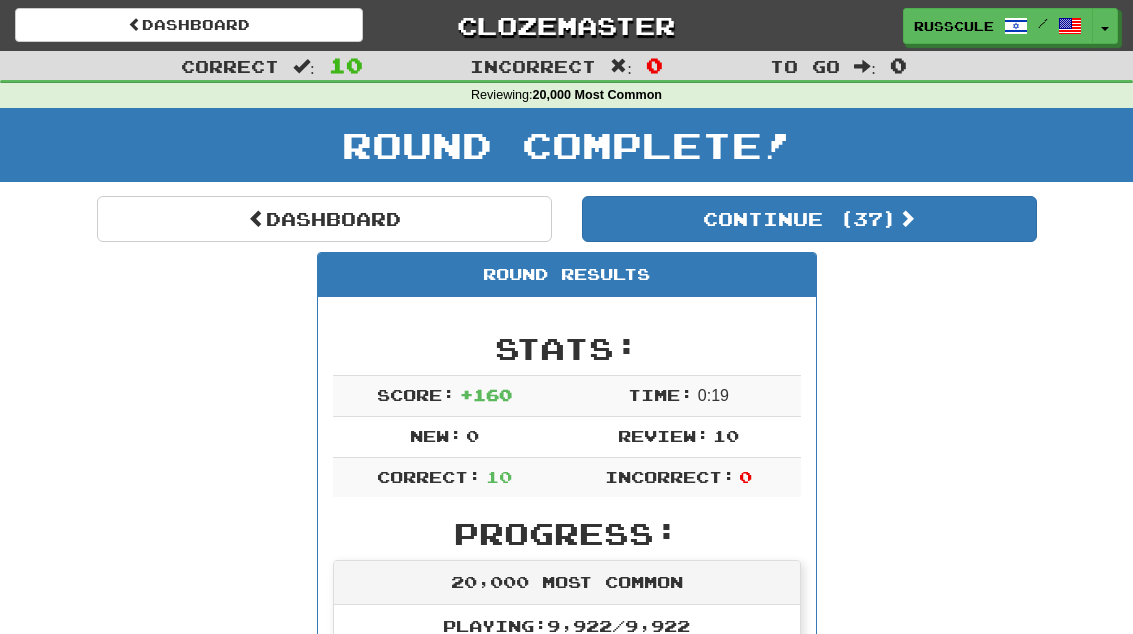 click on "Continue ( 37 )" at bounding box center (809, 219) 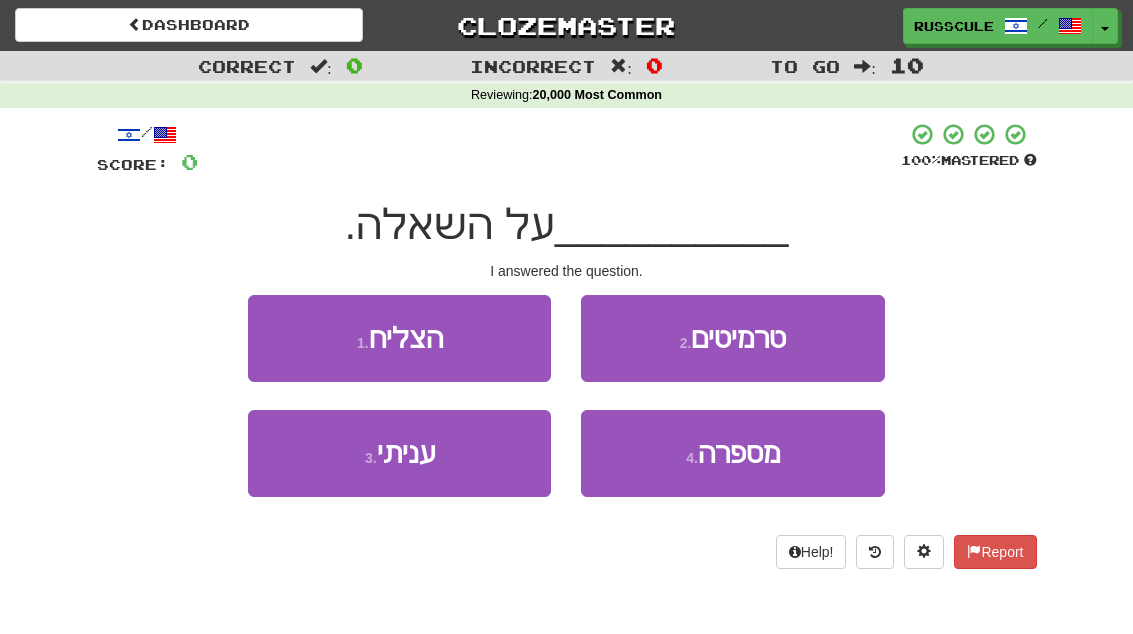 click on "3 .  עניתי" at bounding box center (399, 453) 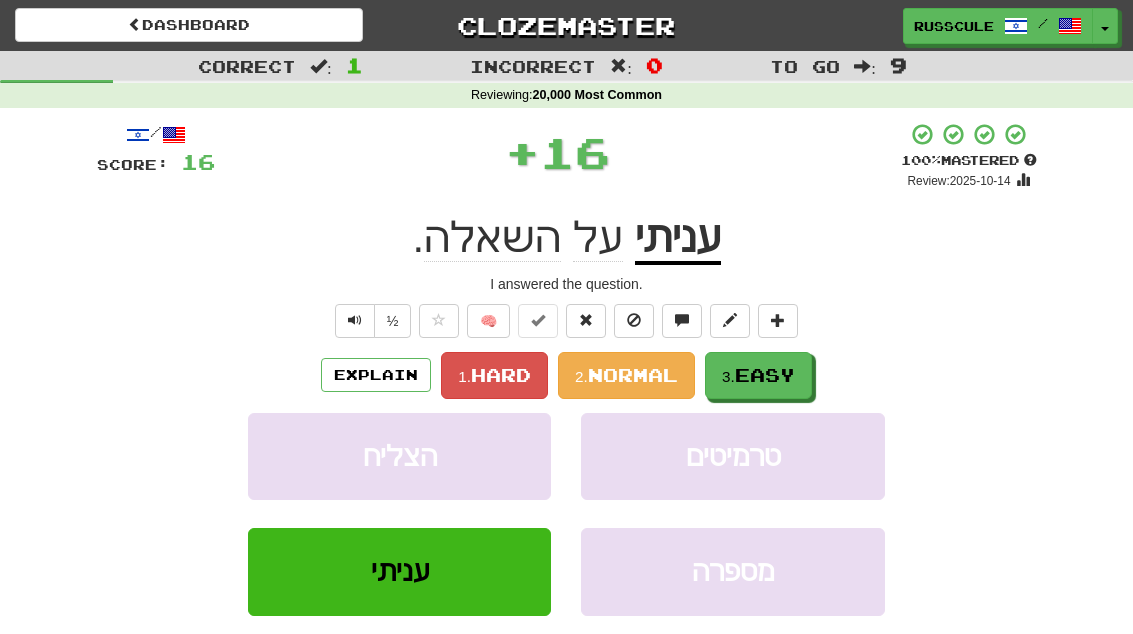 click on "Easy" at bounding box center (765, 375) 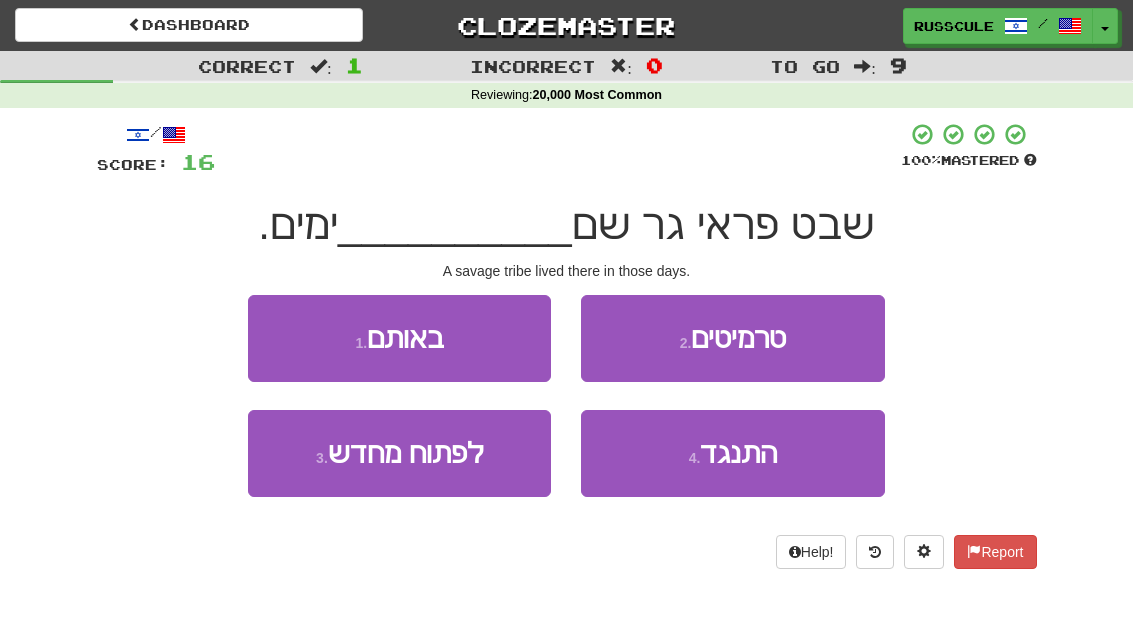 click on "1 .  באותם" at bounding box center [399, 338] 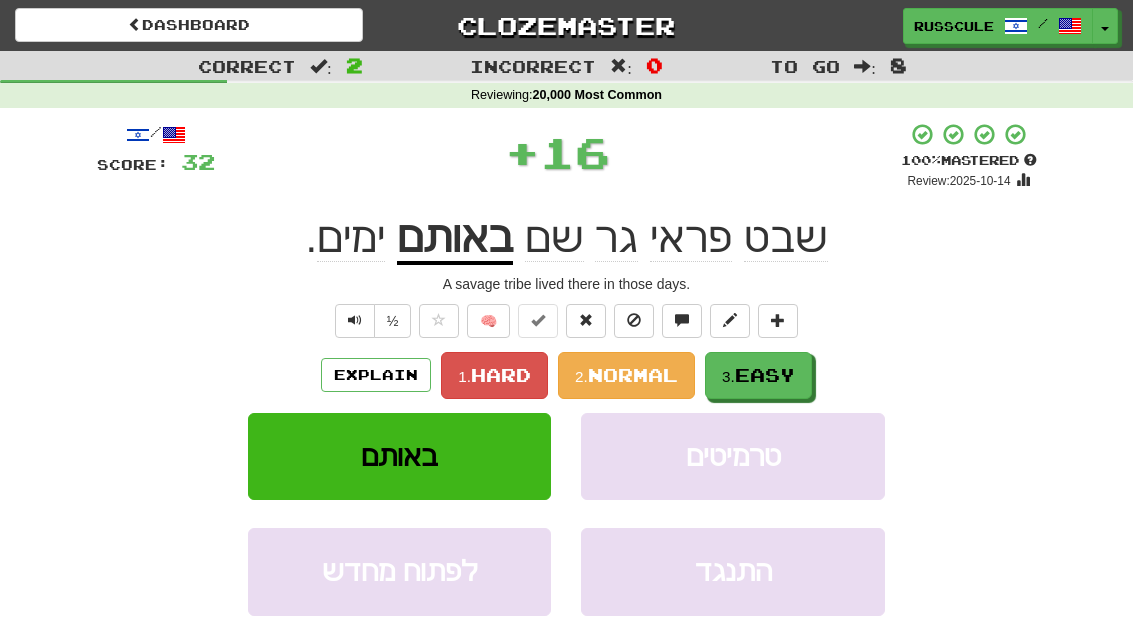 click on "3.  Easy" at bounding box center [758, 375] 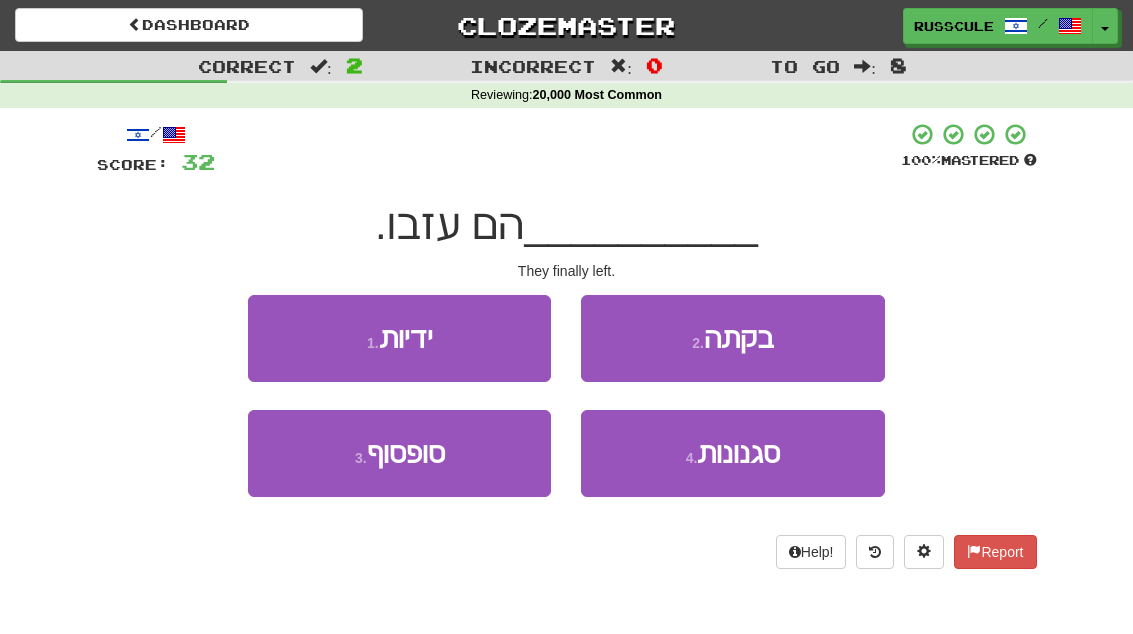 click on "3 .  סופסוף" at bounding box center [399, 453] 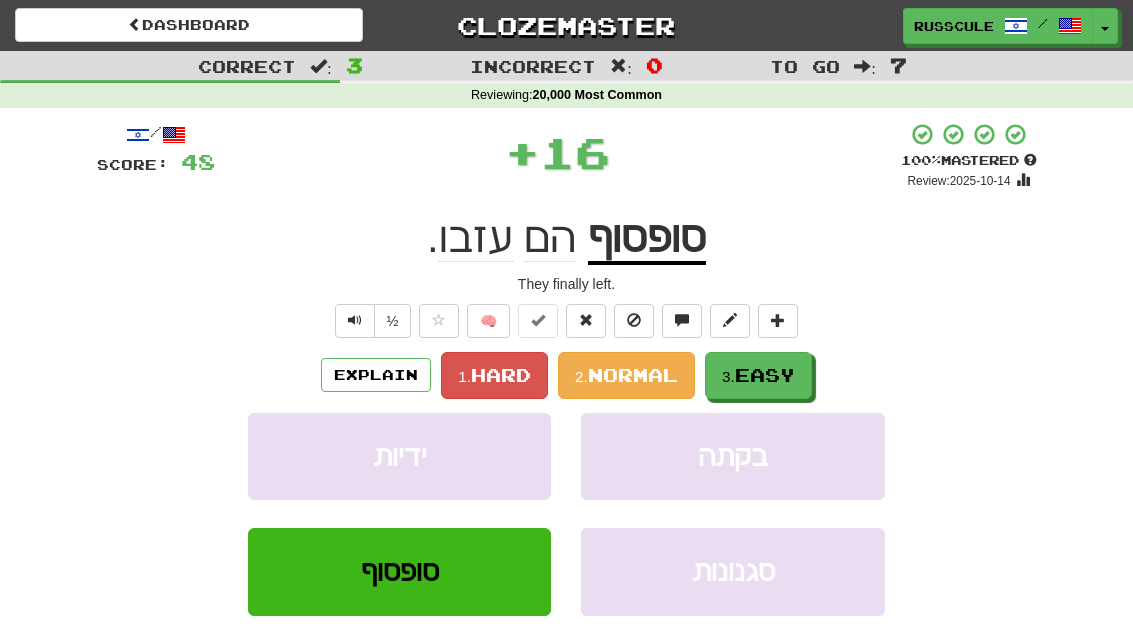 click on "3.  Easy" at bounding box center (758, 375) 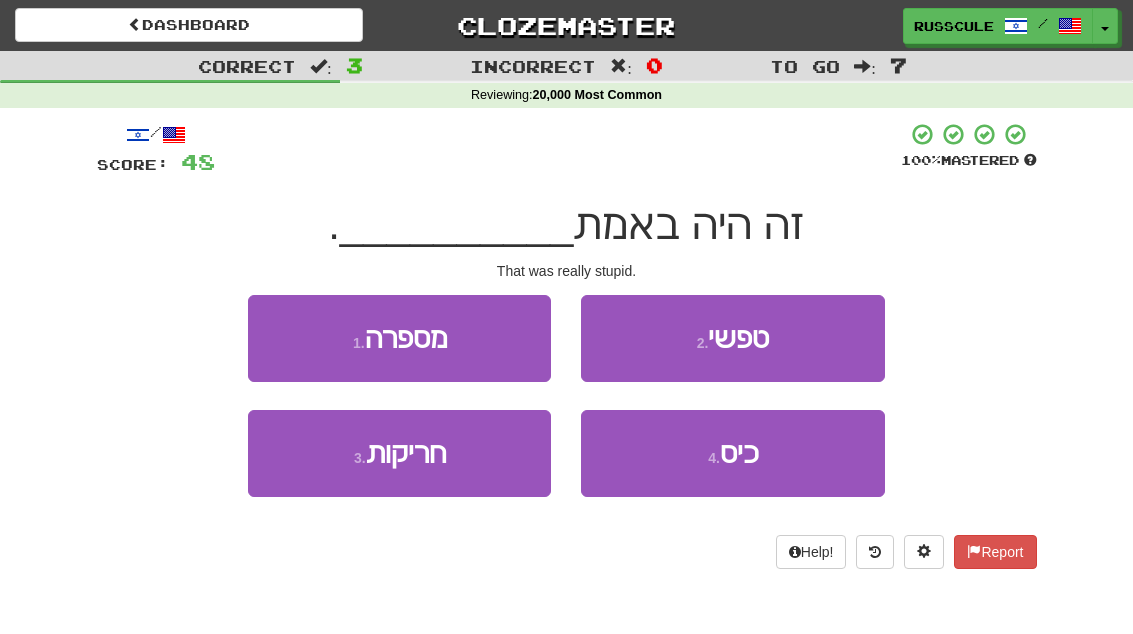 click on "2 .  טפשי" at bounding box center [732, 338] 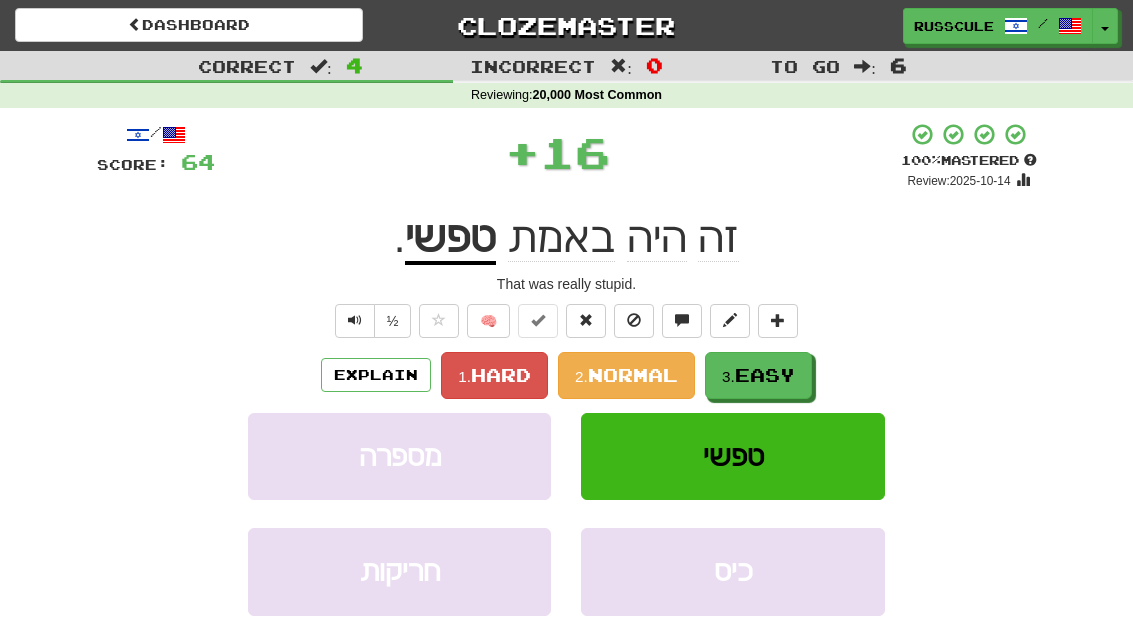 click on "Easy" at bounding box center [765, 375] 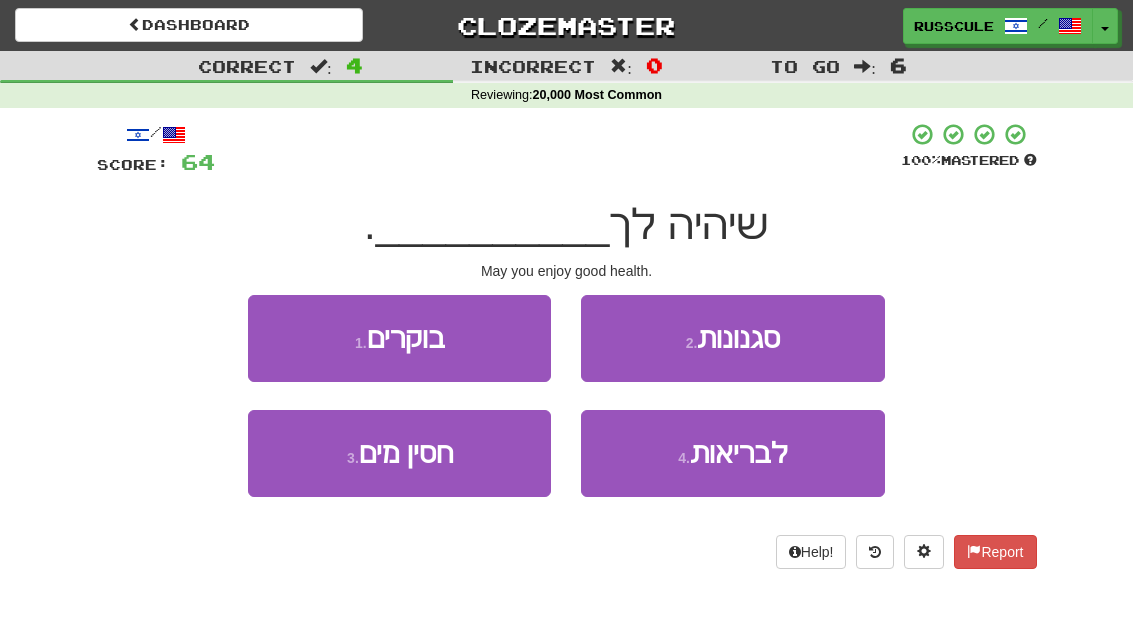 click on "4 .  לבריאות" at bounding box center (732, 453) 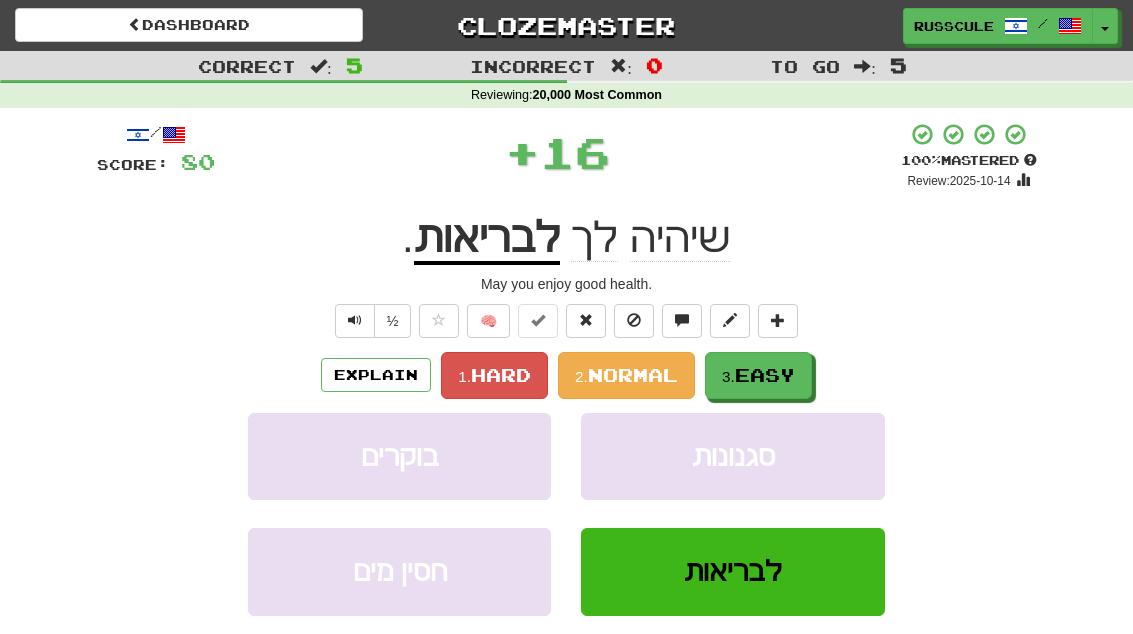 click on "3.  Easy" at bounding box center (758, 375) 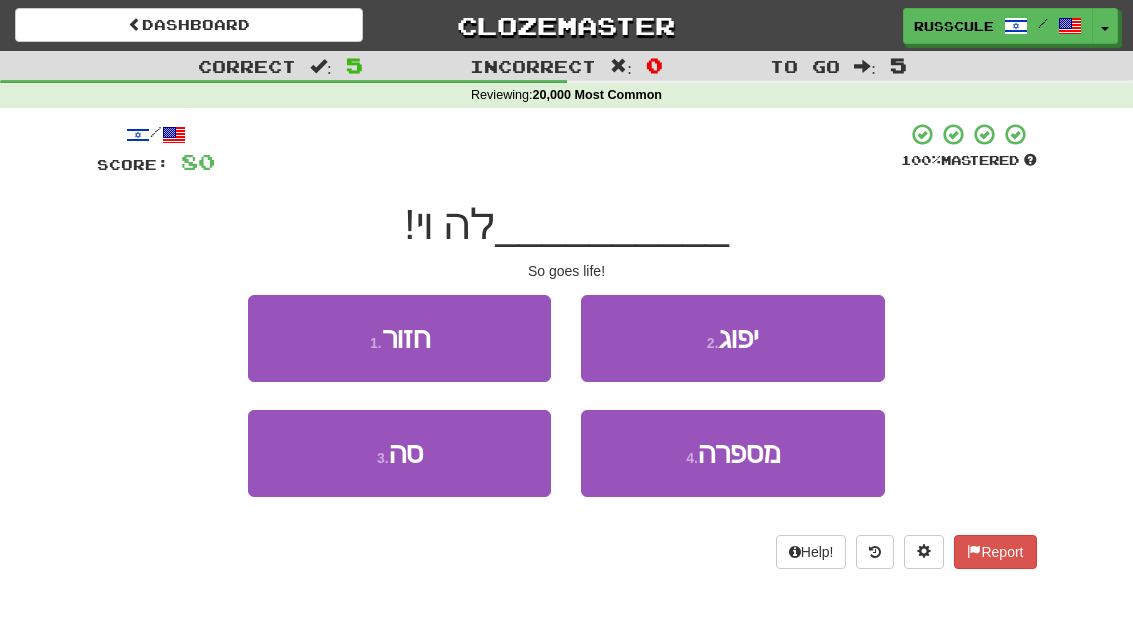 click on "3 .  סה" at bounding box center [399, 453] 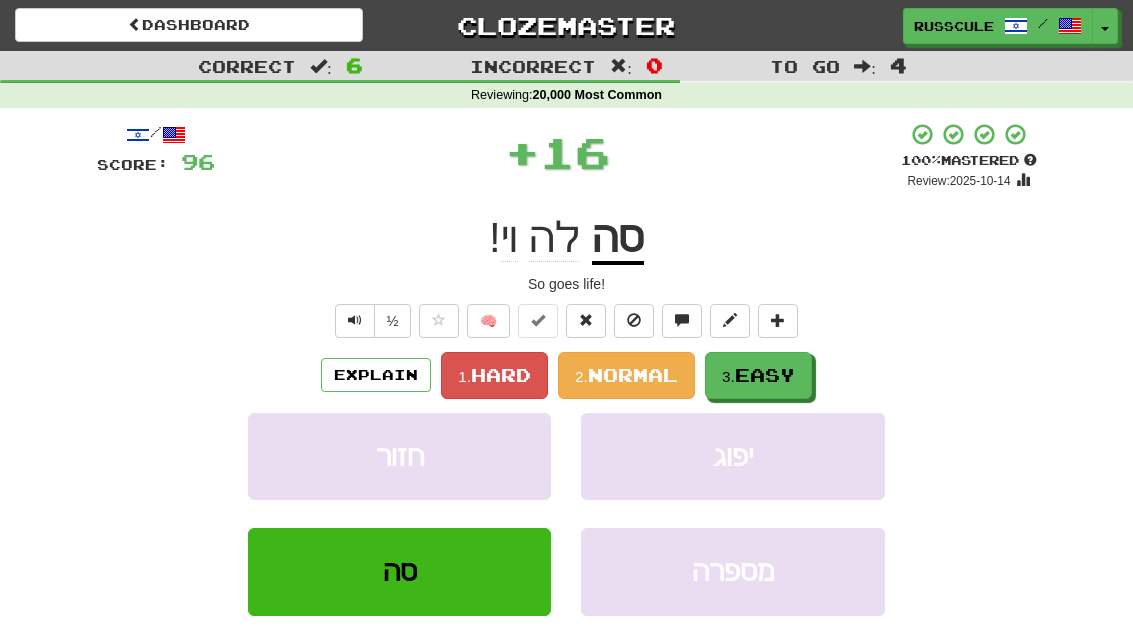 click on "3.  Easy" at bounding box center [758, 375] 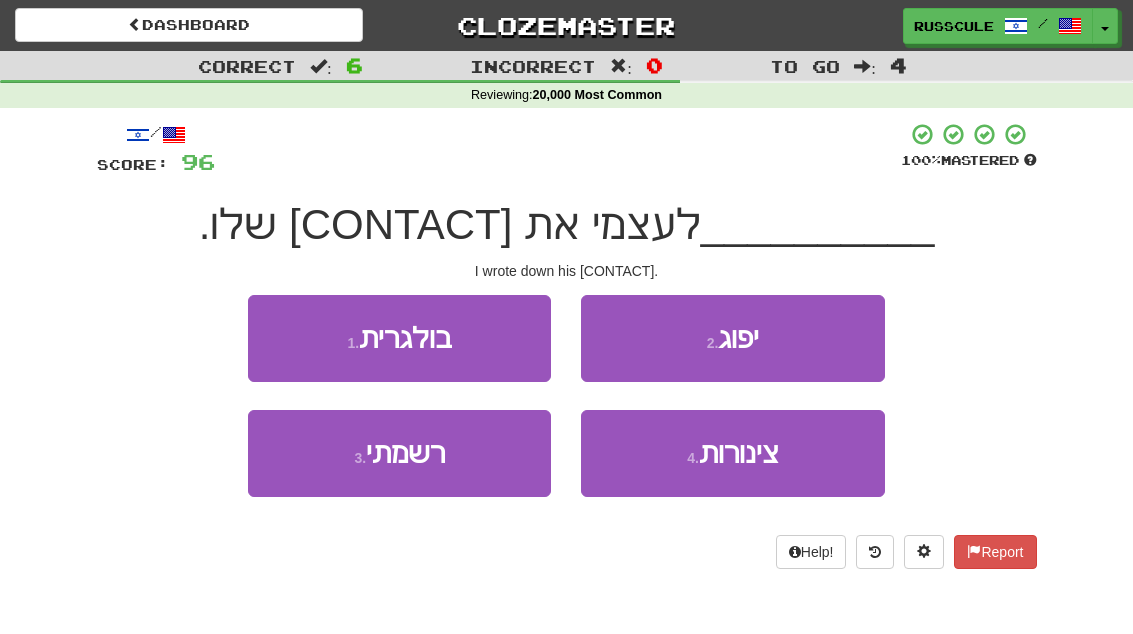 click on "3 .  רשמתי" at bounding box center [399, 453] 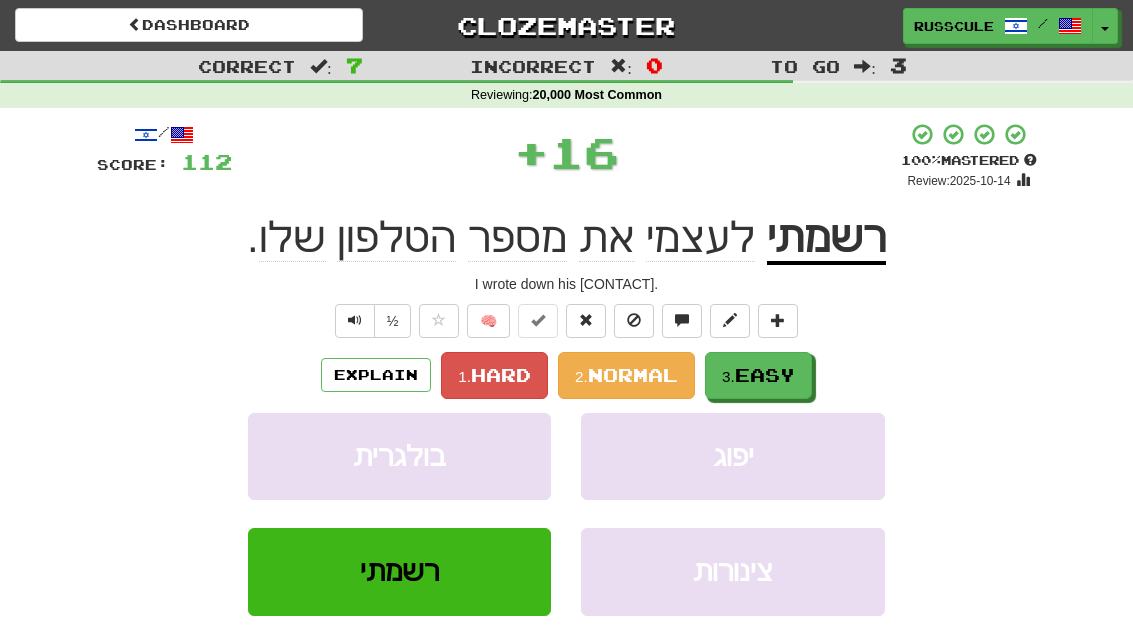 click on "3.  Easy" at bounding box center (758, 375) 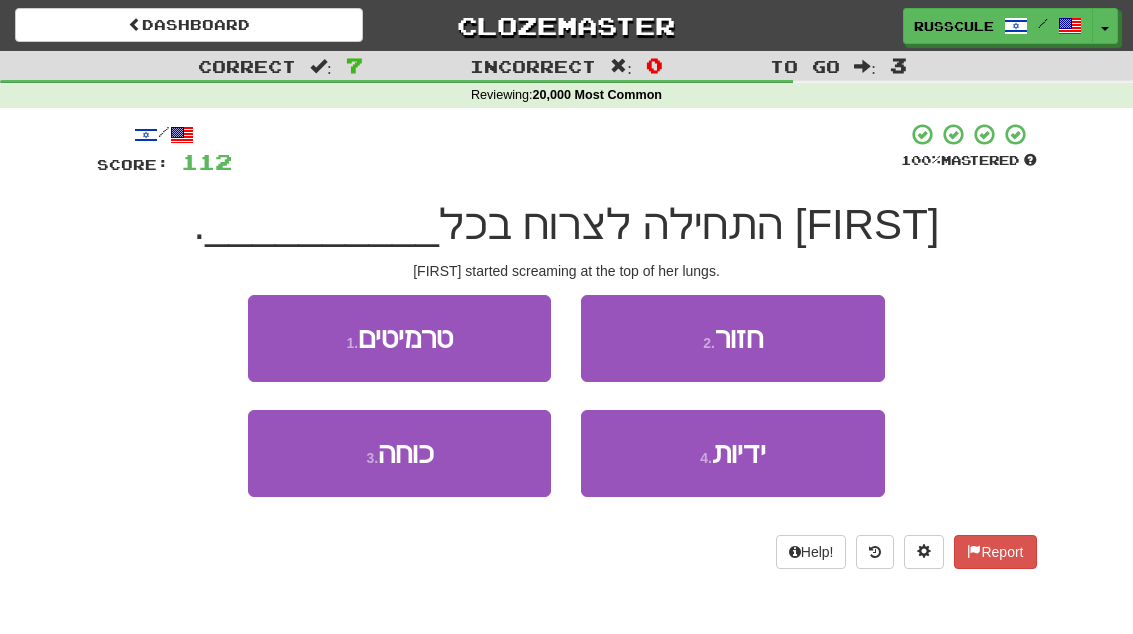 click on "3 .  כוחה" at bounding box center (399, 453) 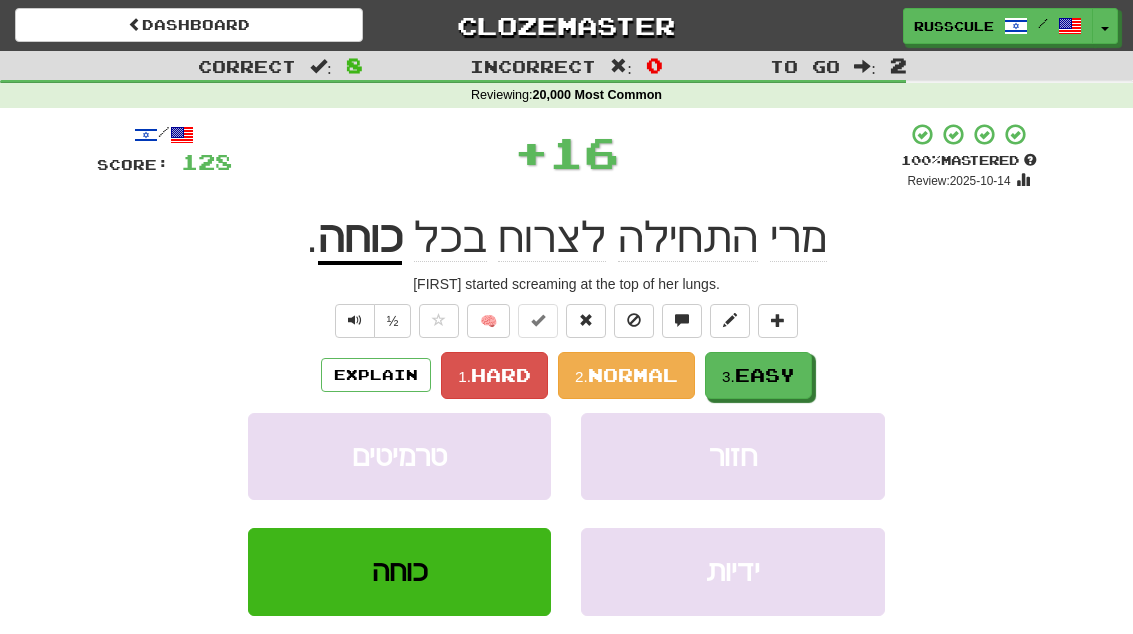 click on "Easy" at bounding box center [765, 375] 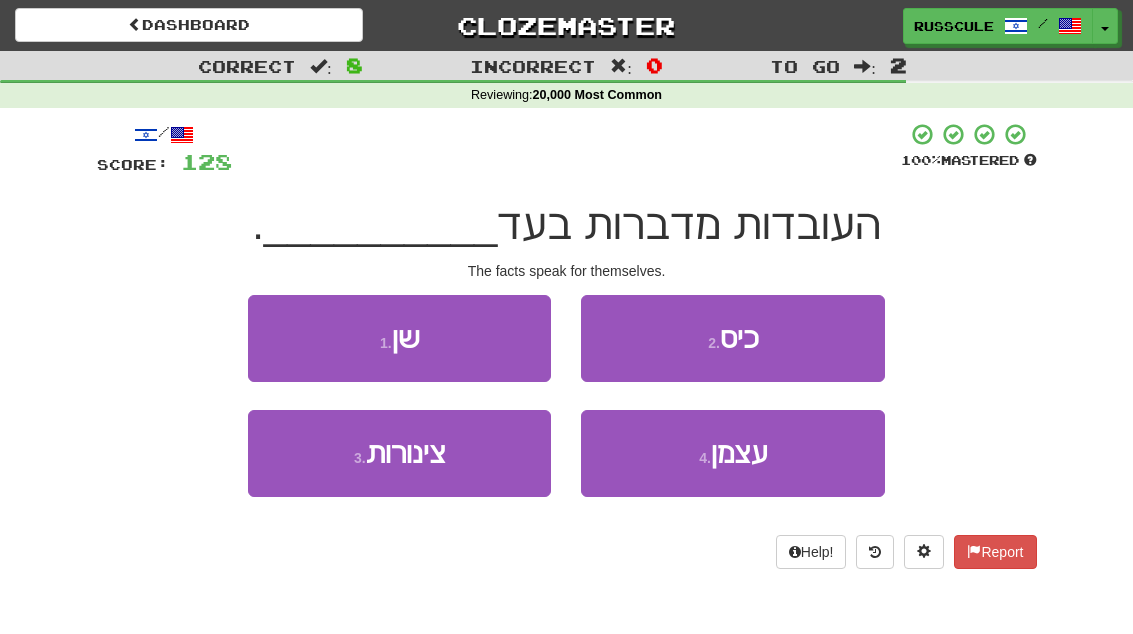 click on "4 .  עצמן" at bounding box center [732, 453] 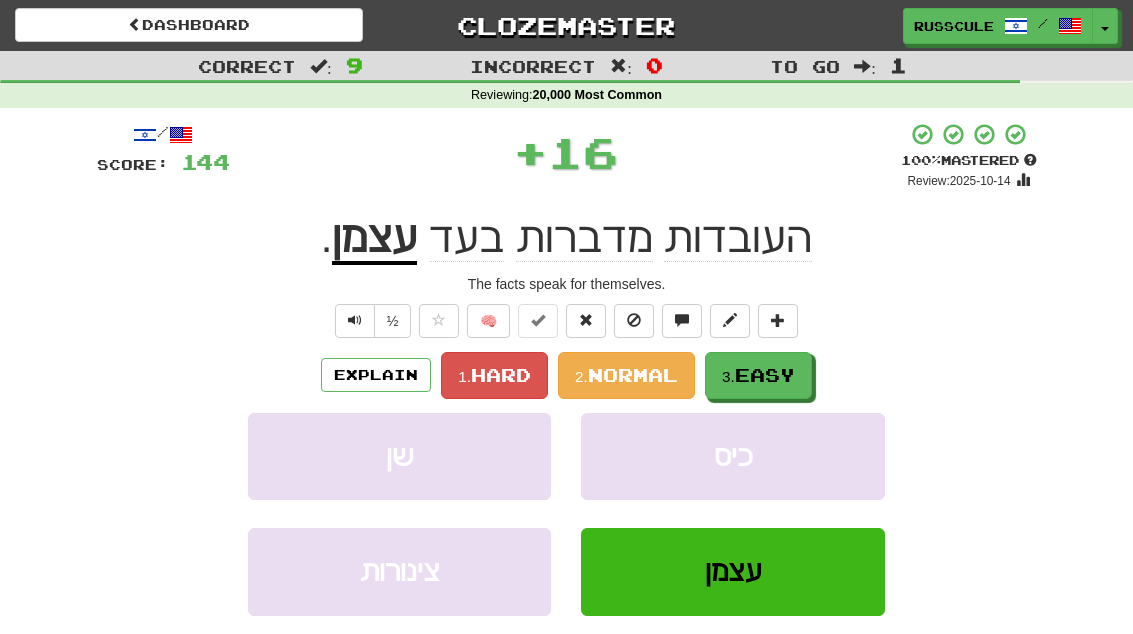click on "3.  Easy" at bounding box center [758, 375] 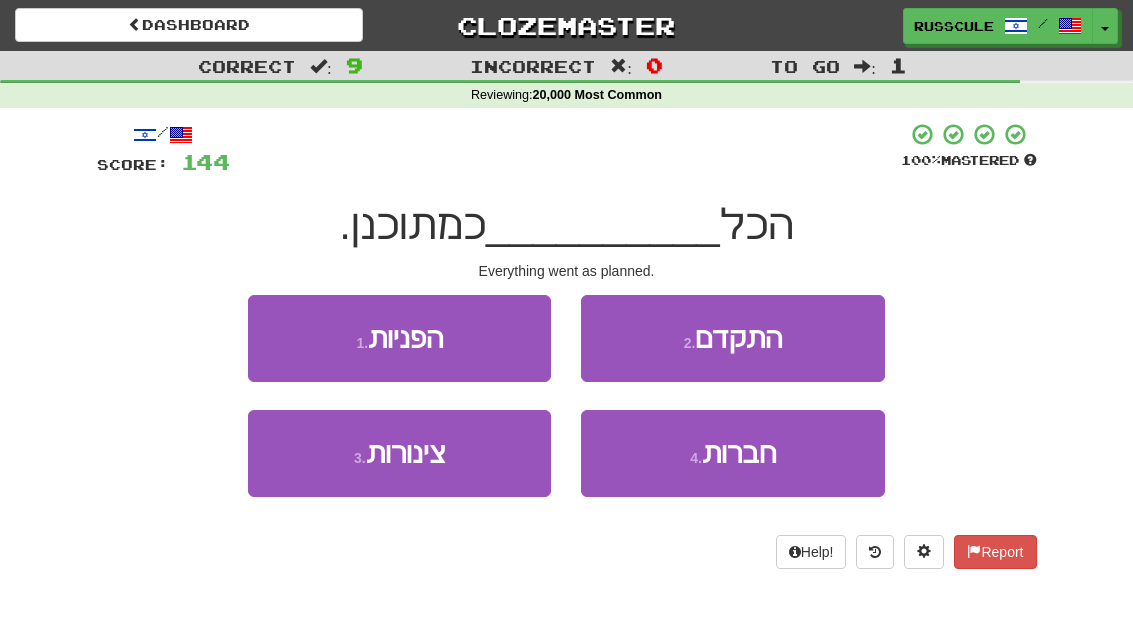 click on "2 .  התקדם" at bounding box center [732, 338] 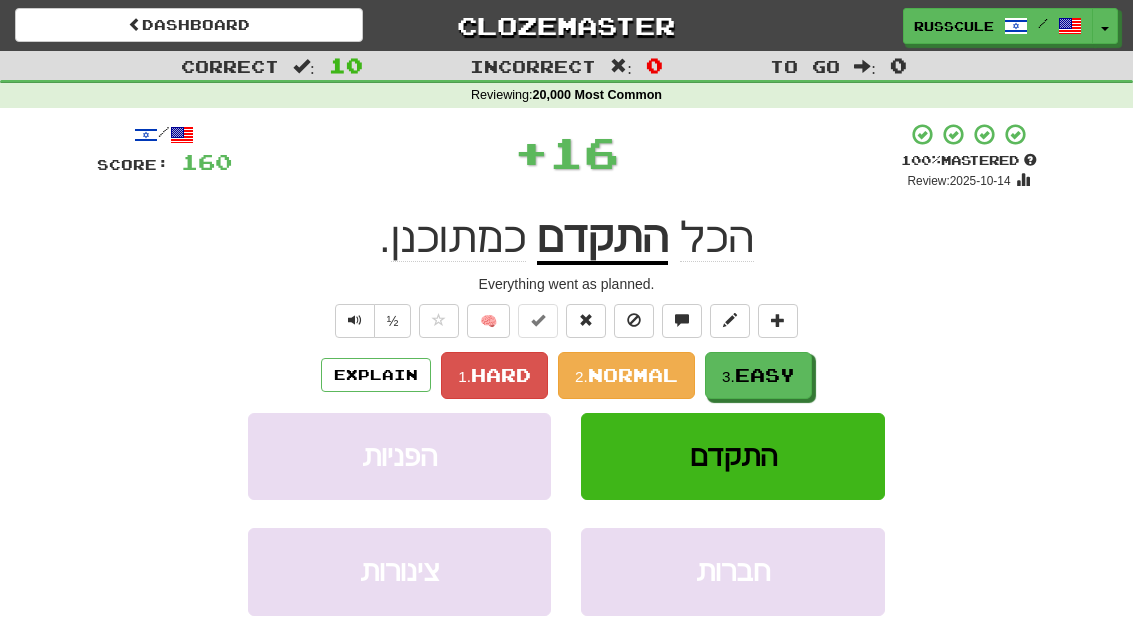 click on "3.  Easy" at bounding box center [758, 375] 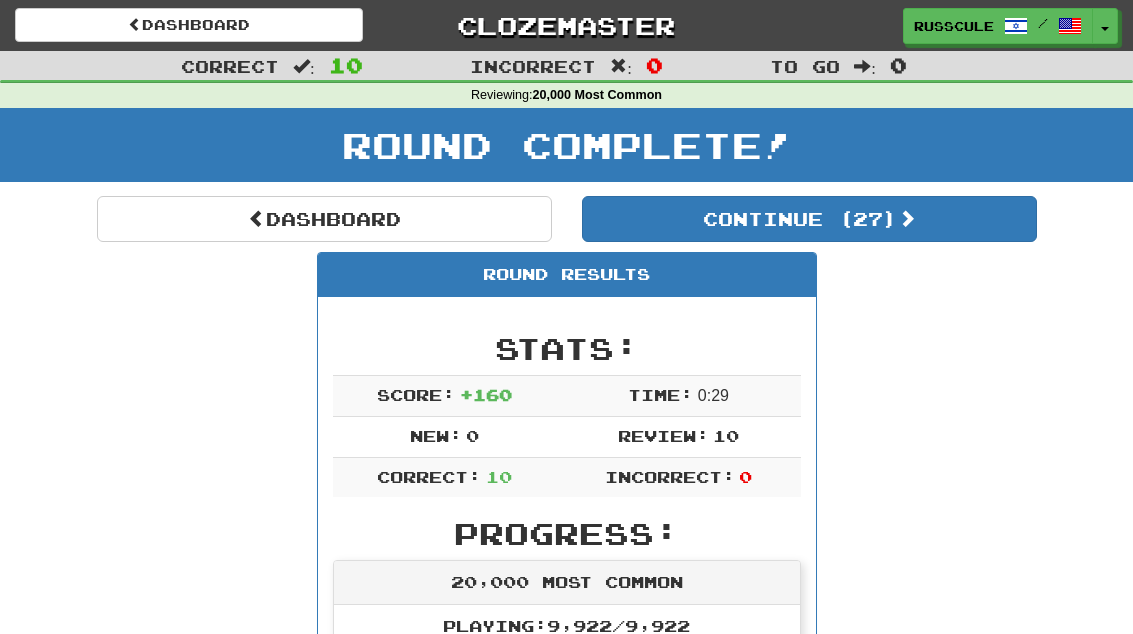 click on "Continue ( 27 )" at bounding box center [809, 219] 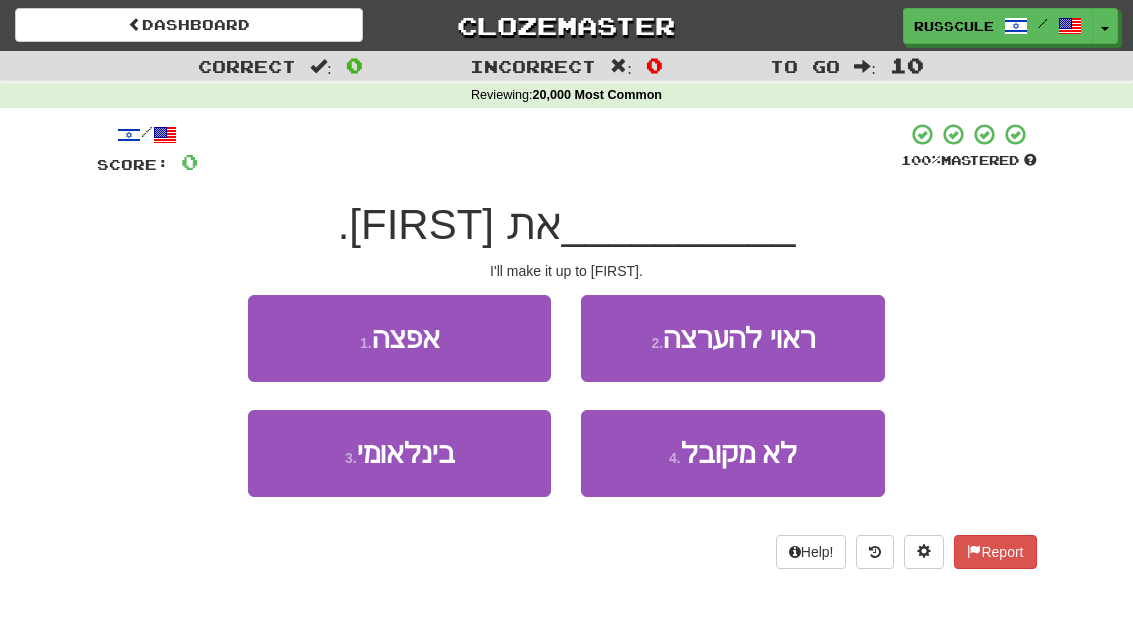 click on "1 .  אפצה" at bounding box center (399, 338) 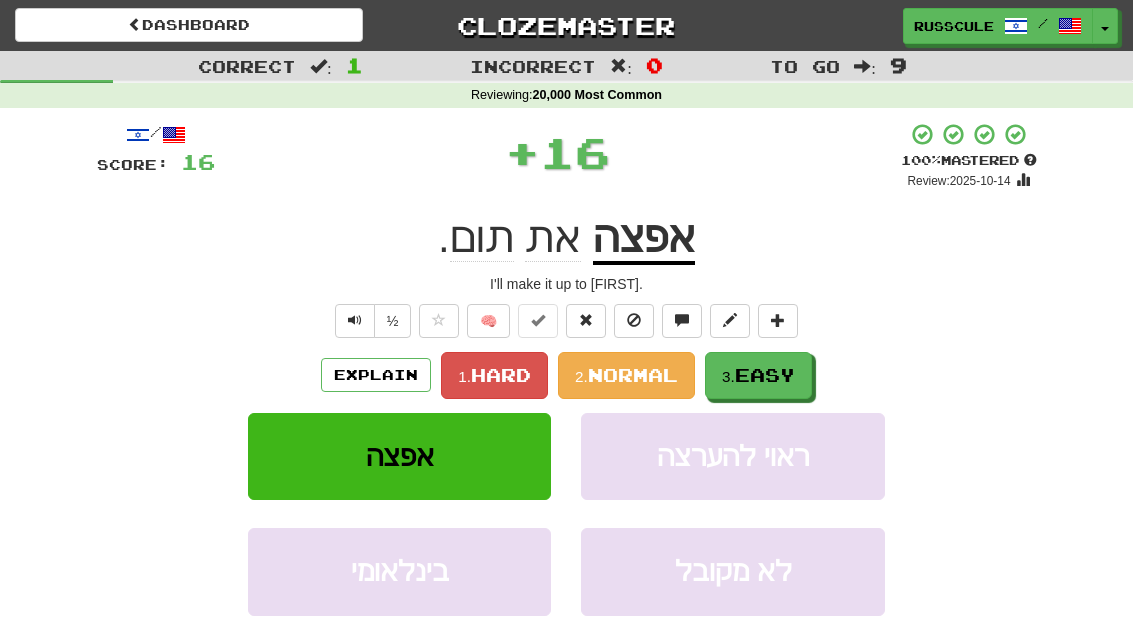 click on "3.  Easy" at bounding box center (758, 375) 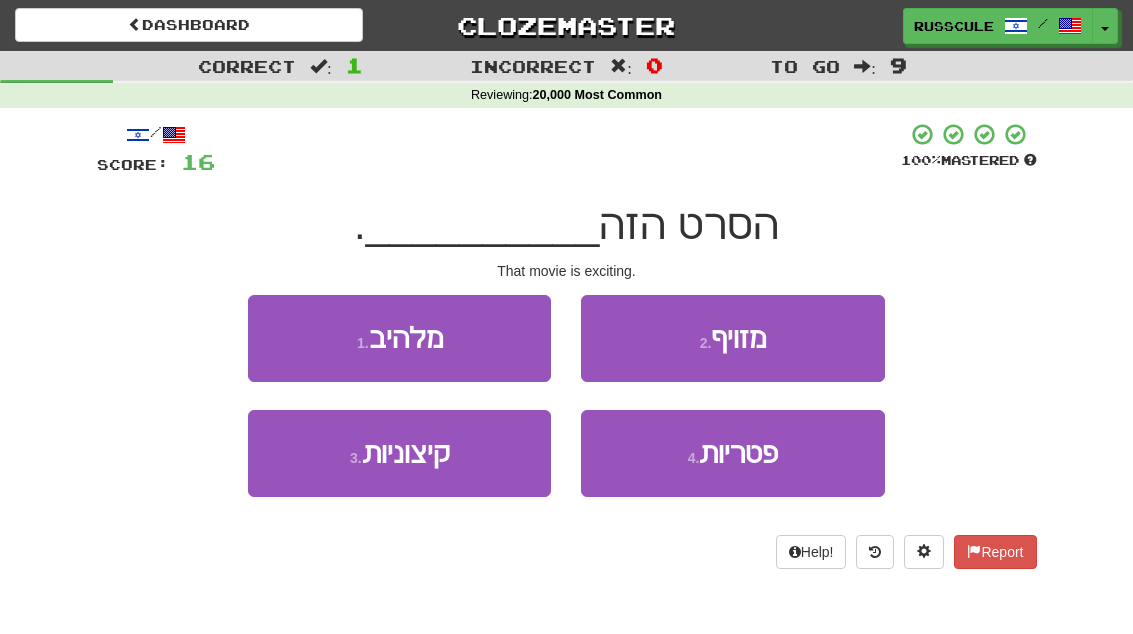 click on "1 .  מלהיב" at bounding box center (399, 338) 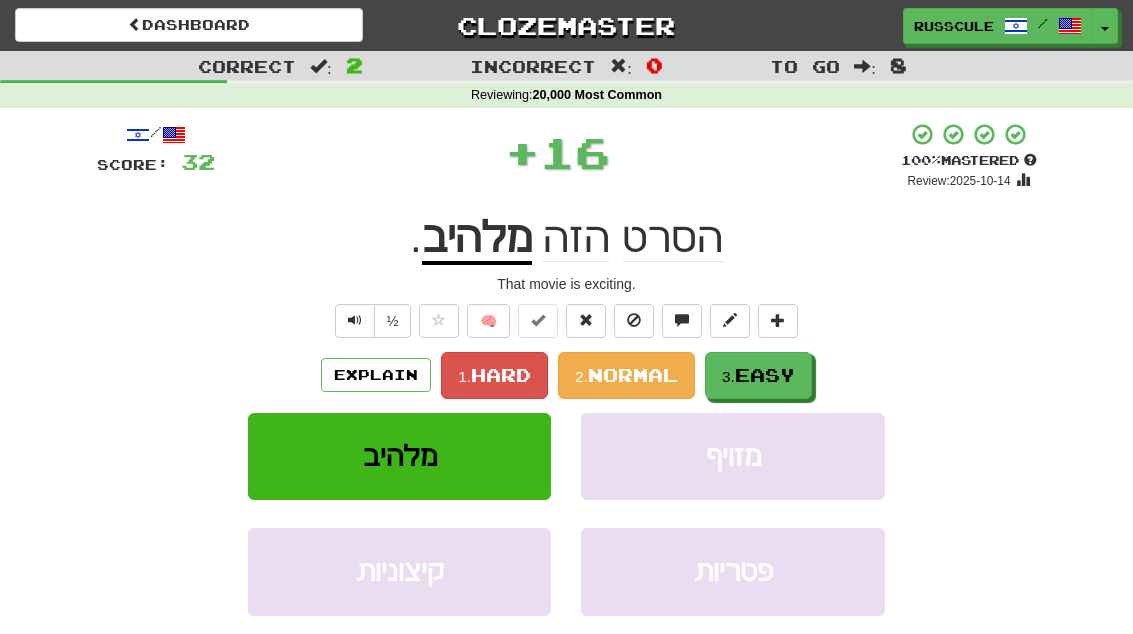 click on "3.  Easy" at bounding box center [758, 375] 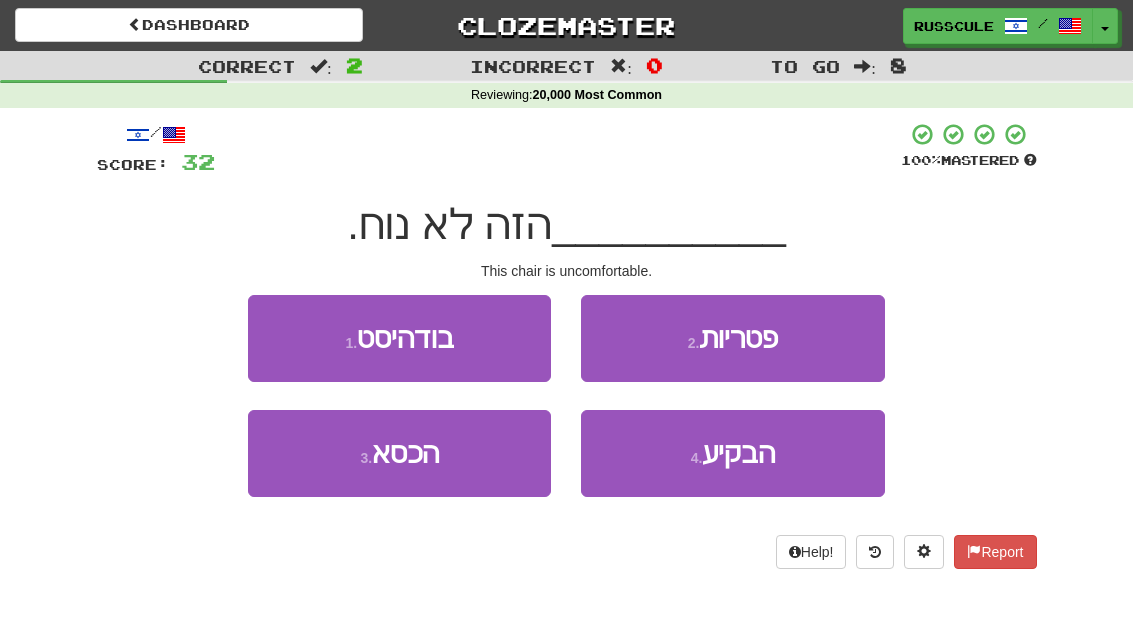 click on "3 .  הכסא" at bounding box center [399, 453] 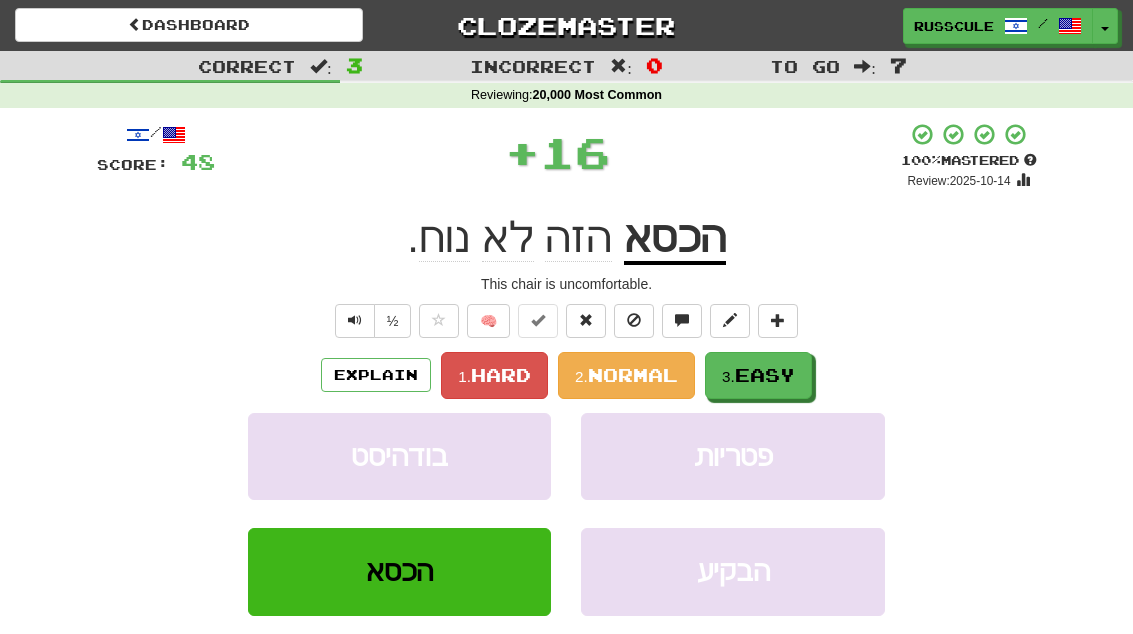 click on "3.  Easy" at bounding box center [758, 375] 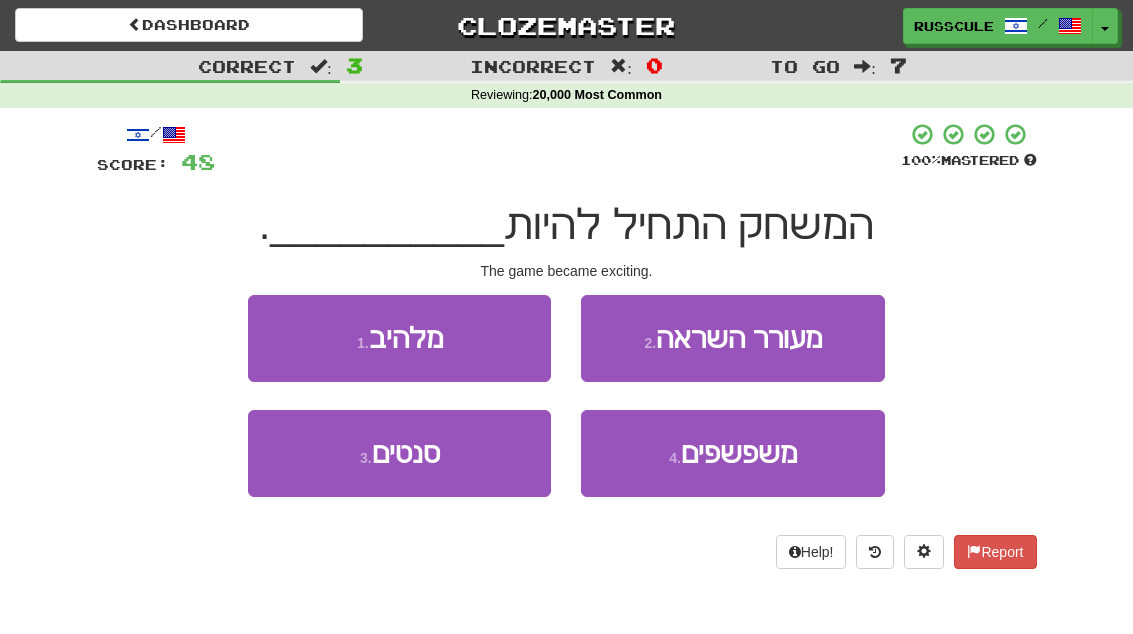click on "1 .  מלהיב" at bounding box center (399, 338) 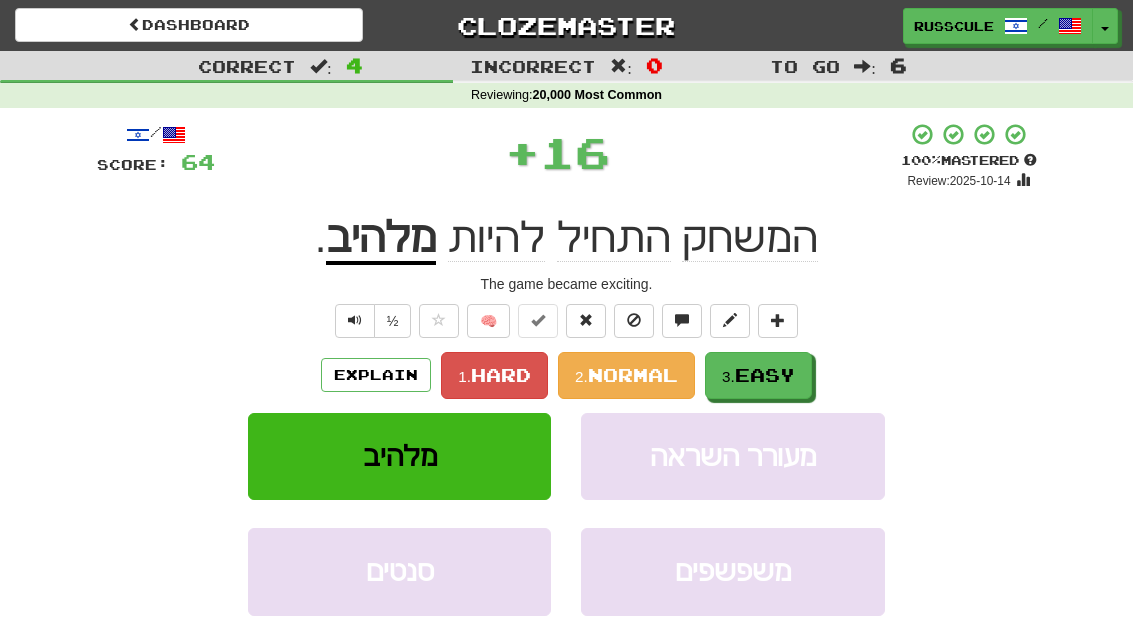 click on "Easy" at bounding box center (765, 375) 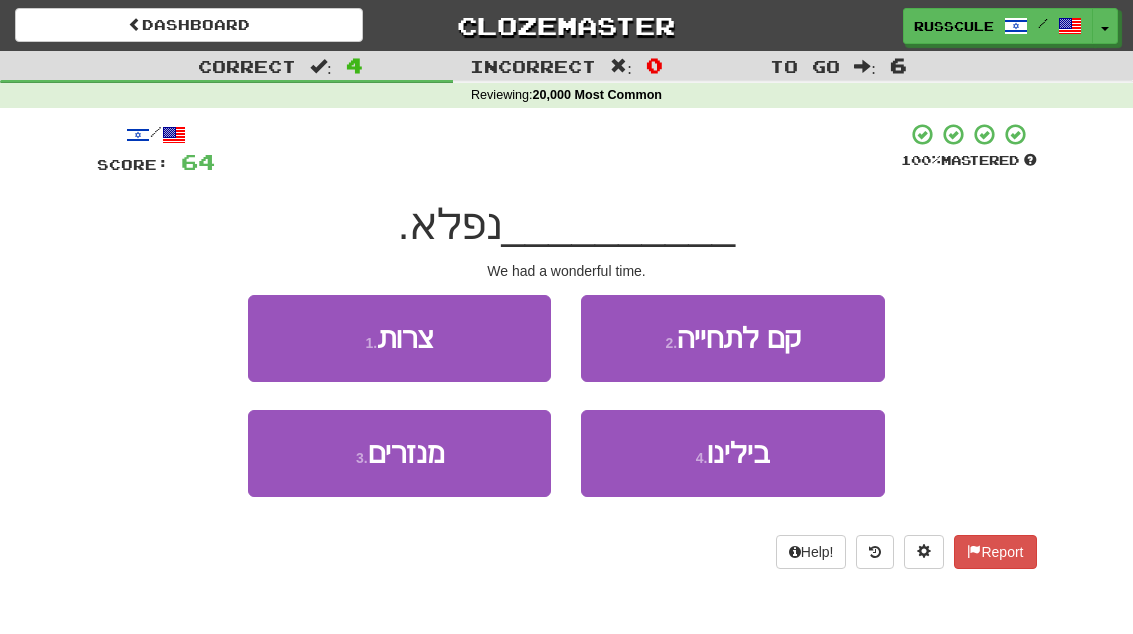click on "4 .  בילינו" at bounding box center (732, 453) 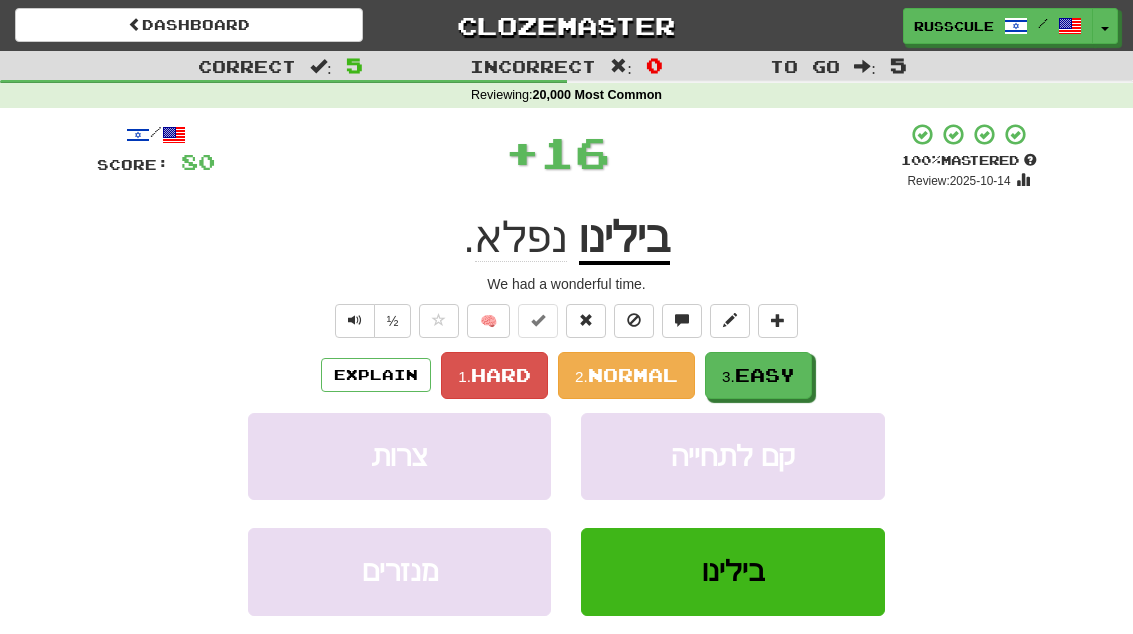 click on "3.  Easy" at bounding box center [758, 375] 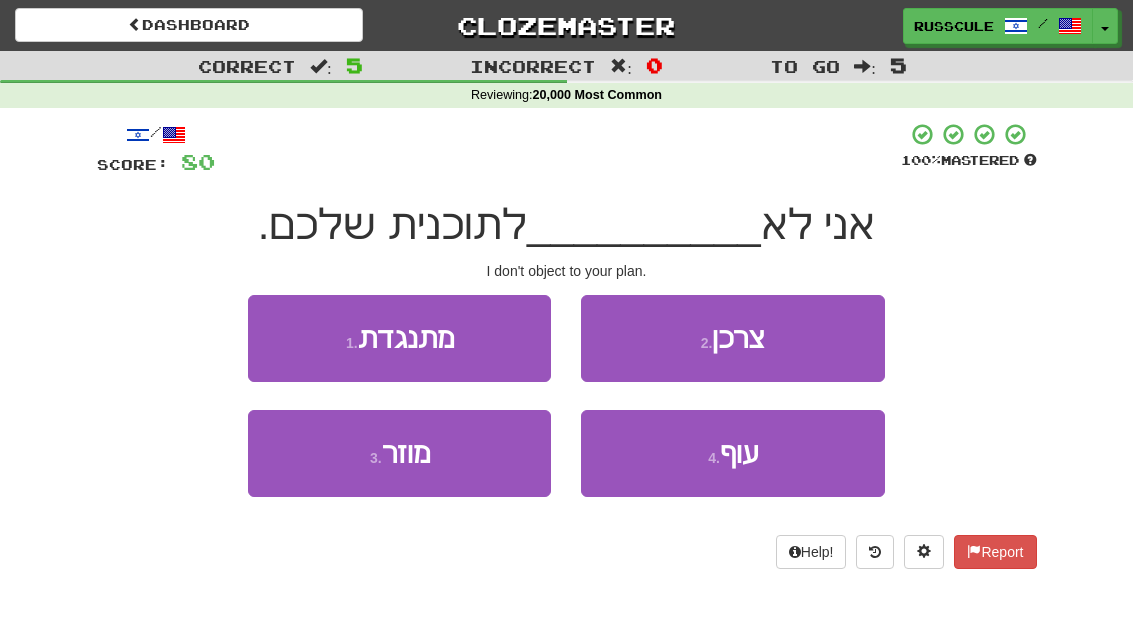click on "1 .  מתנגדת" at bounding box center [399, 338] 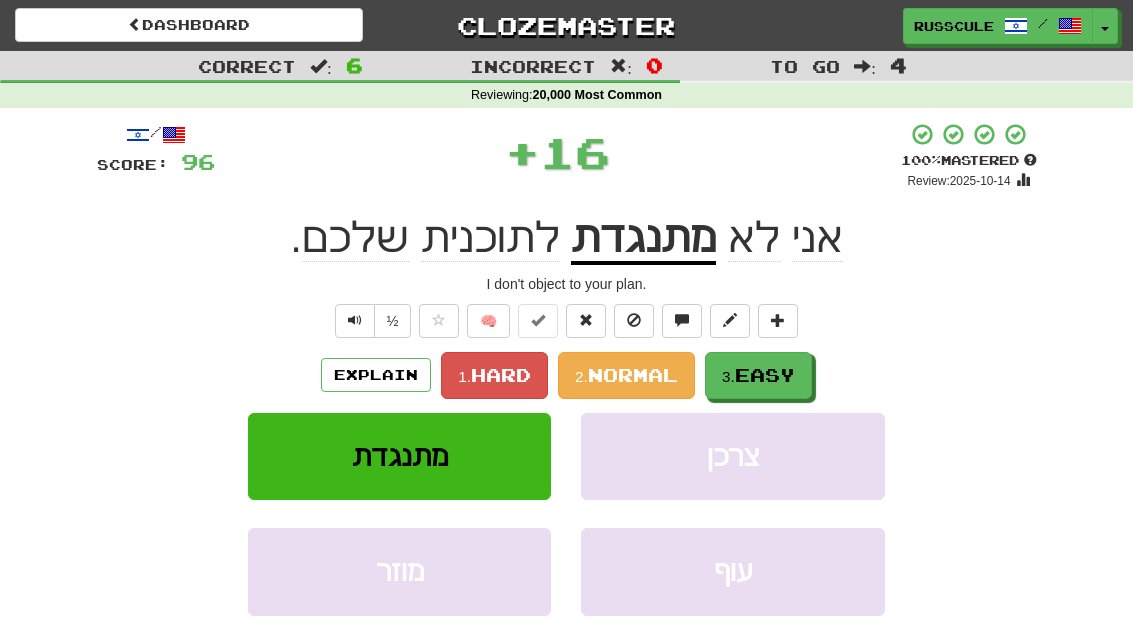 click on "Easy" at bounding box center [765, 375] 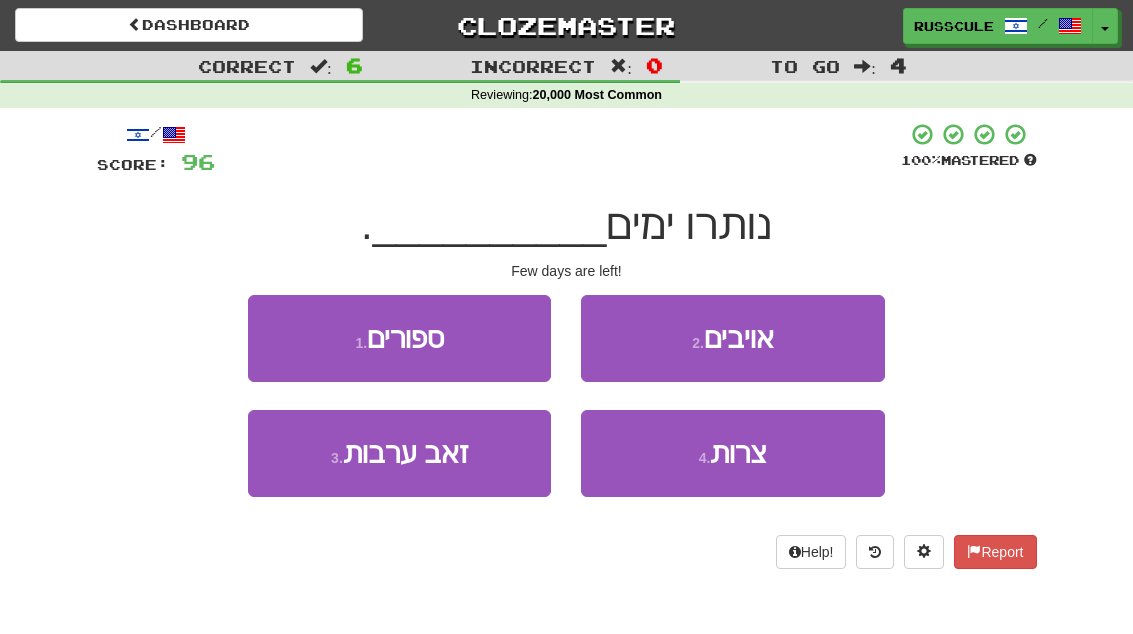 click on "1 .  ספורים" at bounding box center [399, 338] 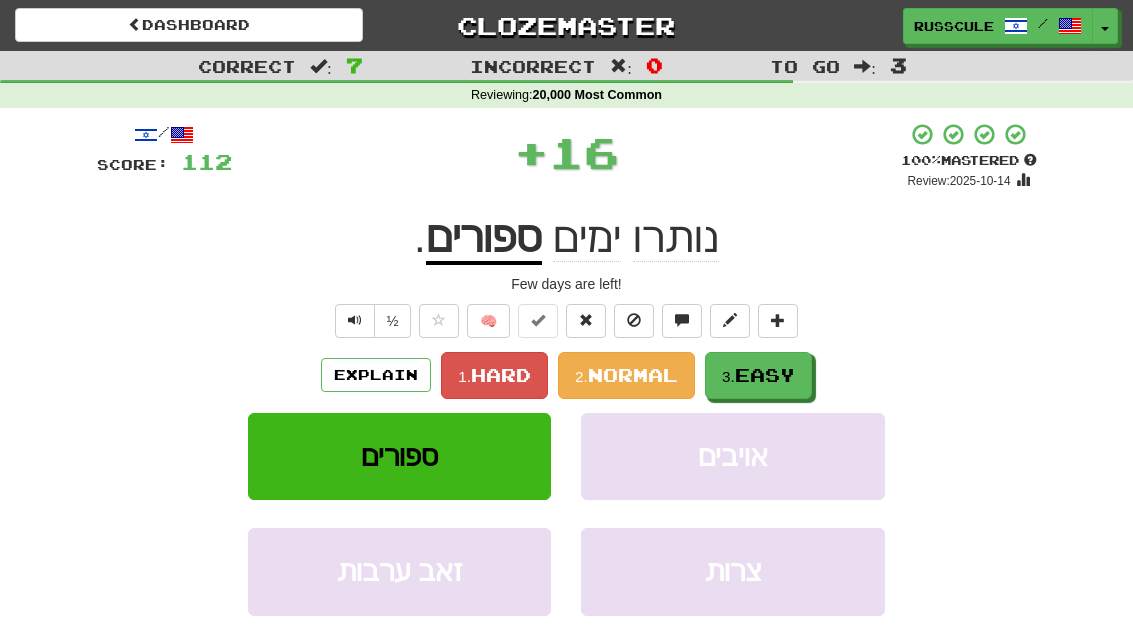 click on "3.  Easy" at bounding box center [758, 375] 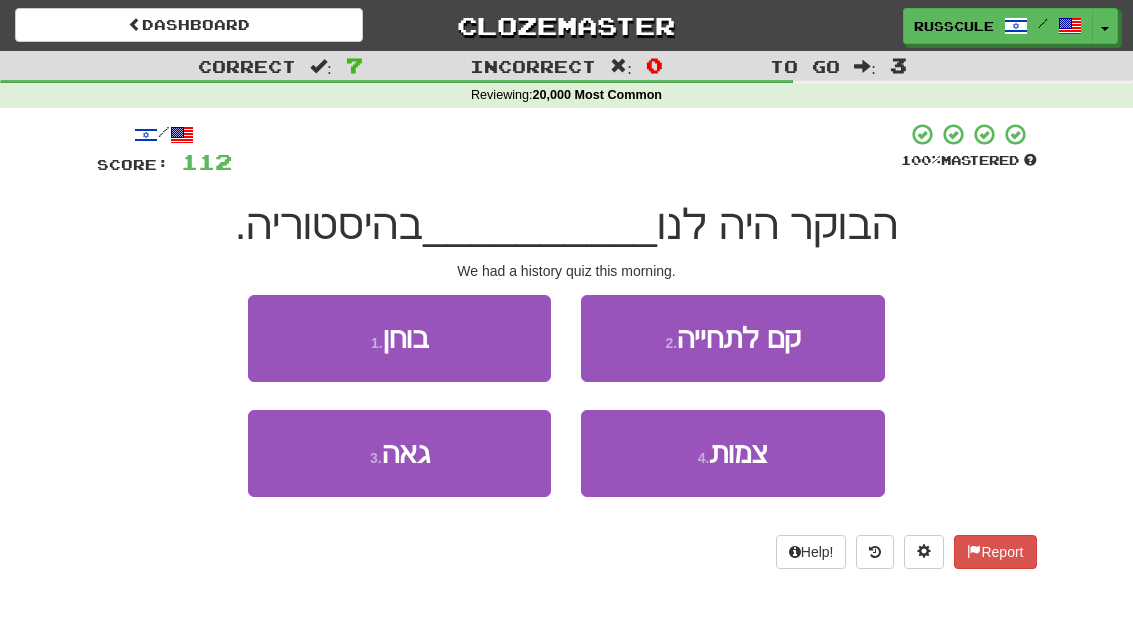 click on "1 .  בוחן" at bounding box center [399, 338] 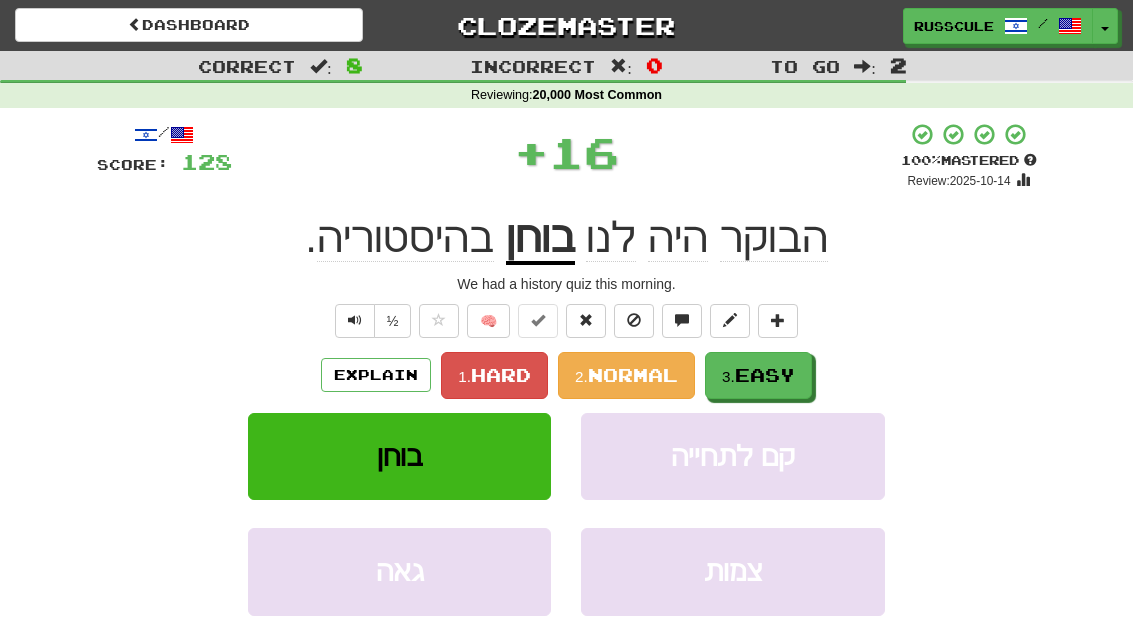 click on "Easy" at bounding box center [765, 375] 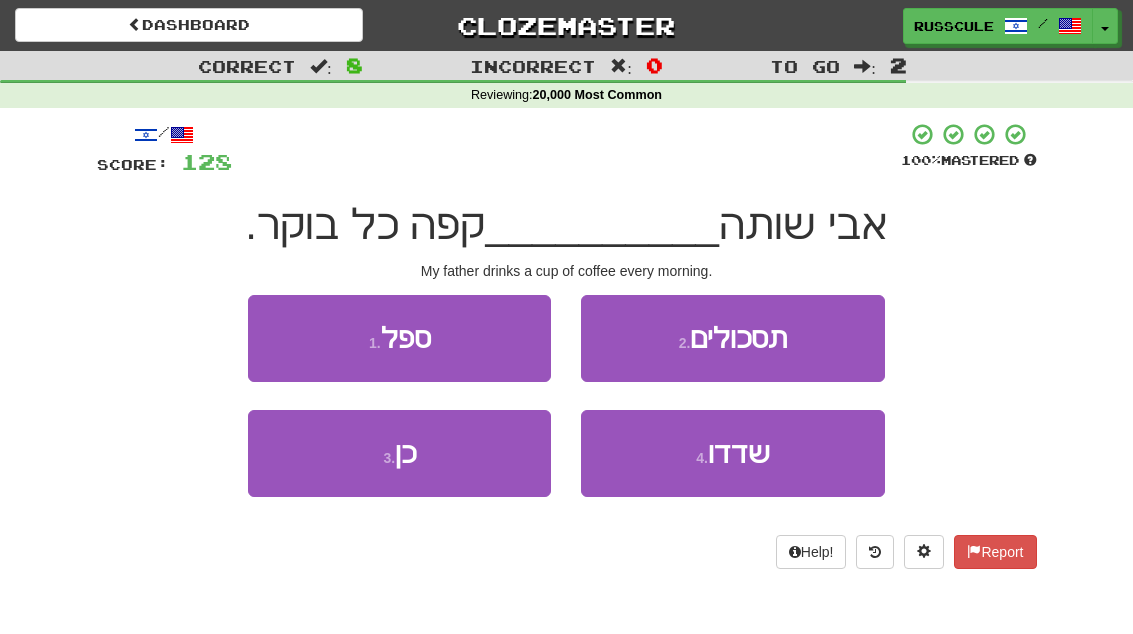 click on "1 .  ספל" at bounding box center [399, 338] 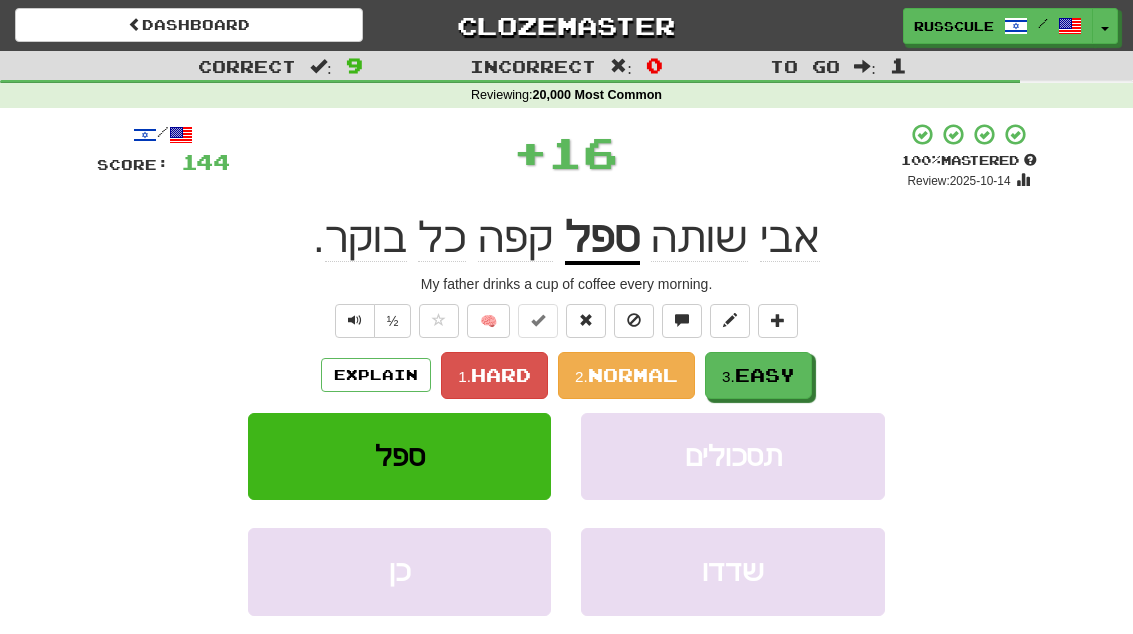 click on "Easy" at bounding box center [765, 375] 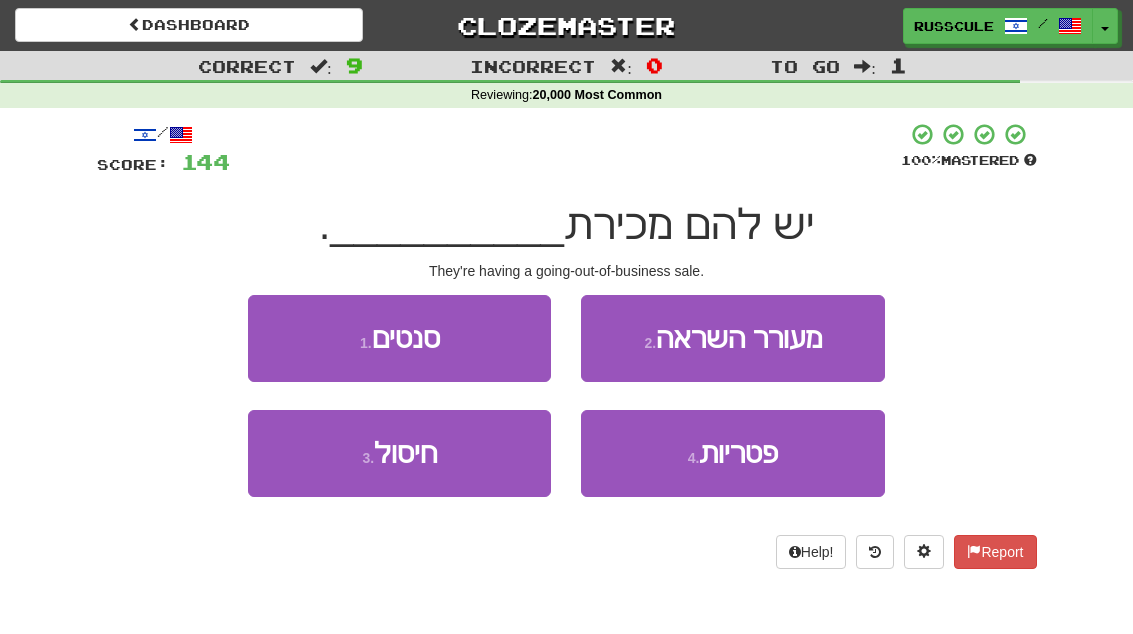 click on "3 .  חיסול" at bounding box center (399, 453) 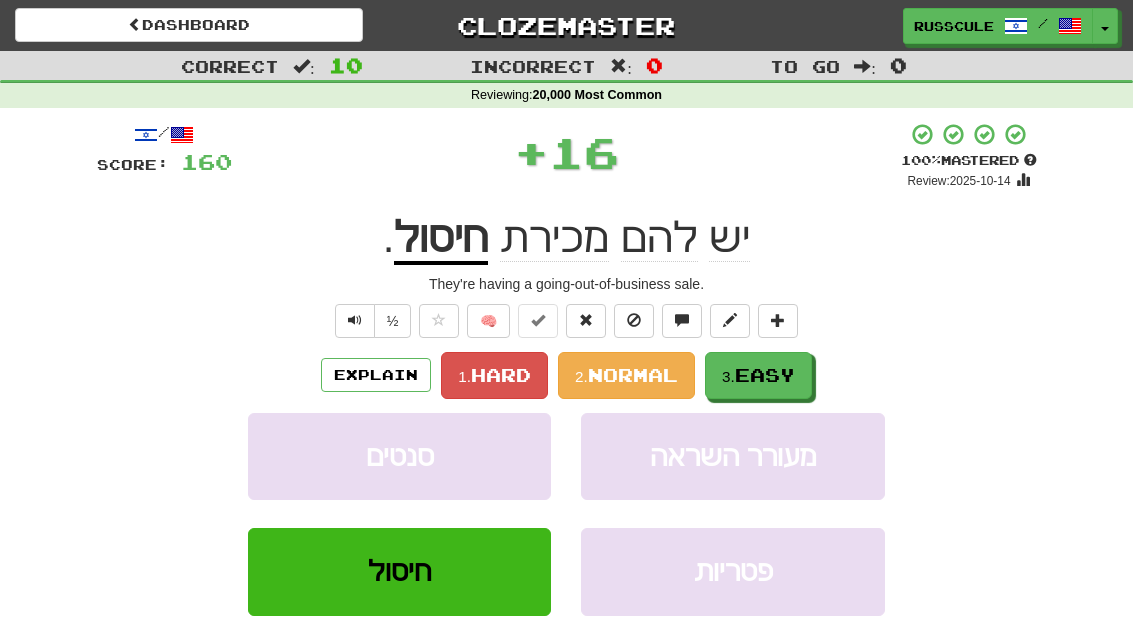 click on "Easy" at bounding box center [765, 375] 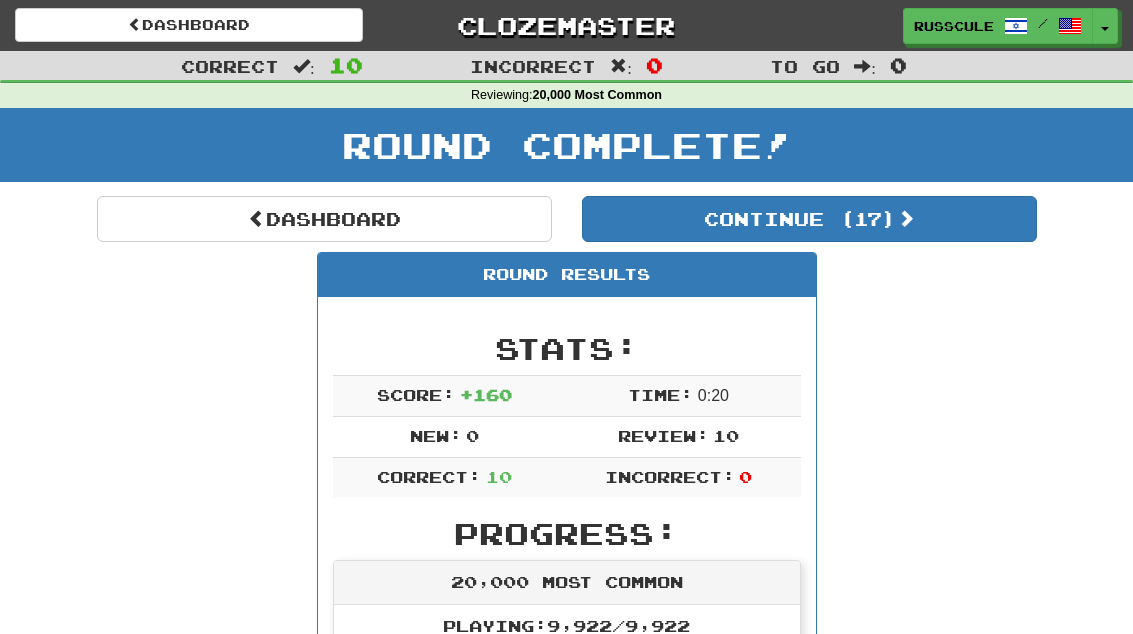 click on "Continue ( 17 )" at bounding box center (809, 219) 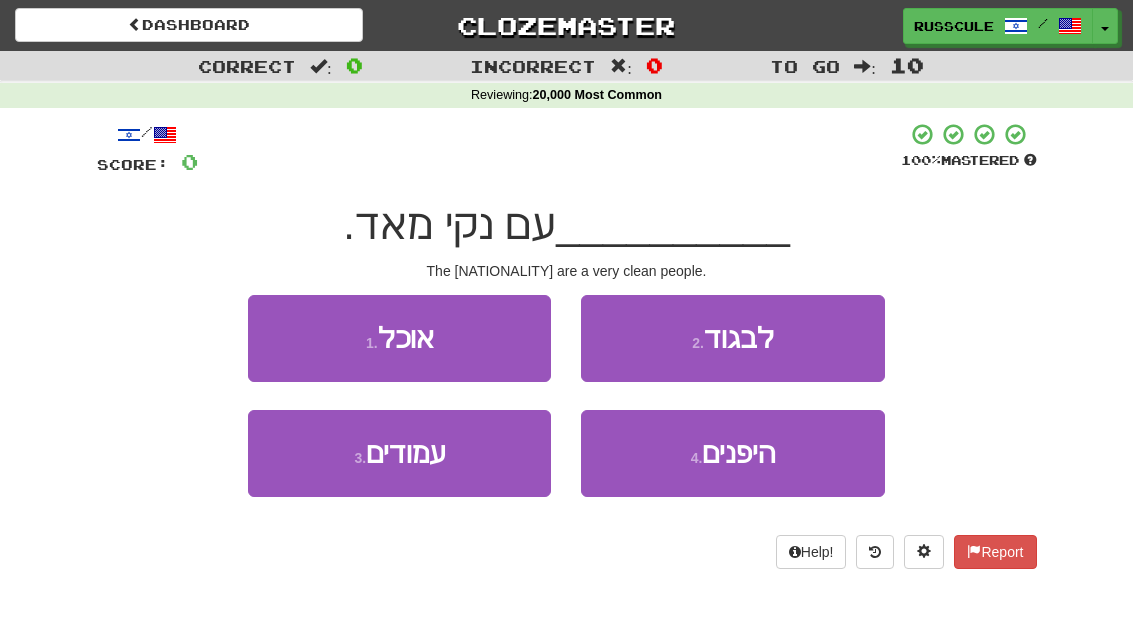 click on "4 .  היפנים" at bounding box center (732, 453) 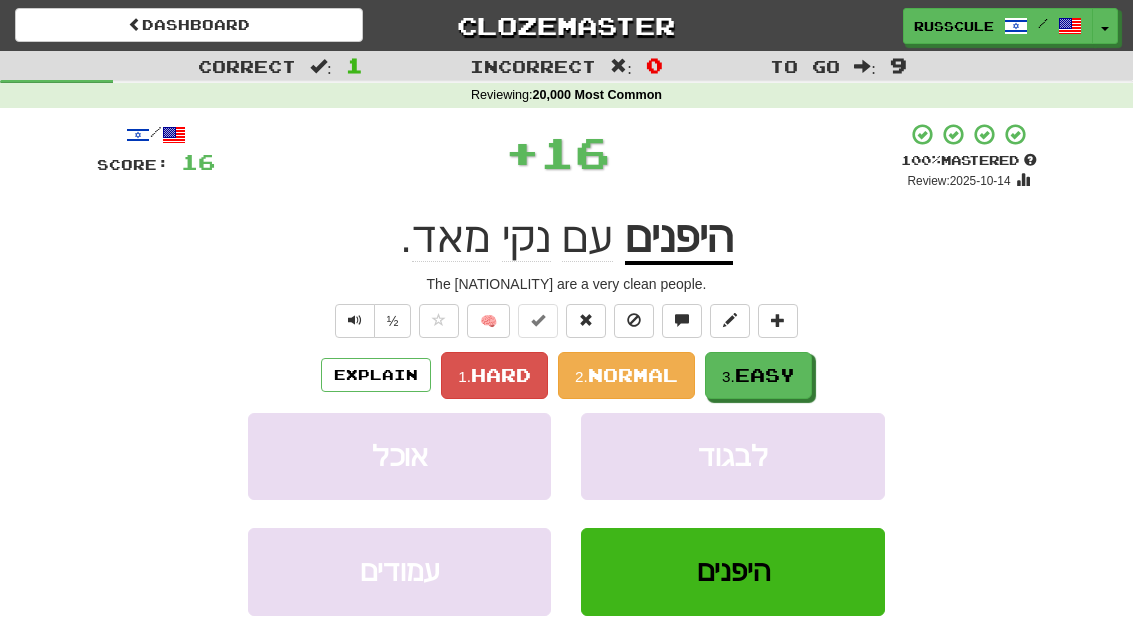 click on "3.  Easy" at bounding box center [758, 375] 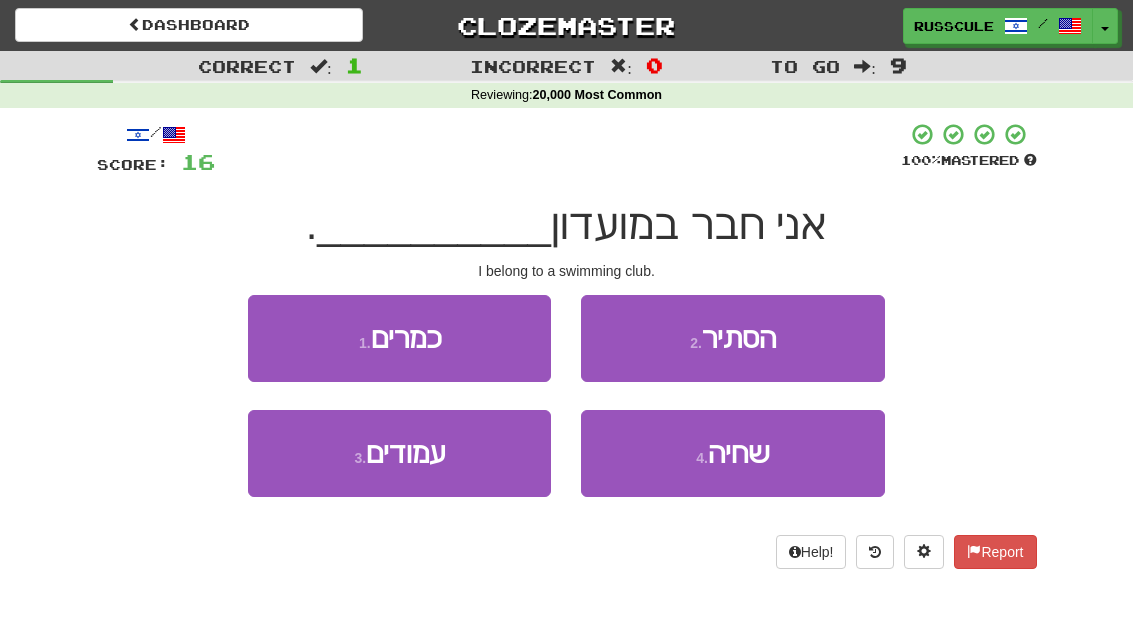click on "4 .  שחיה" at bounding box center [732, 453] 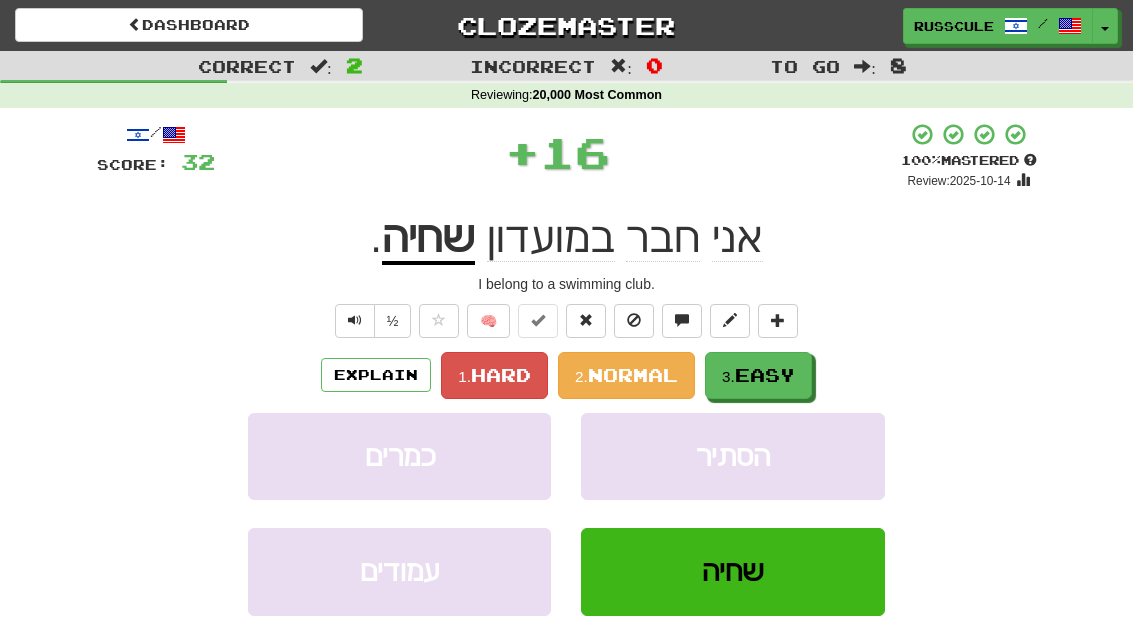 click on "3.  Easy" at bounding box center [758, 375] 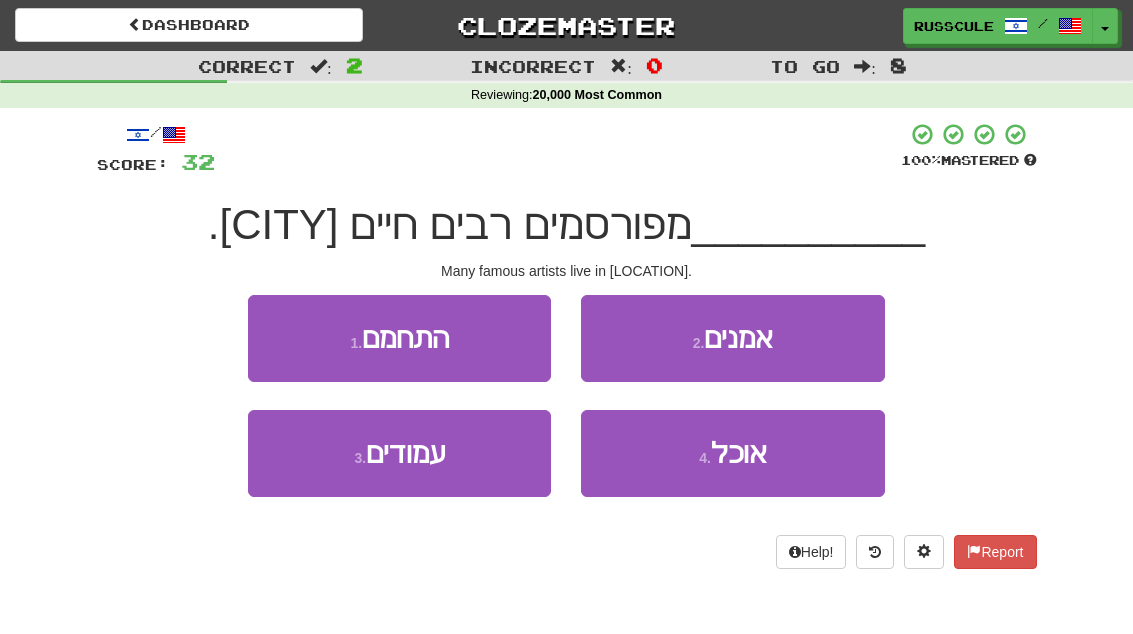 click on "2 .  אמנים" at bounding box center (732, 338) 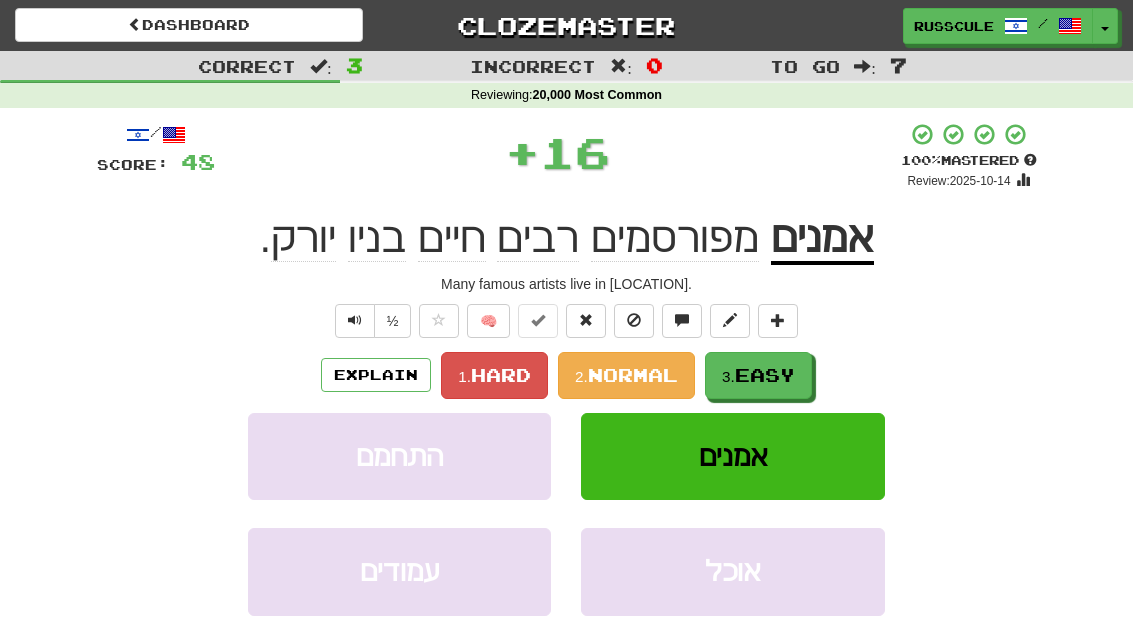 click on "Easy" at bounding box center (765, 375) 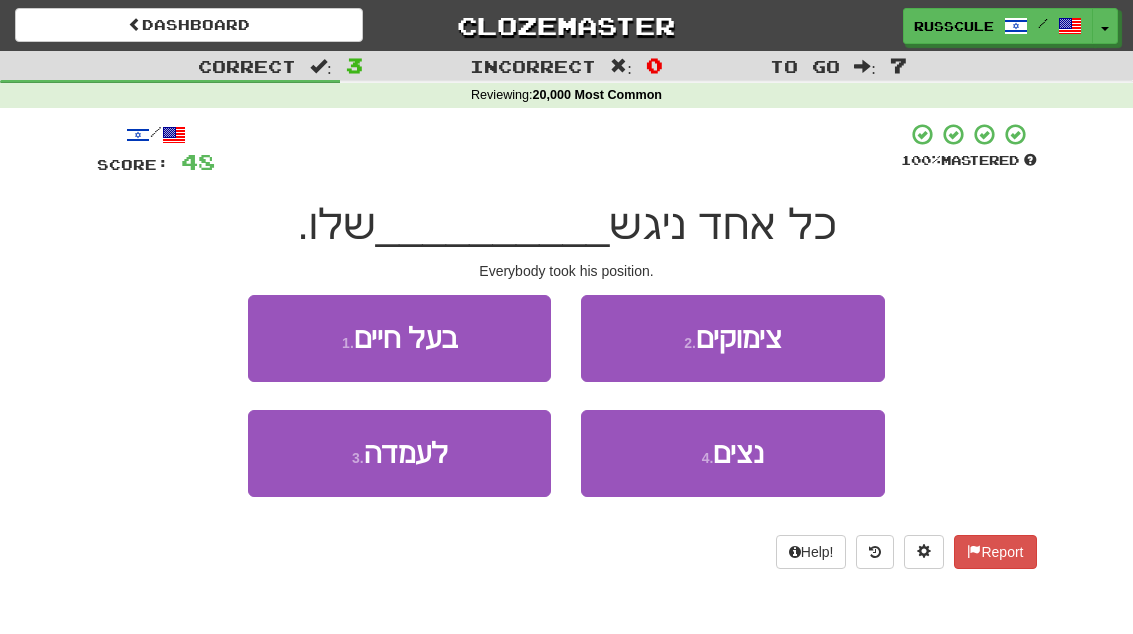 click on "3 .  לעמדה" at bounding box center [399, 453] 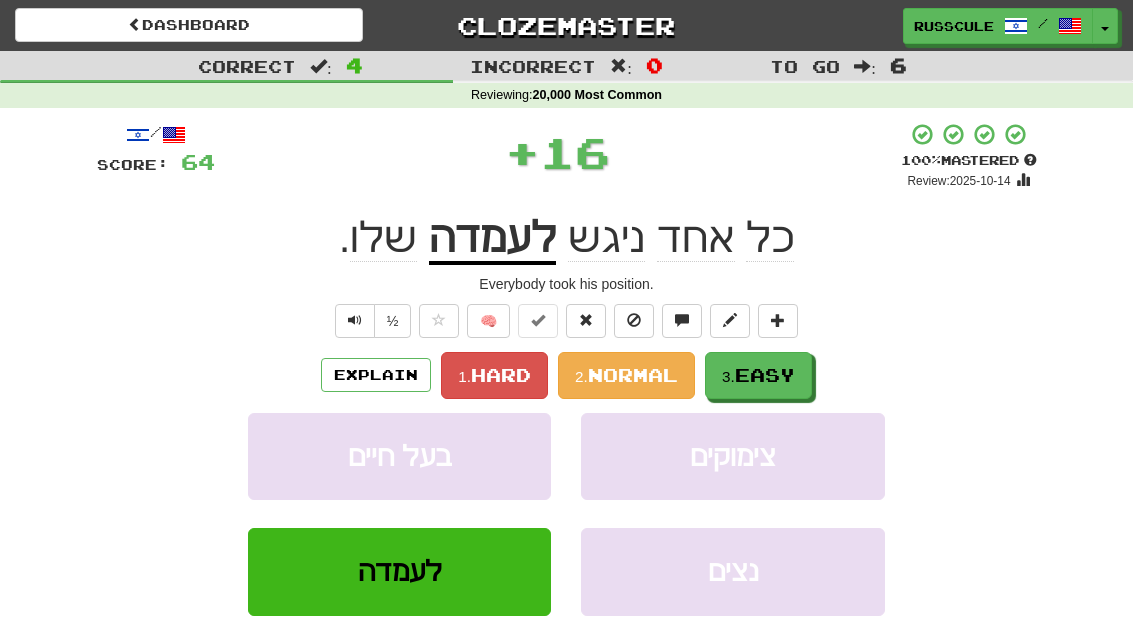 click on "Easy" at bounding box center [765, 375] 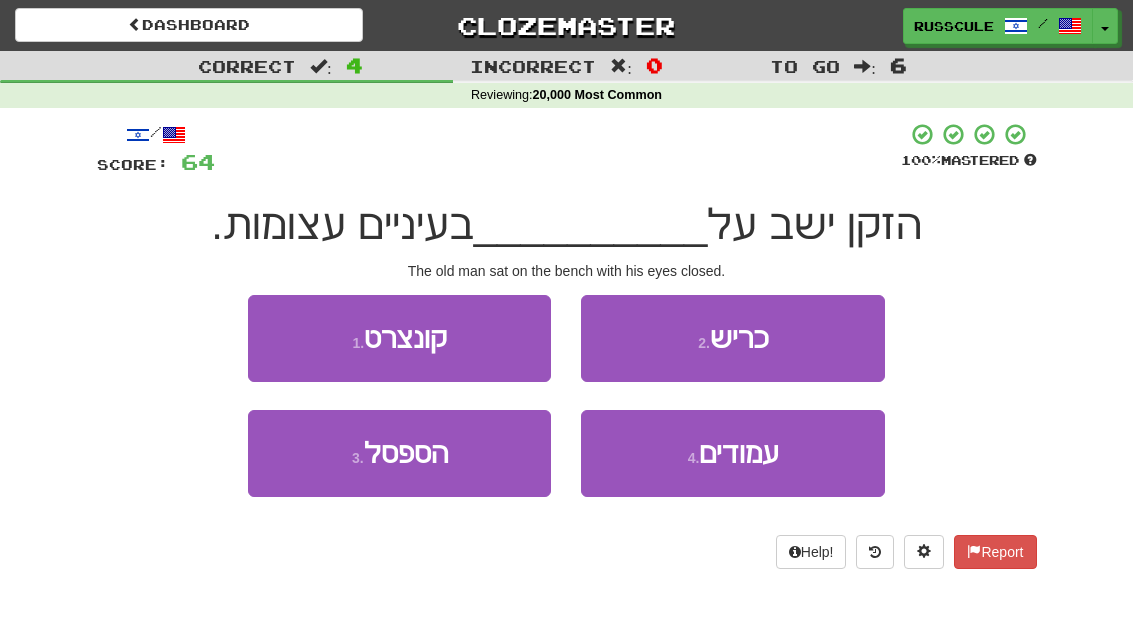click on "3 .  הספסל" at bounding box center [399, 453] 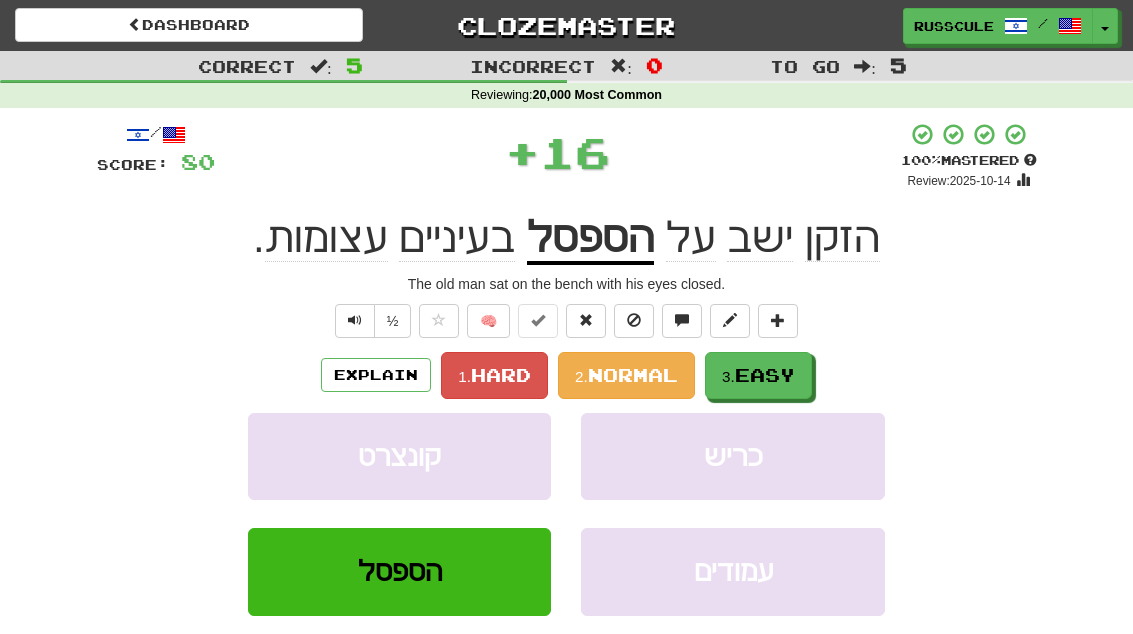 click on "3.  Easy" at bounding box center (758, 375) 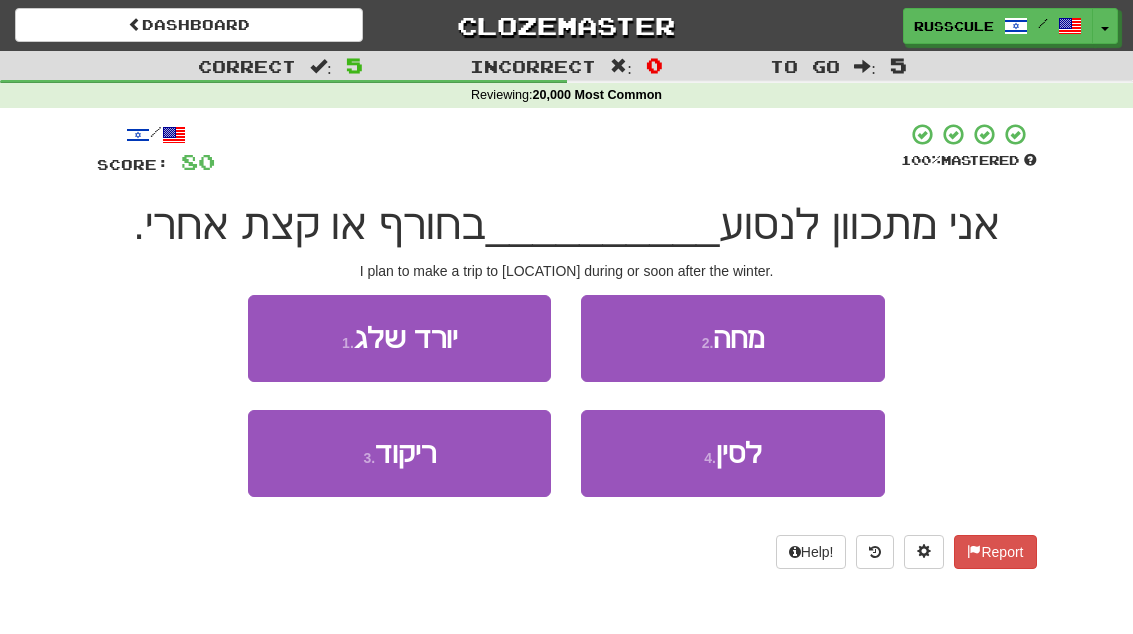 click on "4 .  לסין" at bounding box center (732, 453) 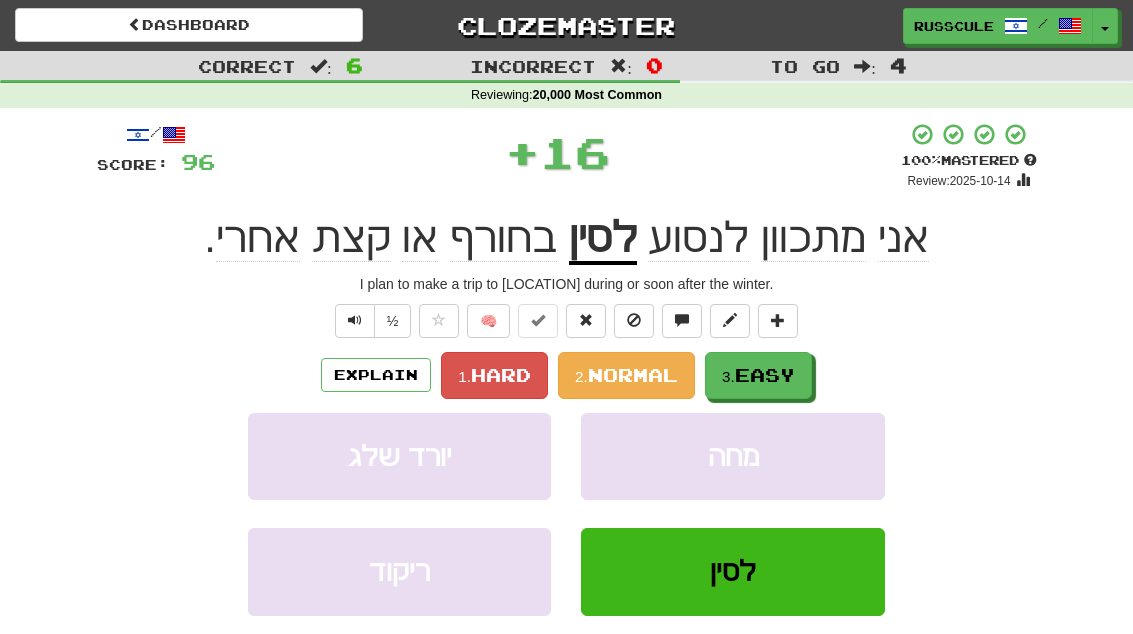 click on "3.  Easy" at bounding box center [758, 375] 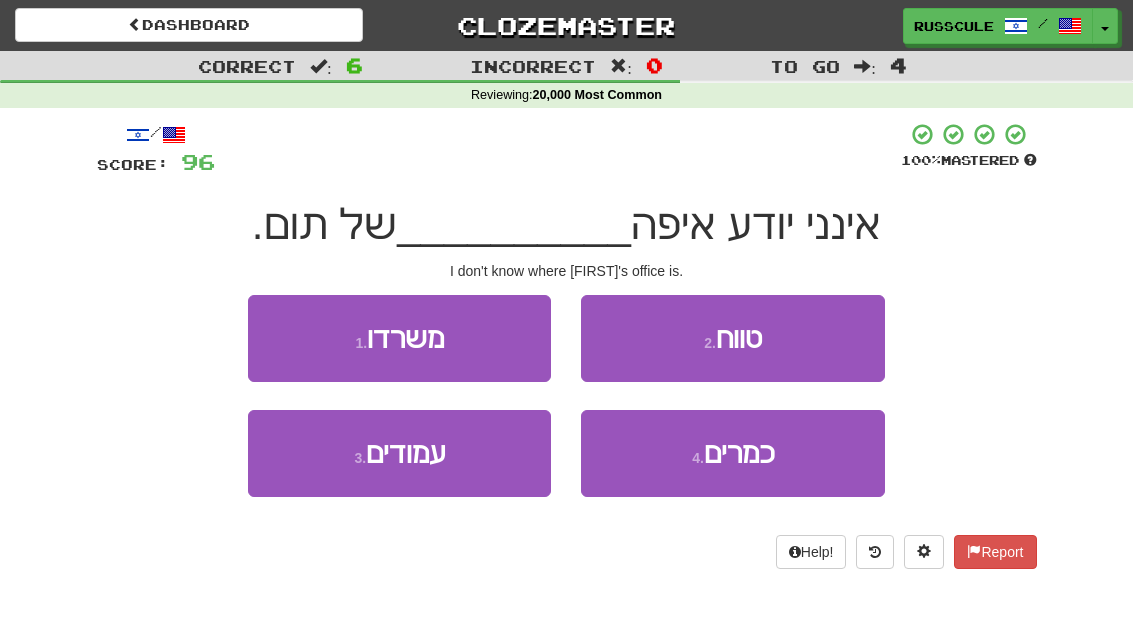 click on "1 .  משרדו" at bounding box center (399, 338) 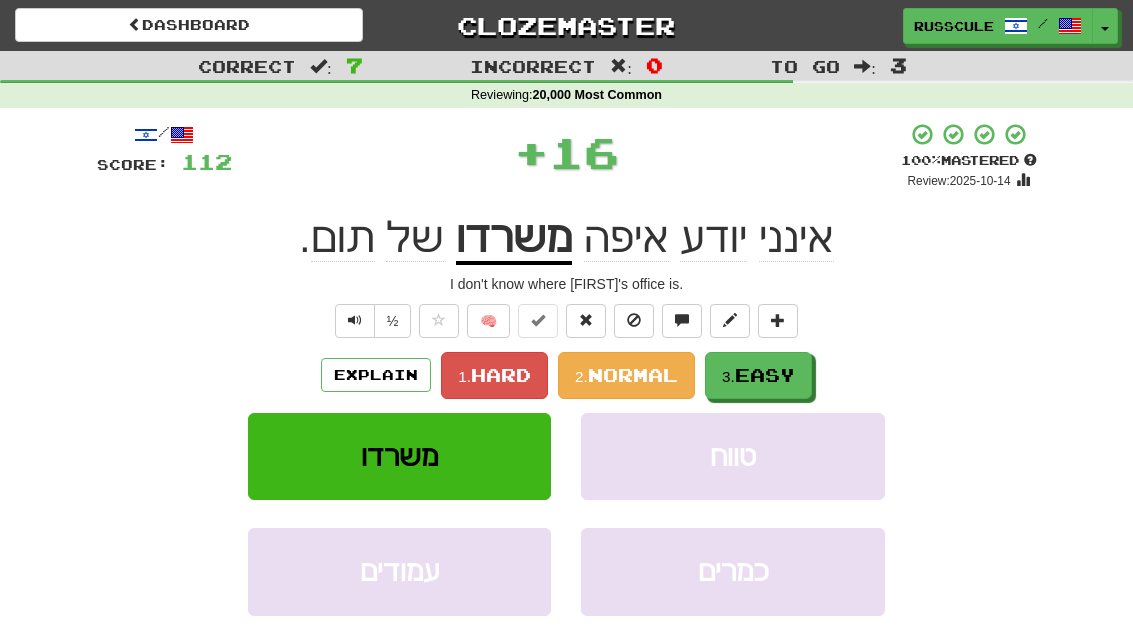 click on "Easy" at bounding box center [765, 375] 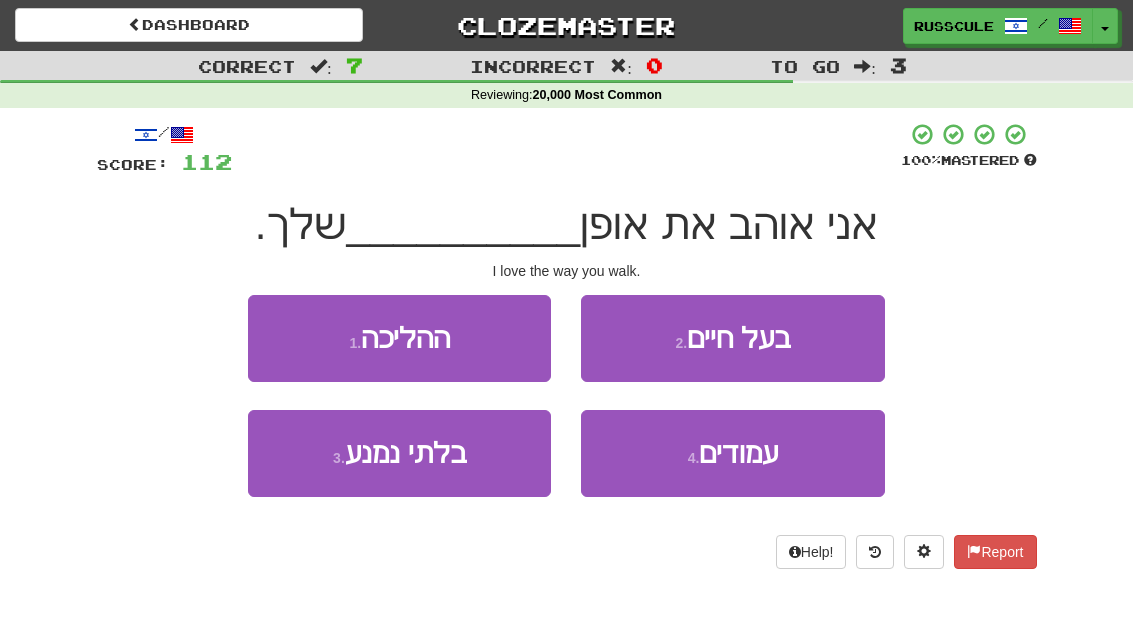 click on "1 .  ההליכה" at bounding box center [399, 338] 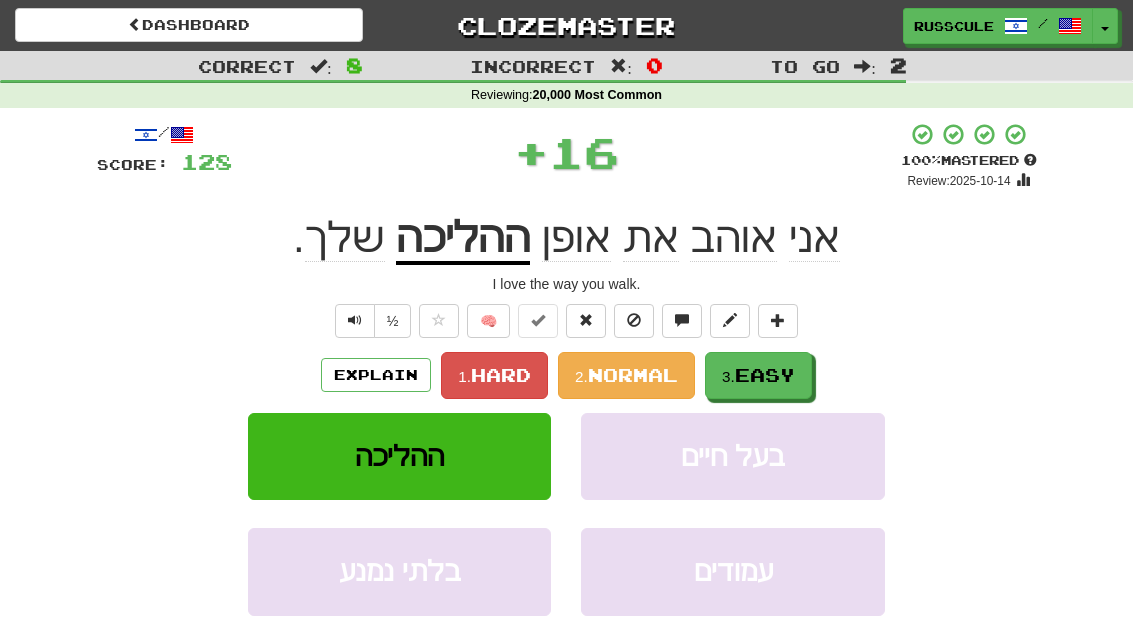 click on "Easy" at bounding box center [765, 375] 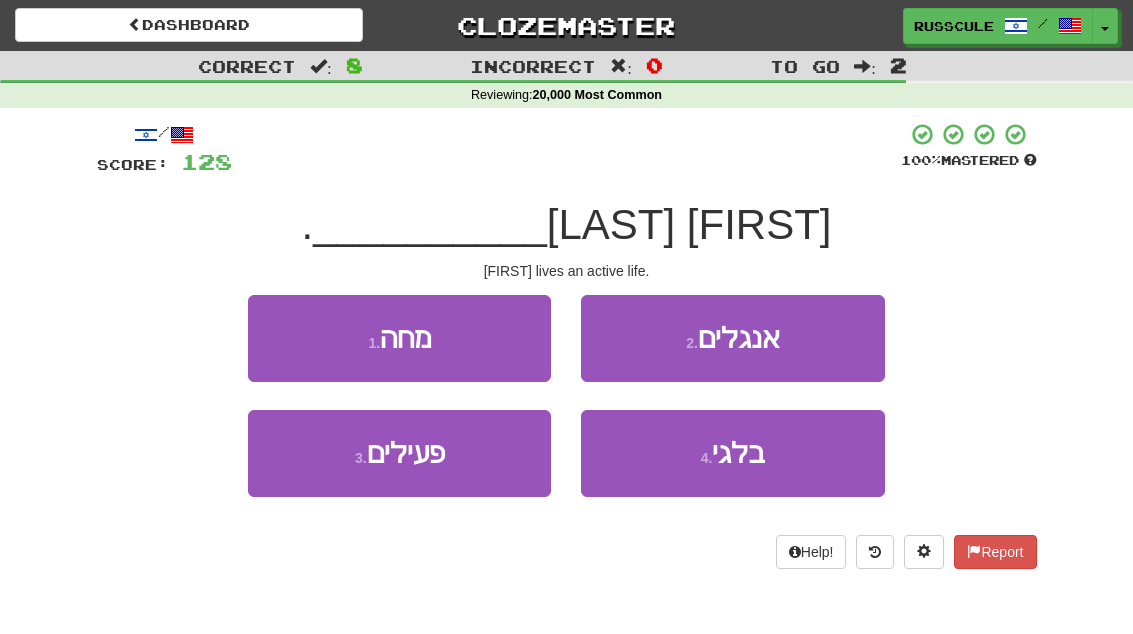 click on "3 .  פעילים" at bounding box center (399, 453) 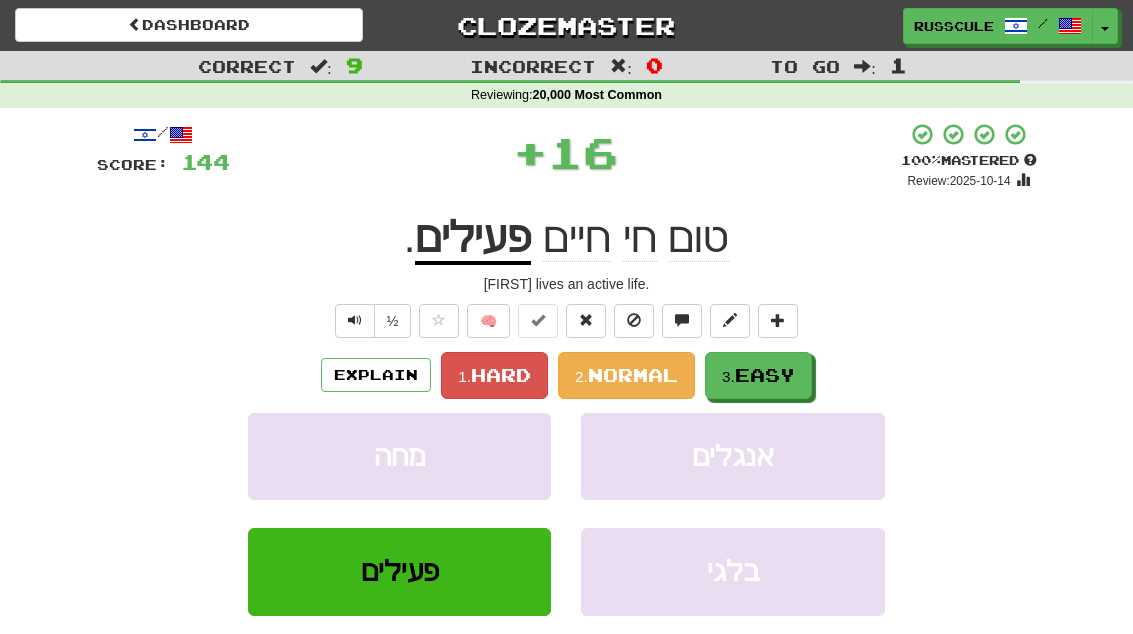 click on "Easy" at bounding box center [765, 375] 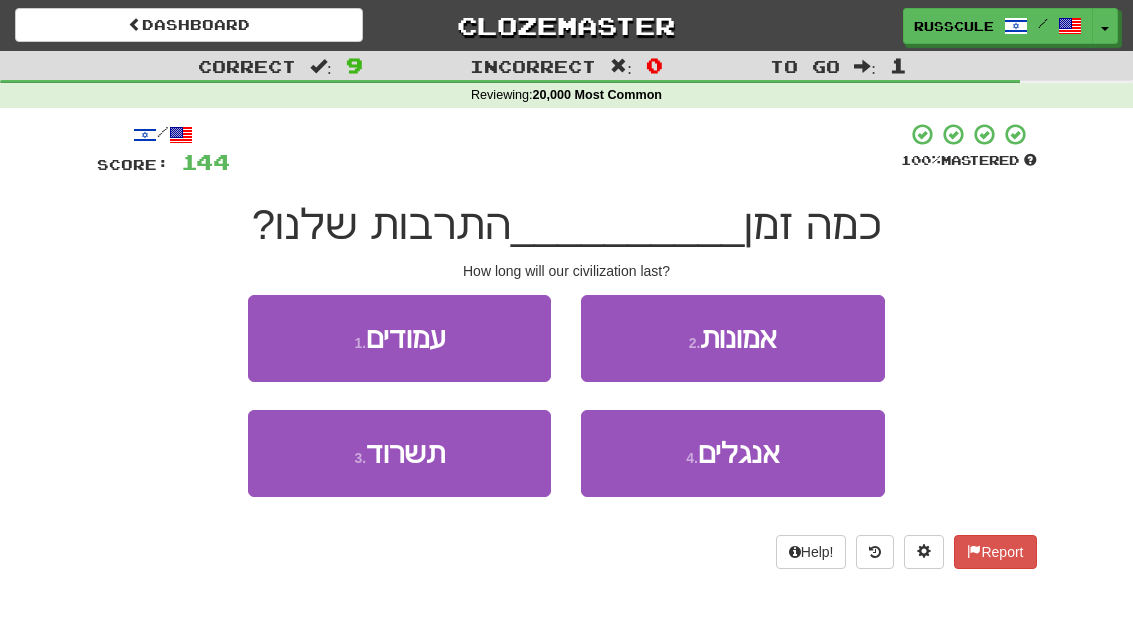 click on "1 .  עמודים" at bounding box center (399, 338) 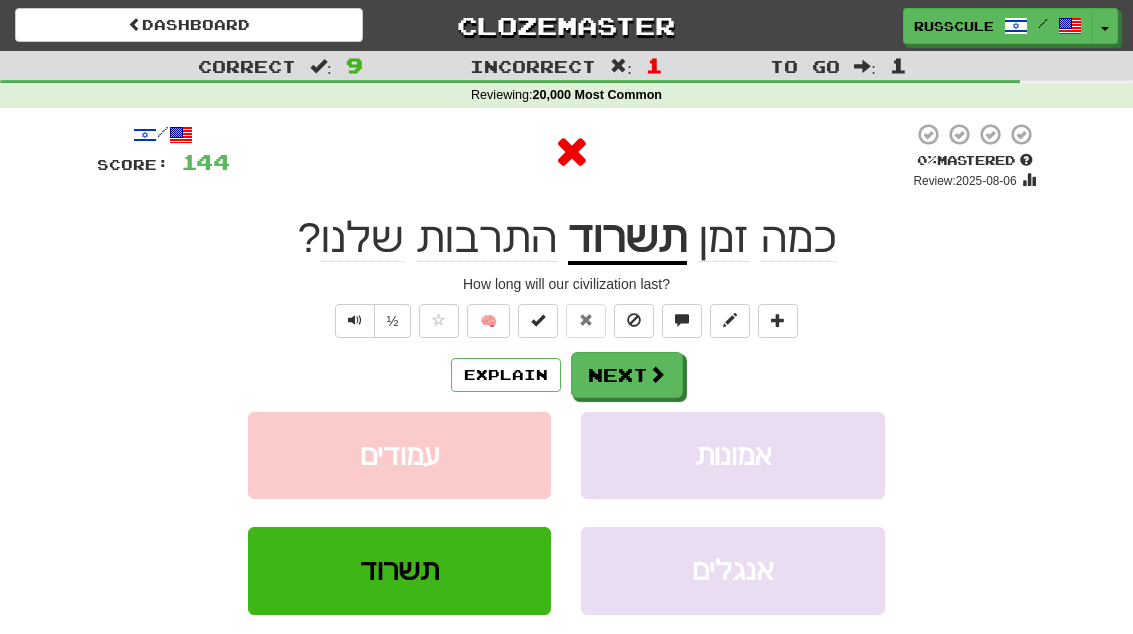 click on "Next" at bounding box center [627, 375] 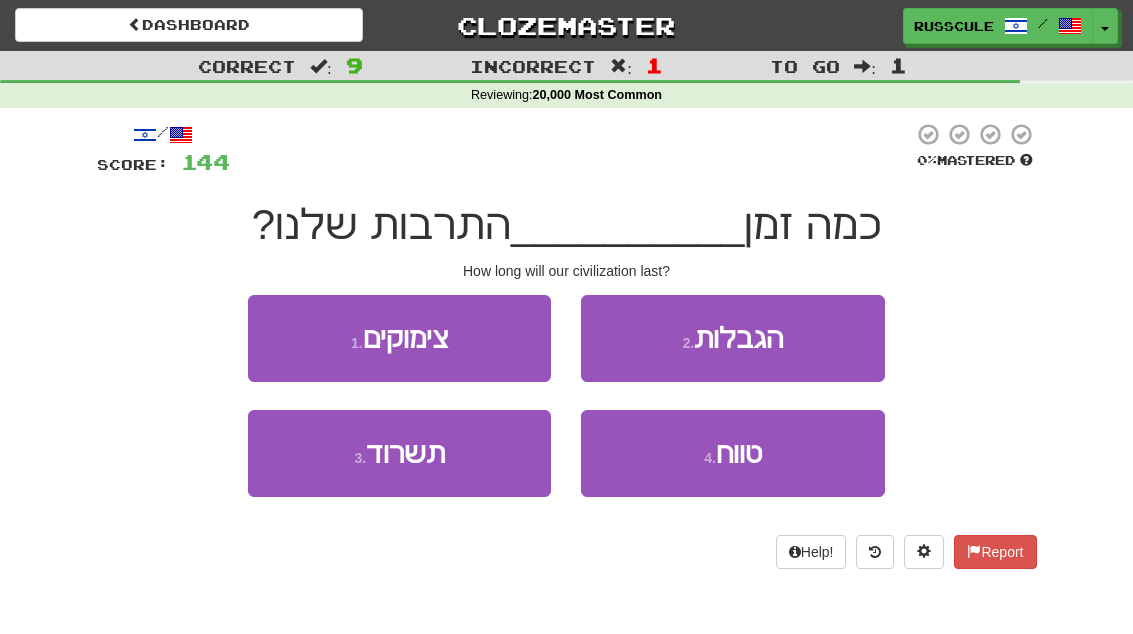 click on "3 .  תשרוד" at bounding box center (399, 453) 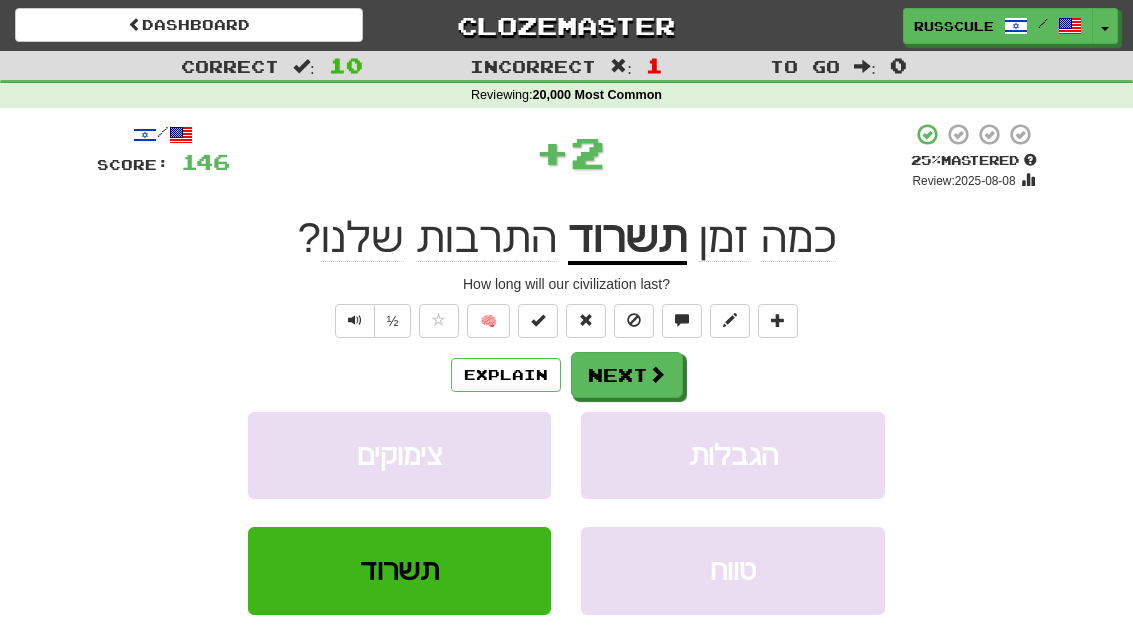 click at bounding box center [657, 374] 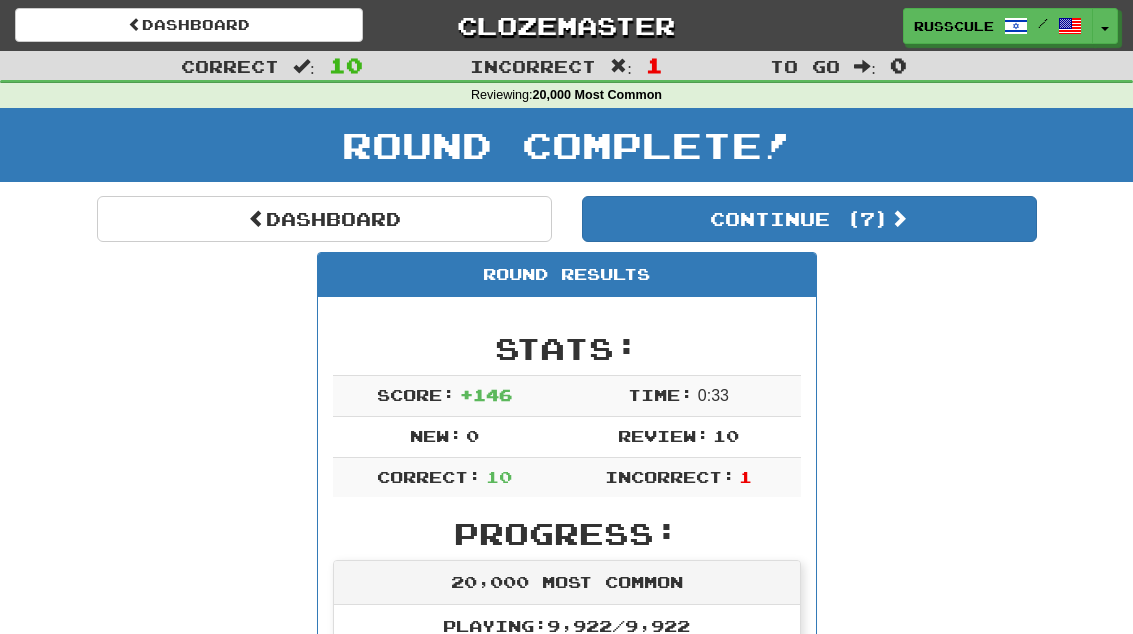click on "Continue ( 7 )" at bounding box center (809, 219) 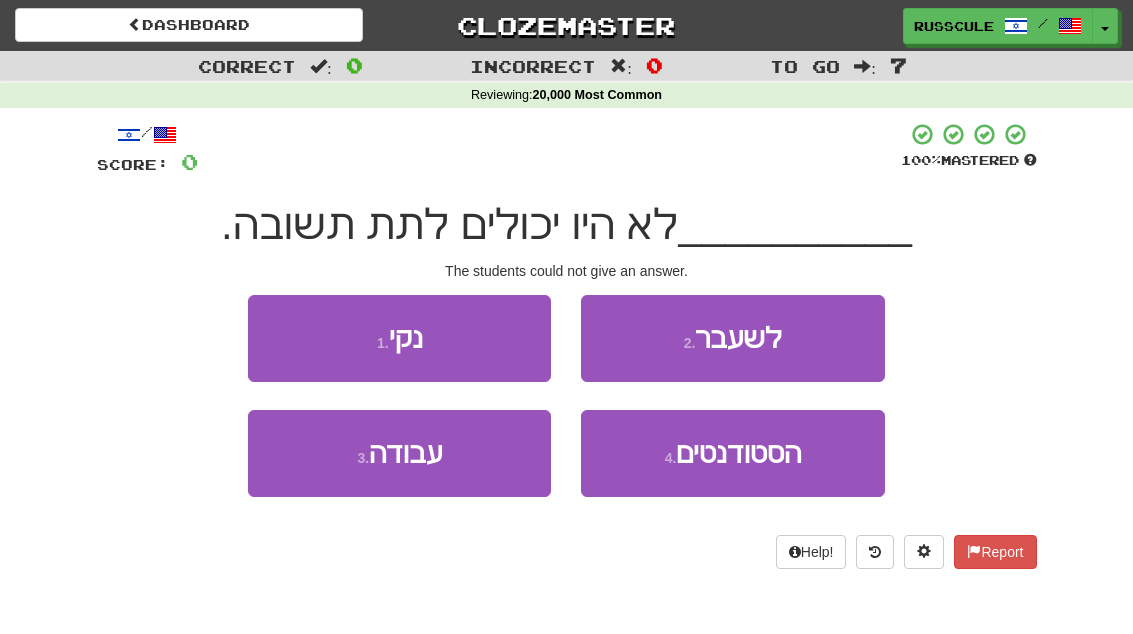 click on "הסטודנטים" at bounding box center (738, 453) 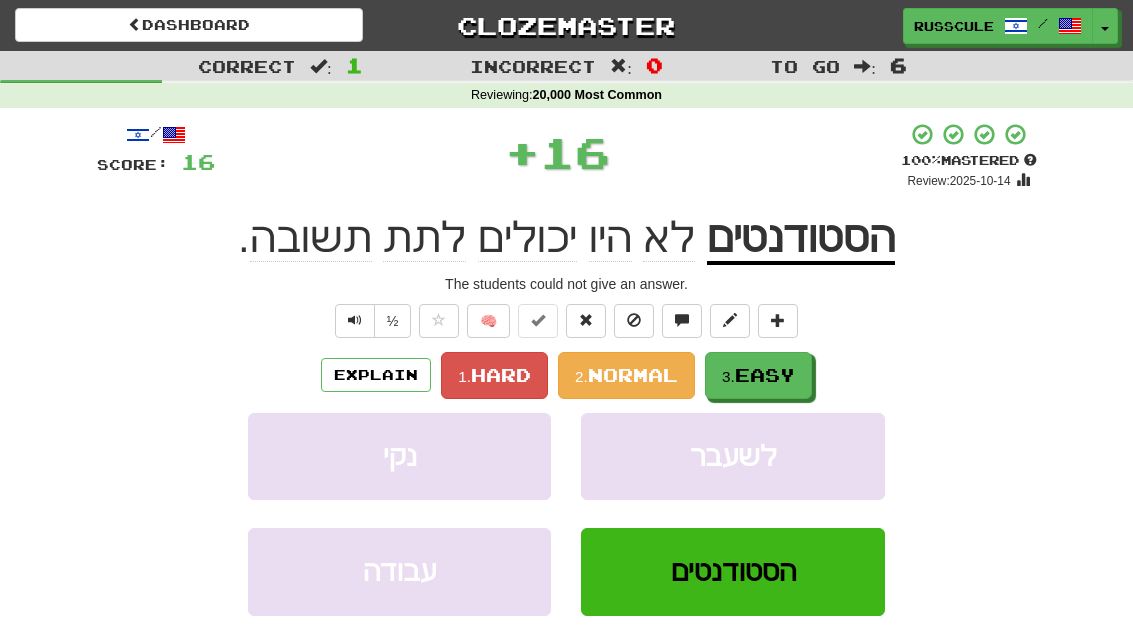 click on "3.  Easy" at bounding box center [758, 375] 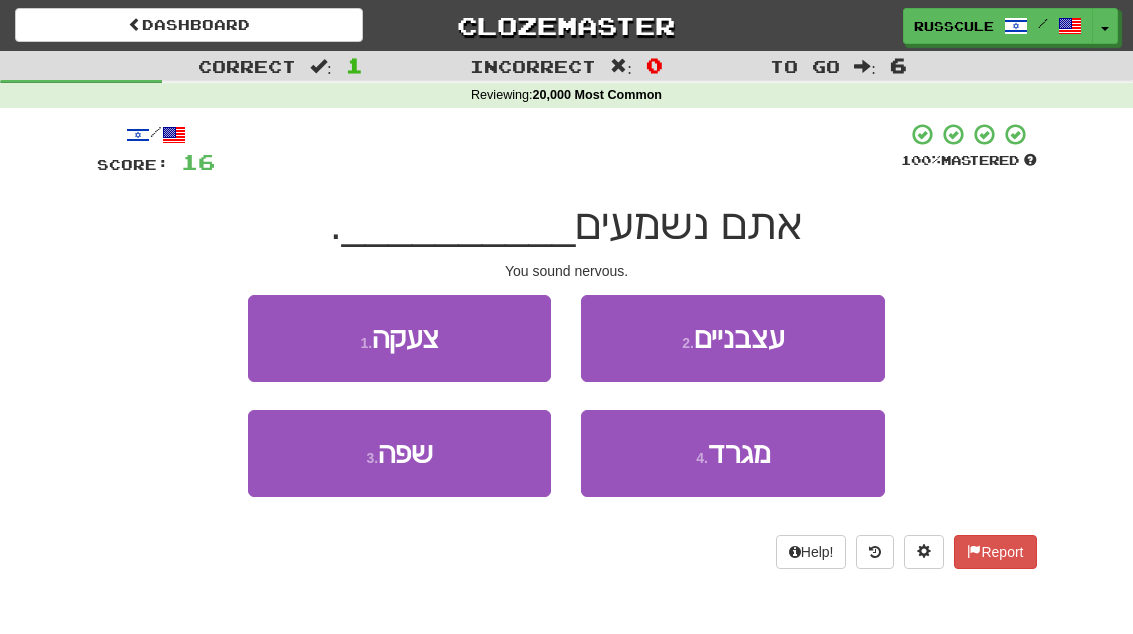 click on "2 .  עצבניים" at bounding box center (732, 338) 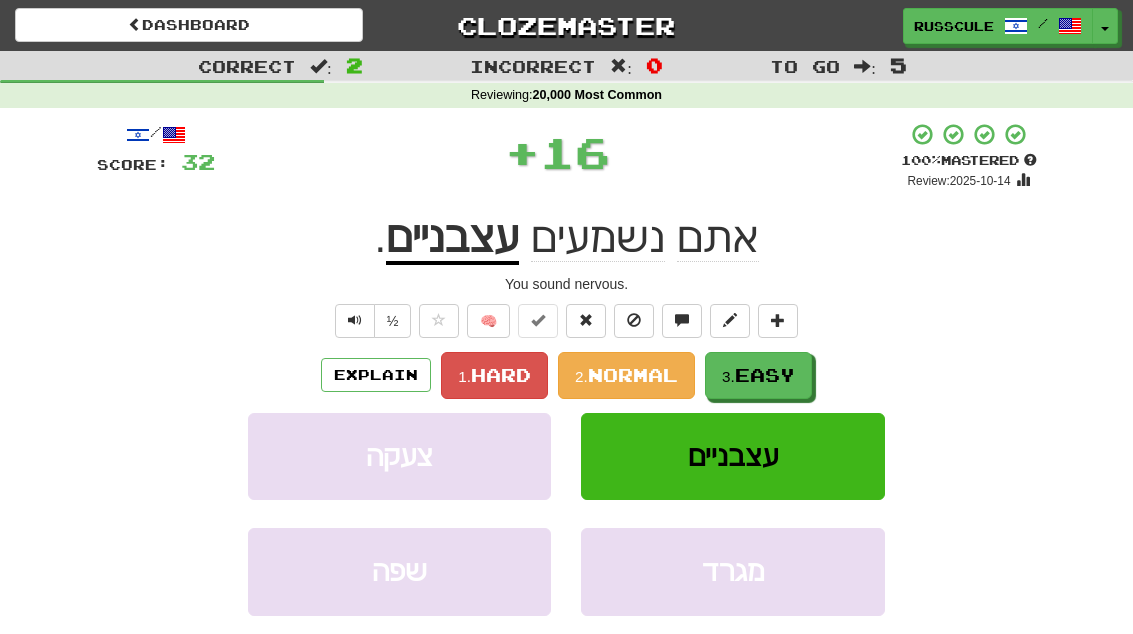 click on "3.  Easy" at bounding box center (758, 375) 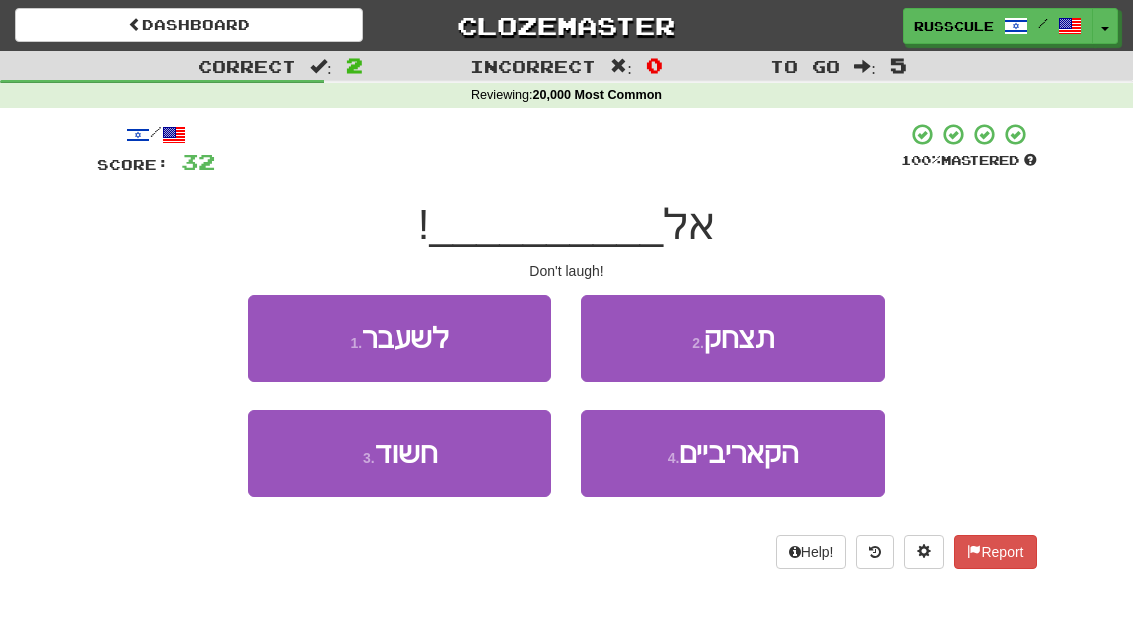 click on "2 .  תצחק" at bounding box center (732, 338) 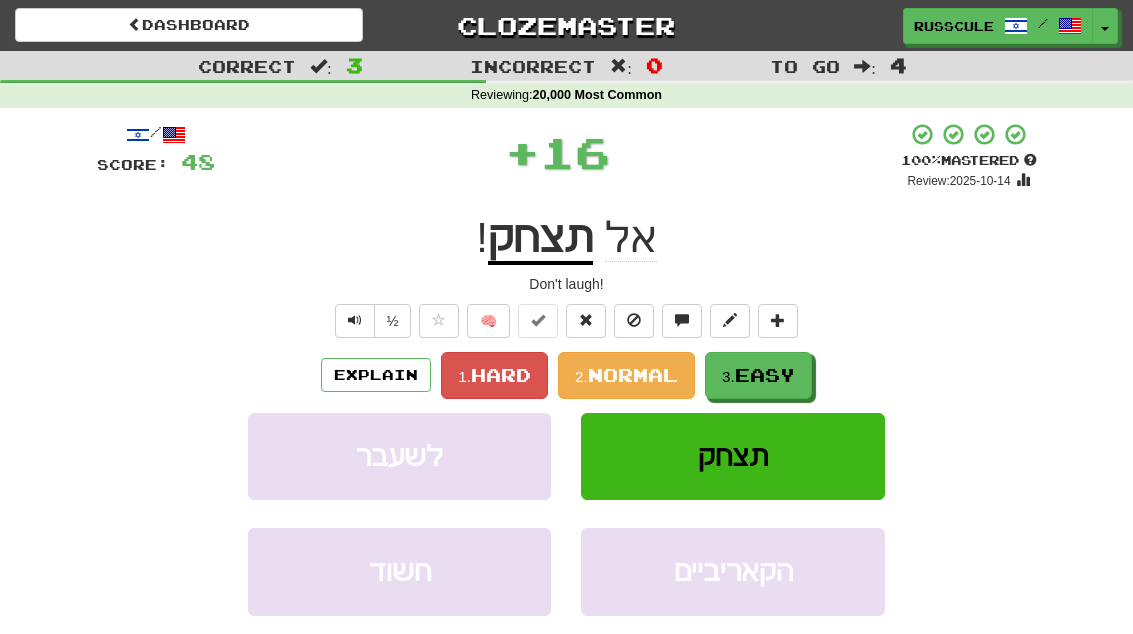 click on "3.  Easy" at bounding box center (758, 375) 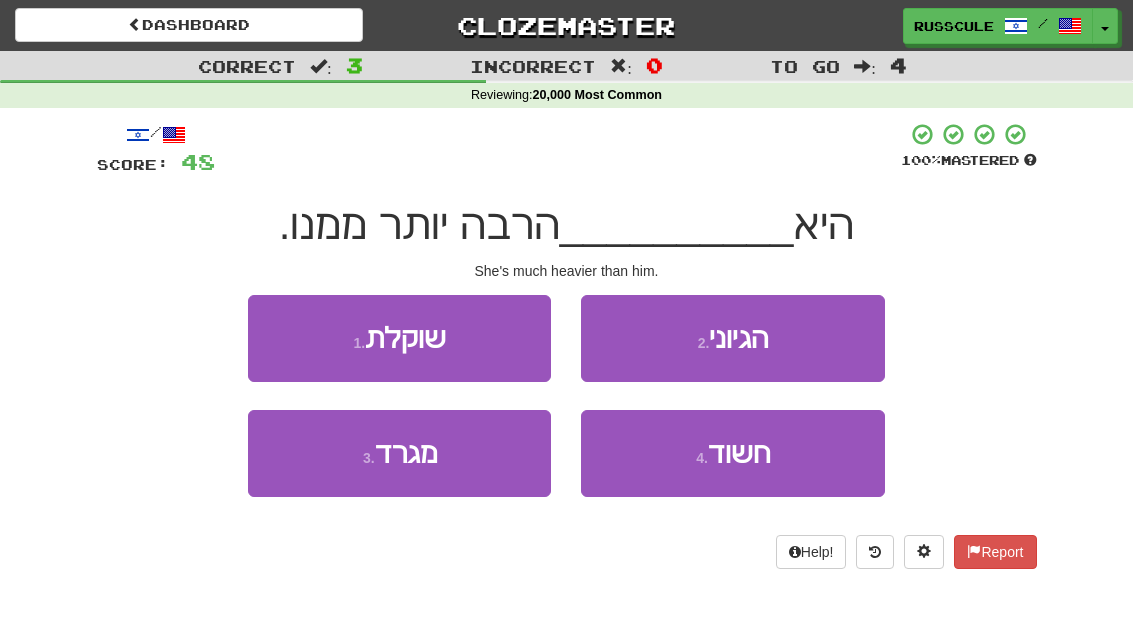 click on "1 .  שוקלת" at bounding box center [399, 338] 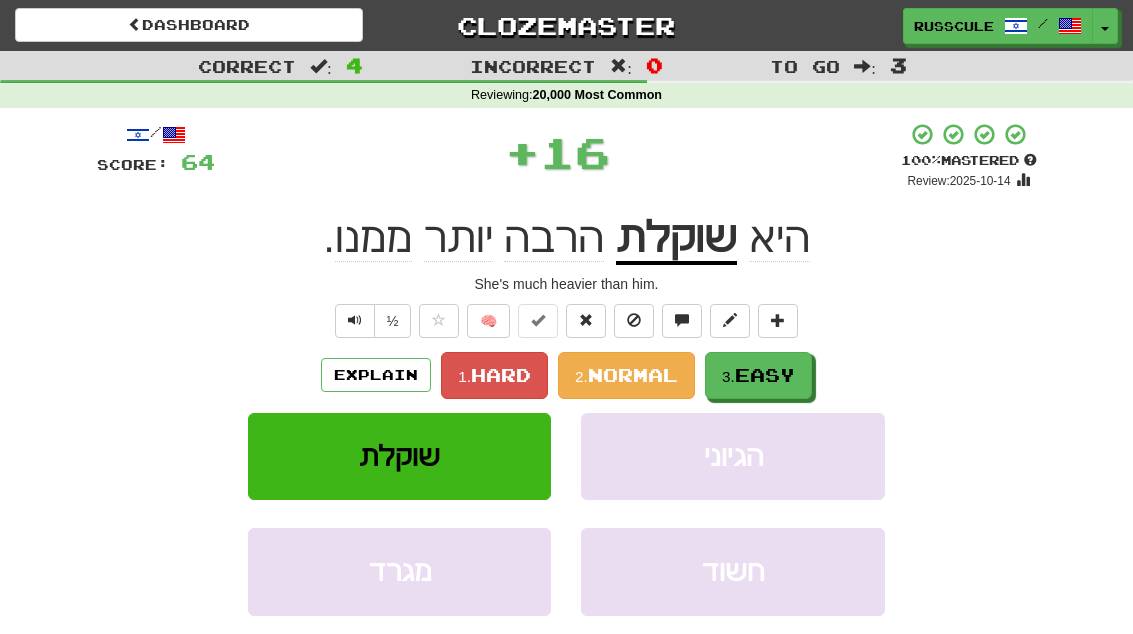 click on "Easy" at bounding box center (765, 375) 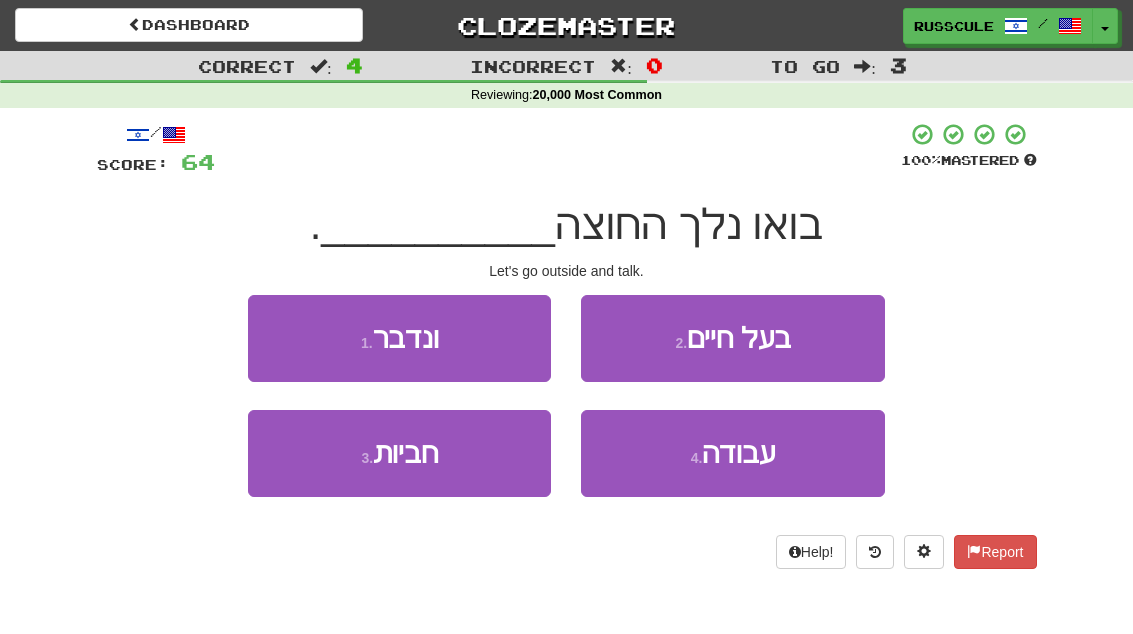 click on "1 .  ונדבר" at bounding box center (399, 338) 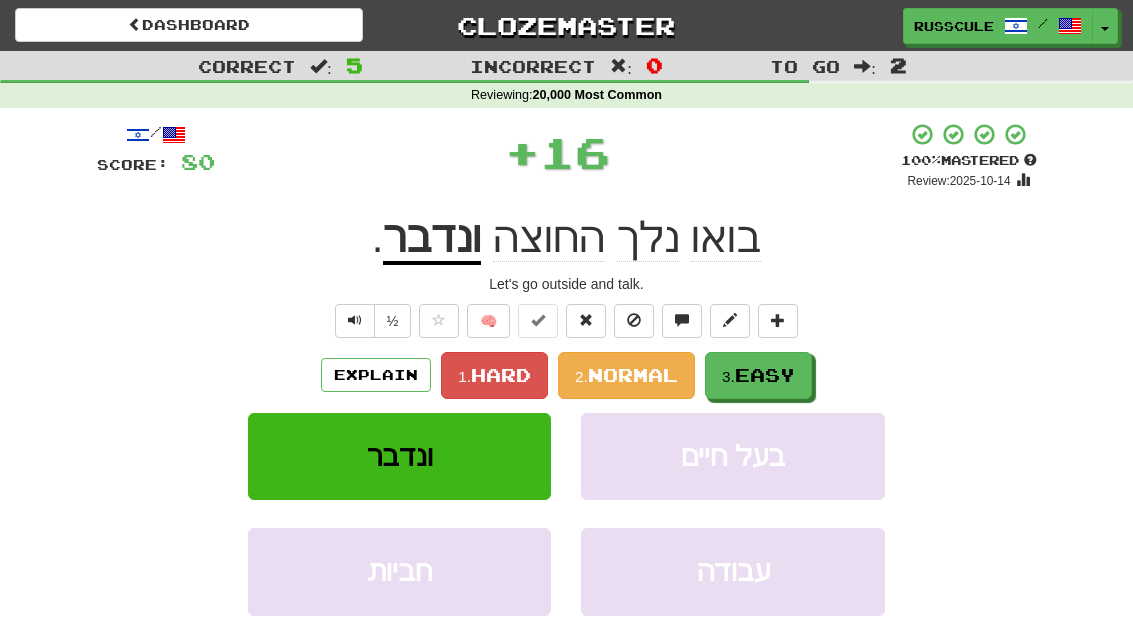 click on "3.  Easy" at bounding box center [758, 375] 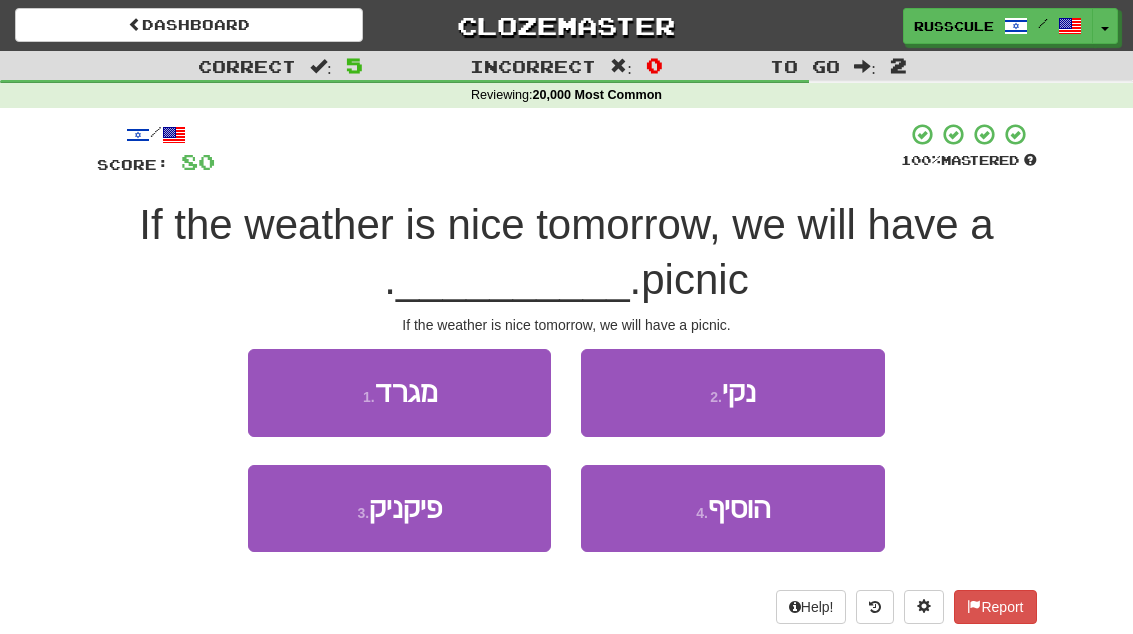 click on "3 .  פיקניק" at bounding box center [399, 508] 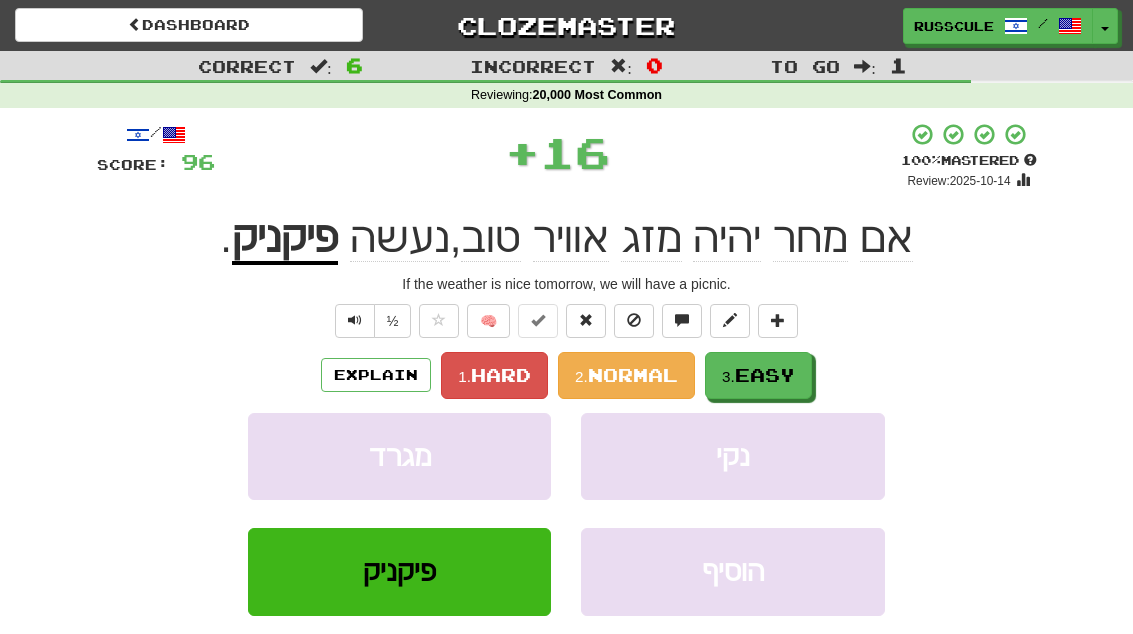 click on "3.  Easy" at bounding box center (758, 375) 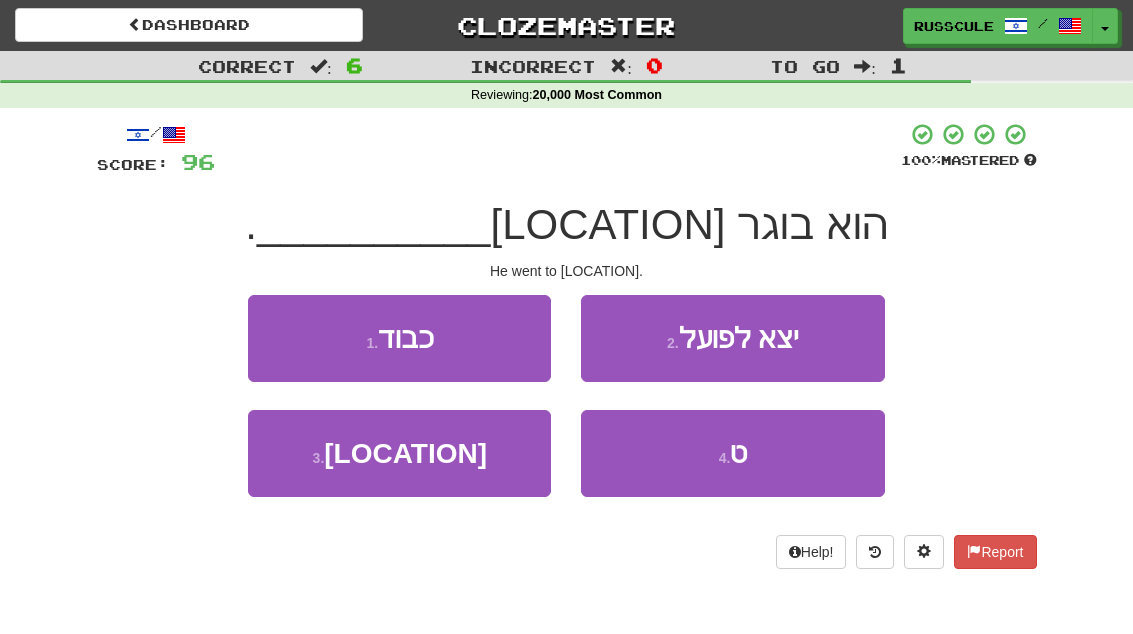 click on "3 .  פוינט" at bounding box center (399, 453) 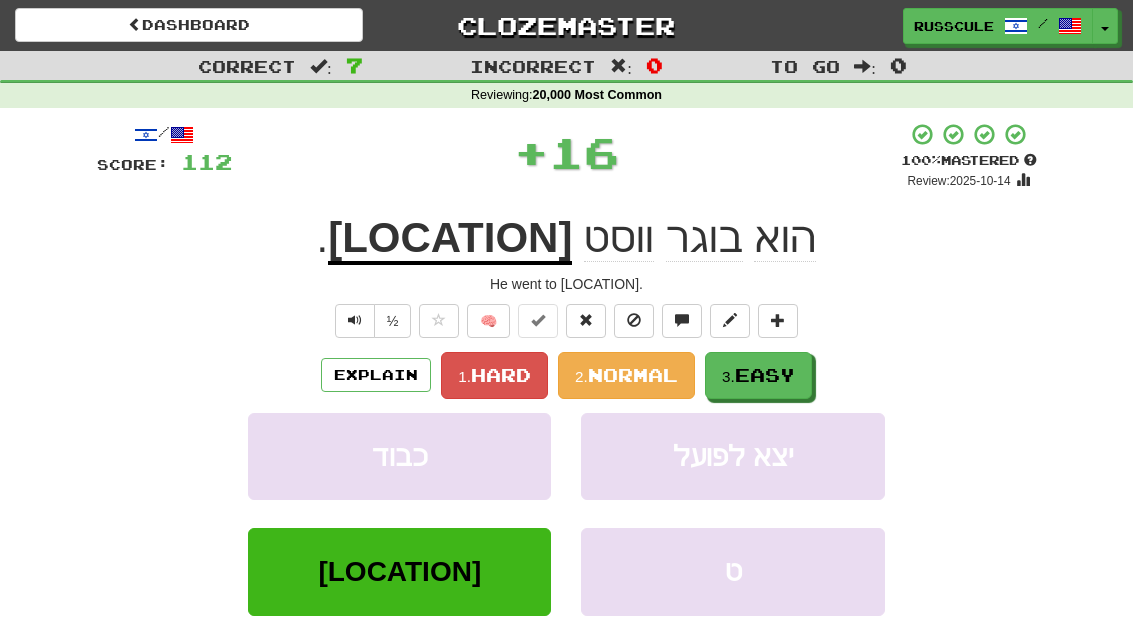 click on "3.  Easy" at bounding box center (758, 375) 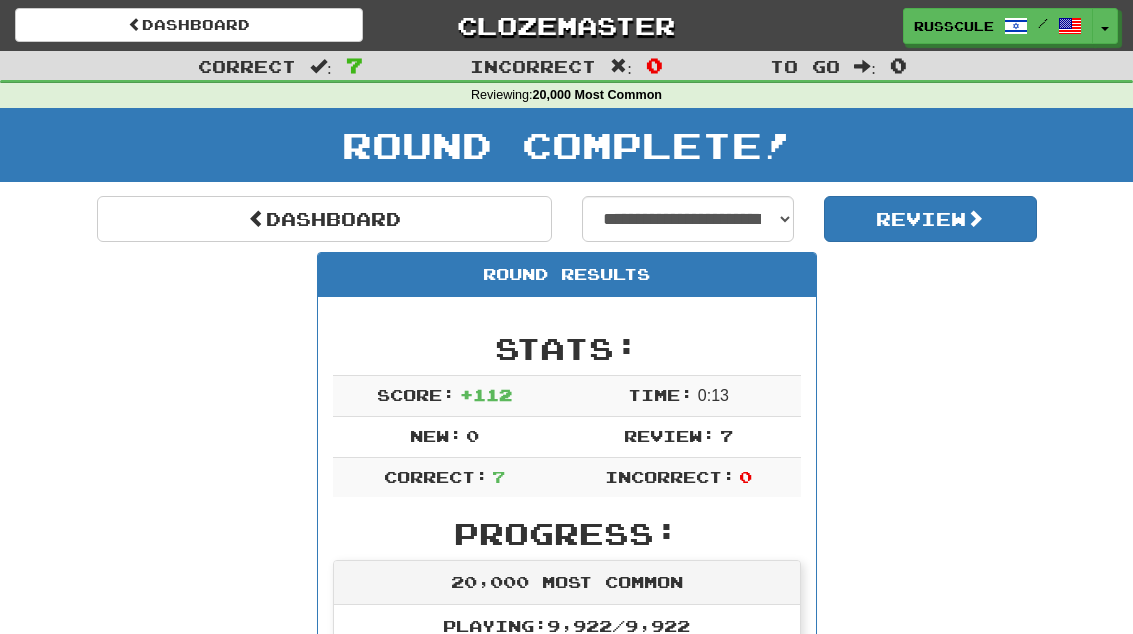click on "Dashboard" at bounding box center (324, 219) 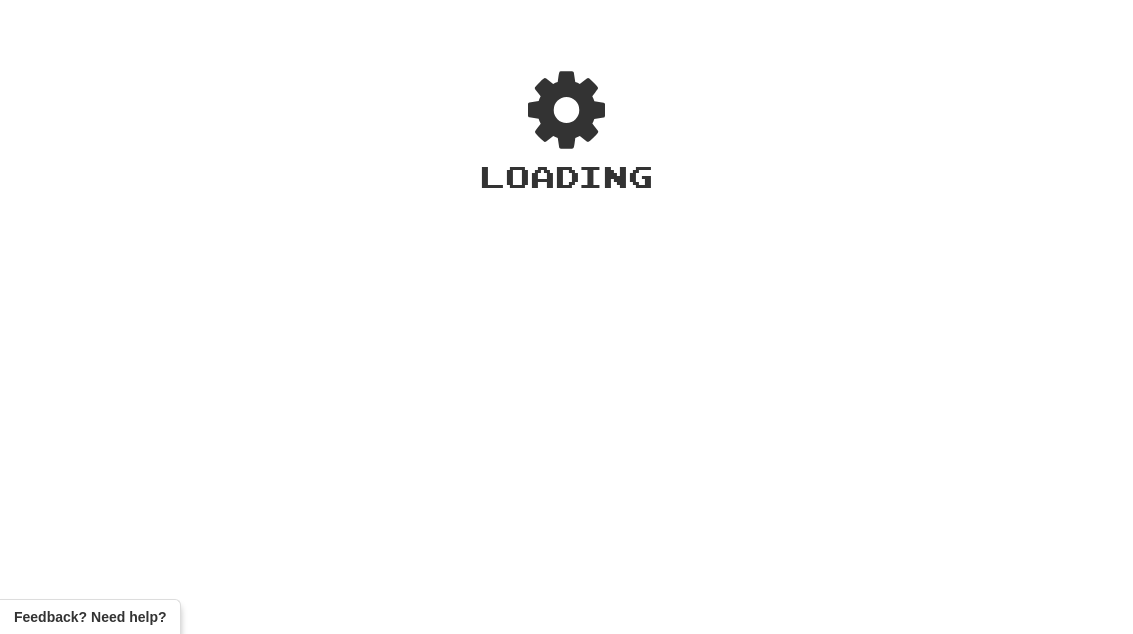 scroll, scrollTop: 0, scrollLeft: 0, axis: both 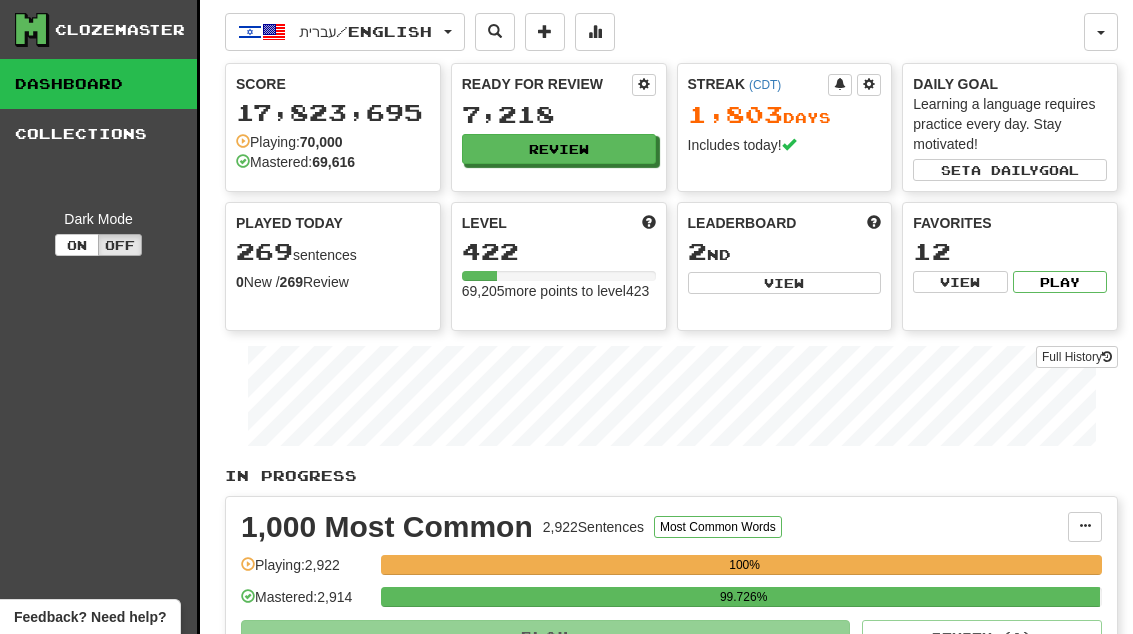 click on "View" at bounding box center [785, 283] 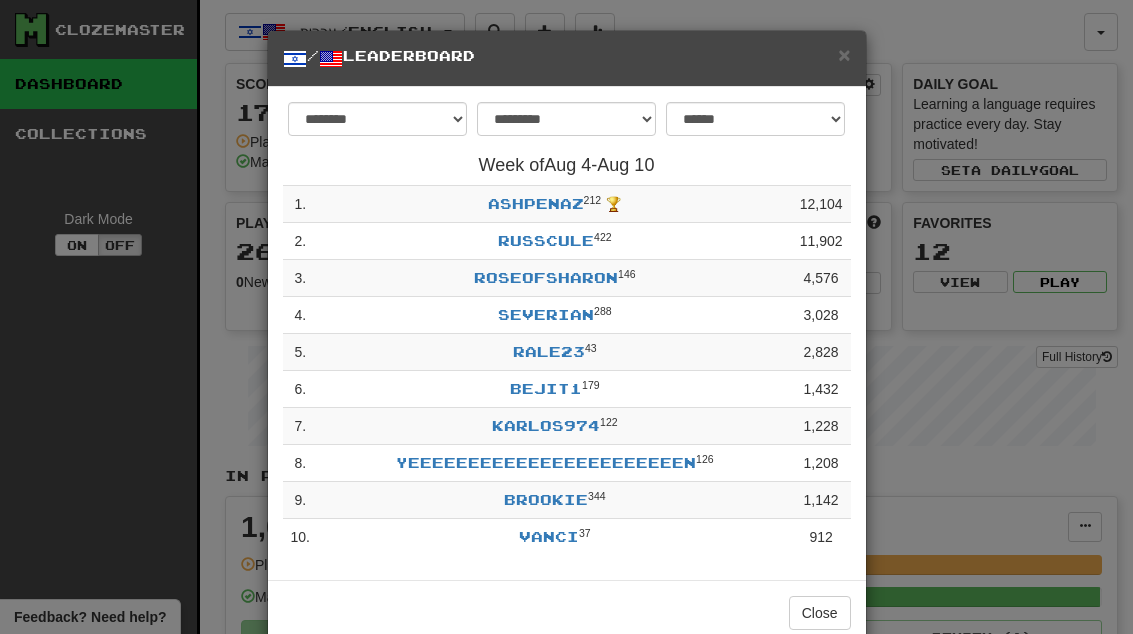 click on "Close" at bounding box center [820, 613] 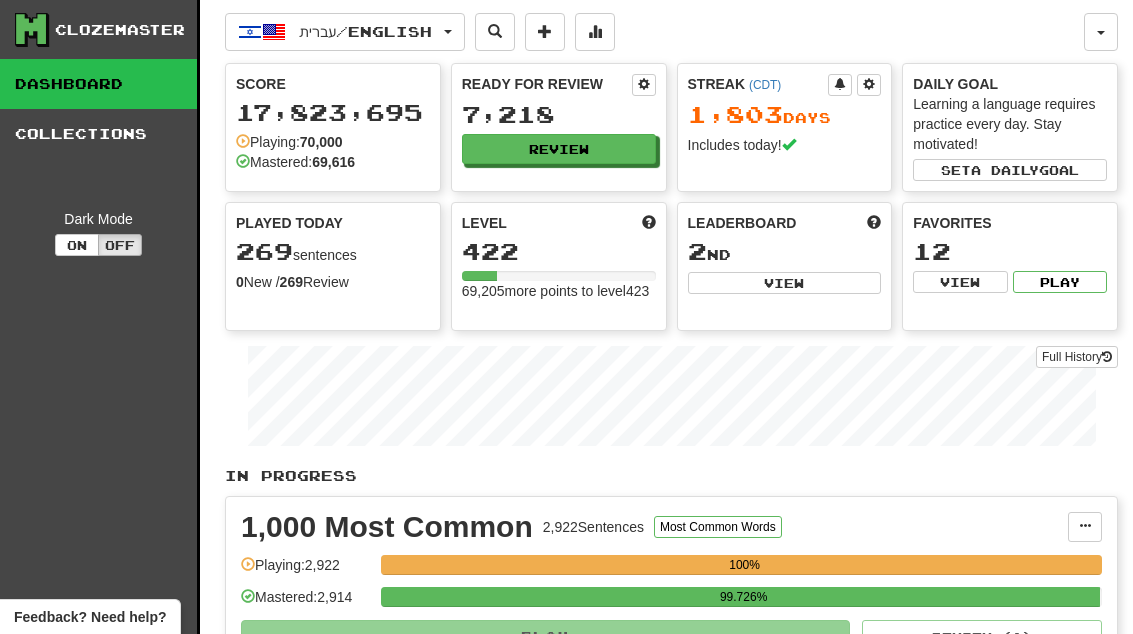 click on "Review" at bounding box center [559, 149] 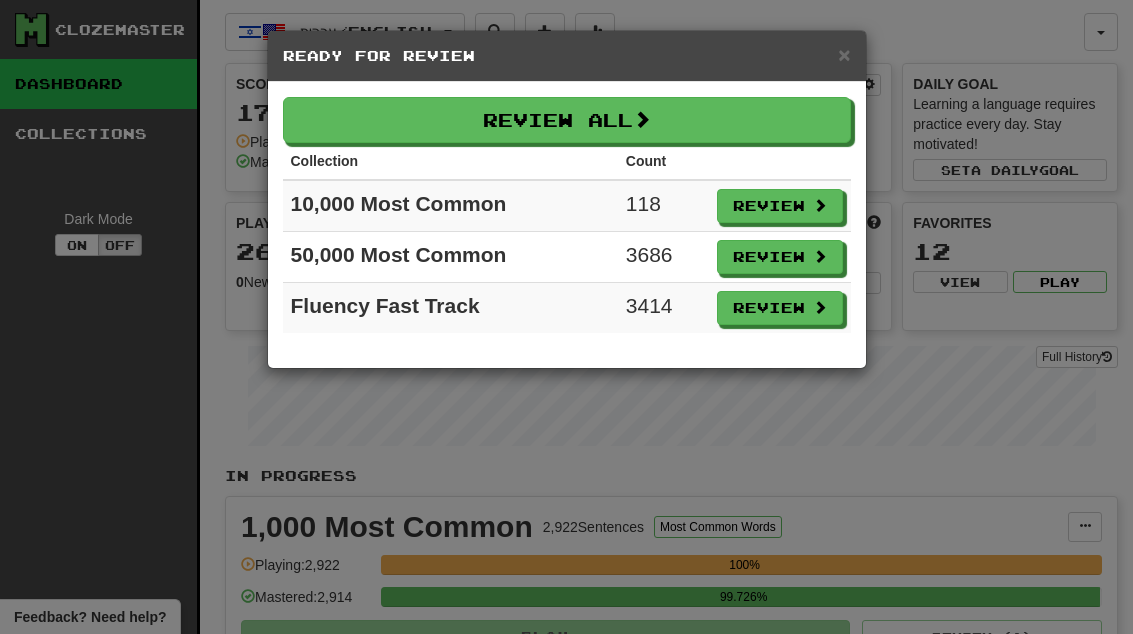 click on "Review" at bounding box center [780, 206] 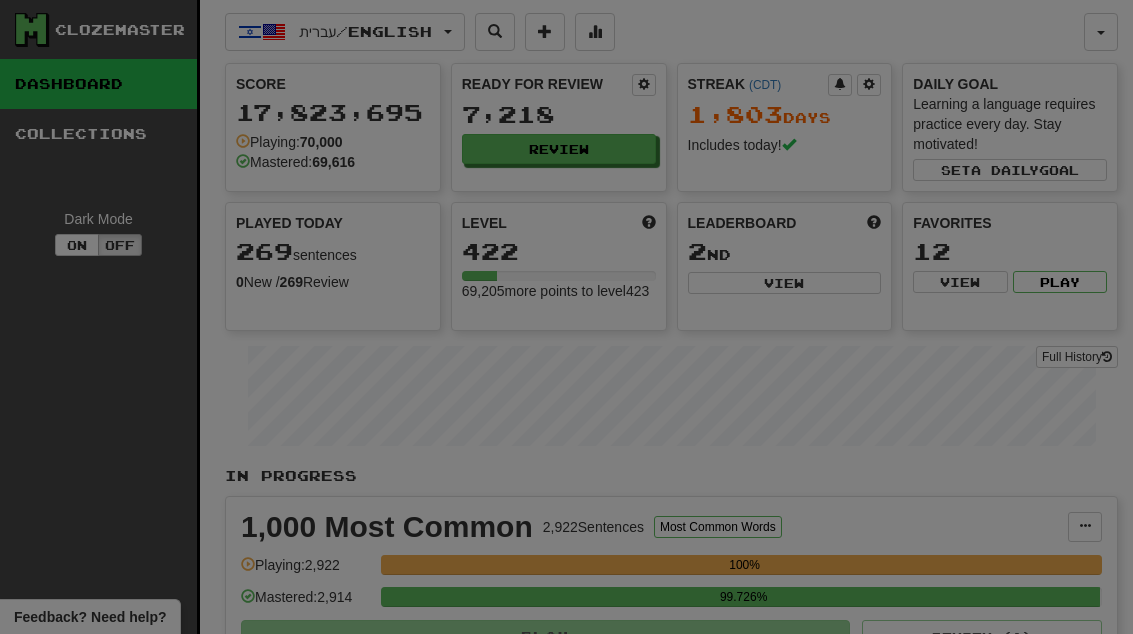 select on "**" 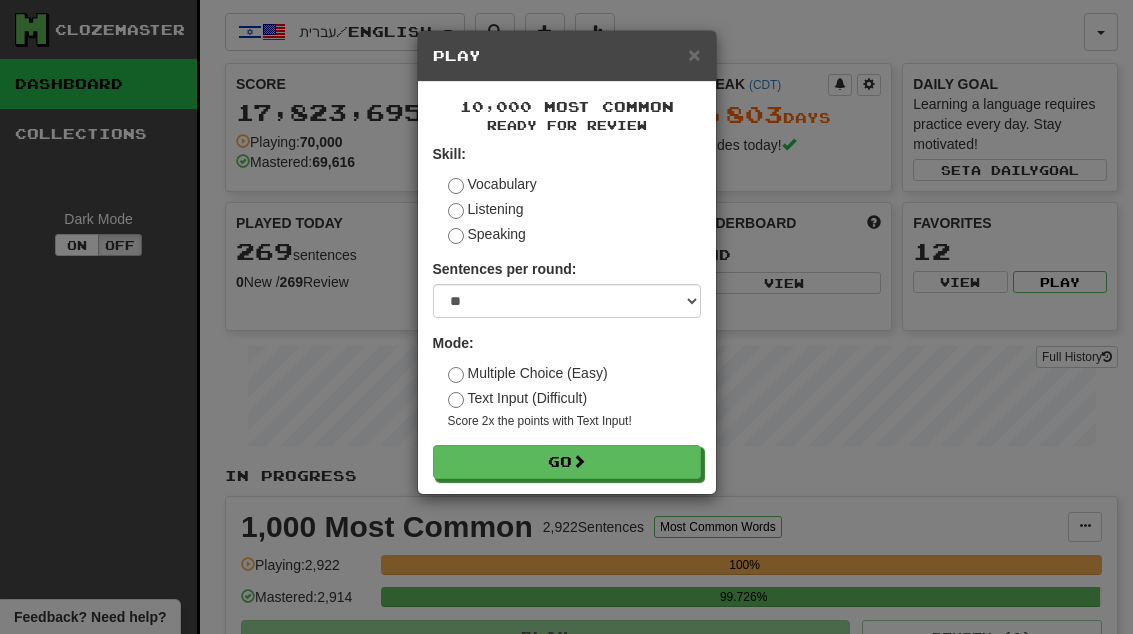click on "Go" at bounding box center (567, 462) 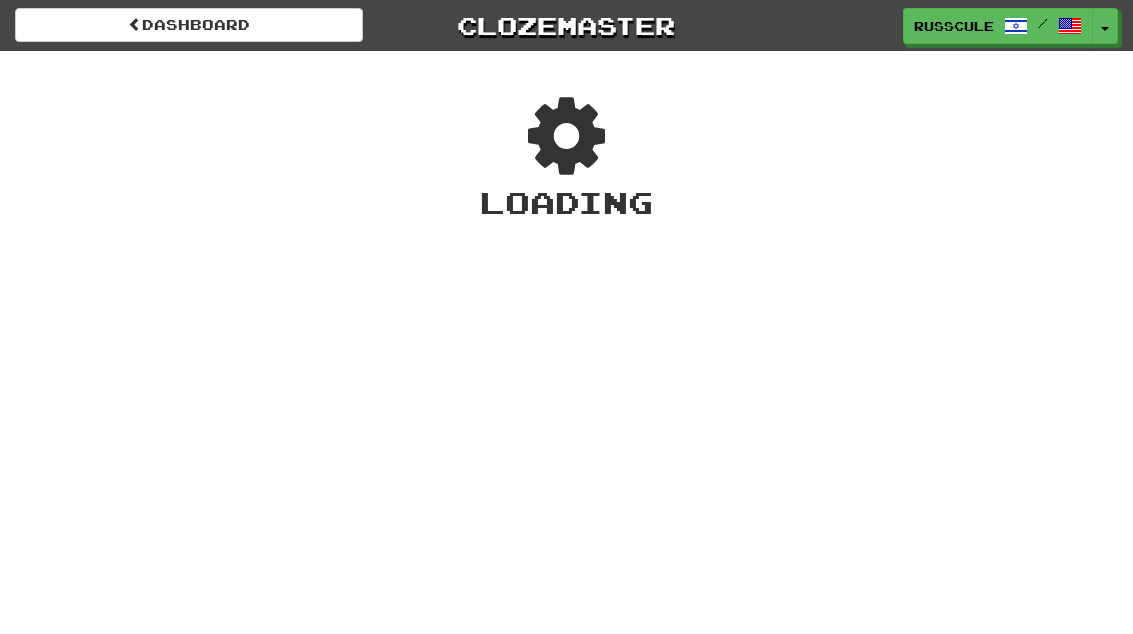scroll, scrollTop: 0, scrollLeft: 0, axis: both 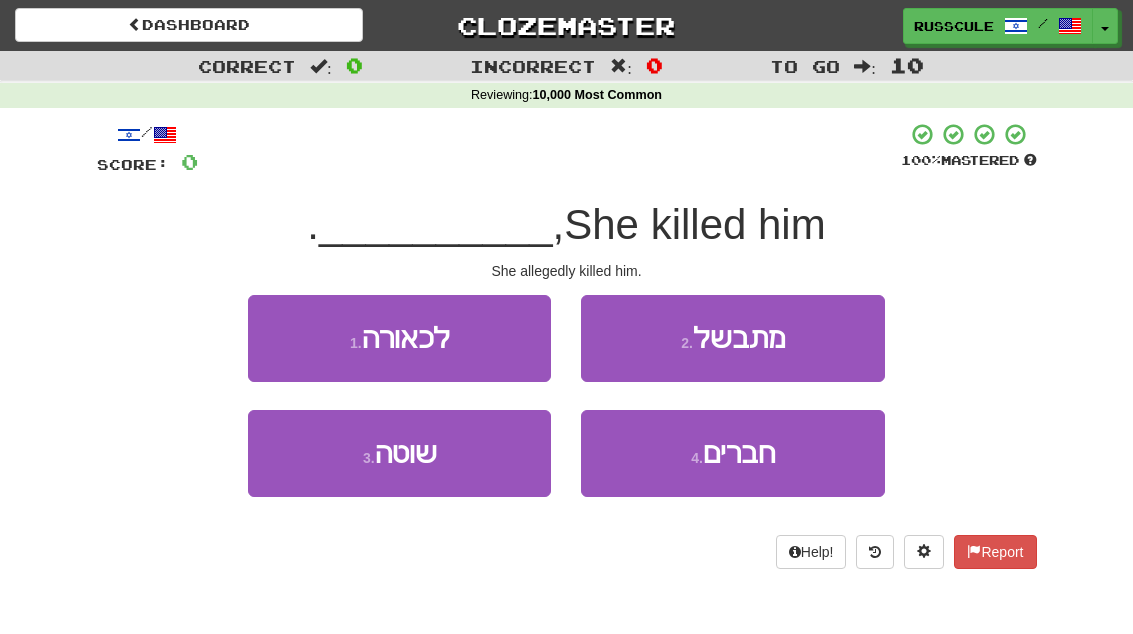 click on "1 .  לכאורה" at bounding box center [399, 338] 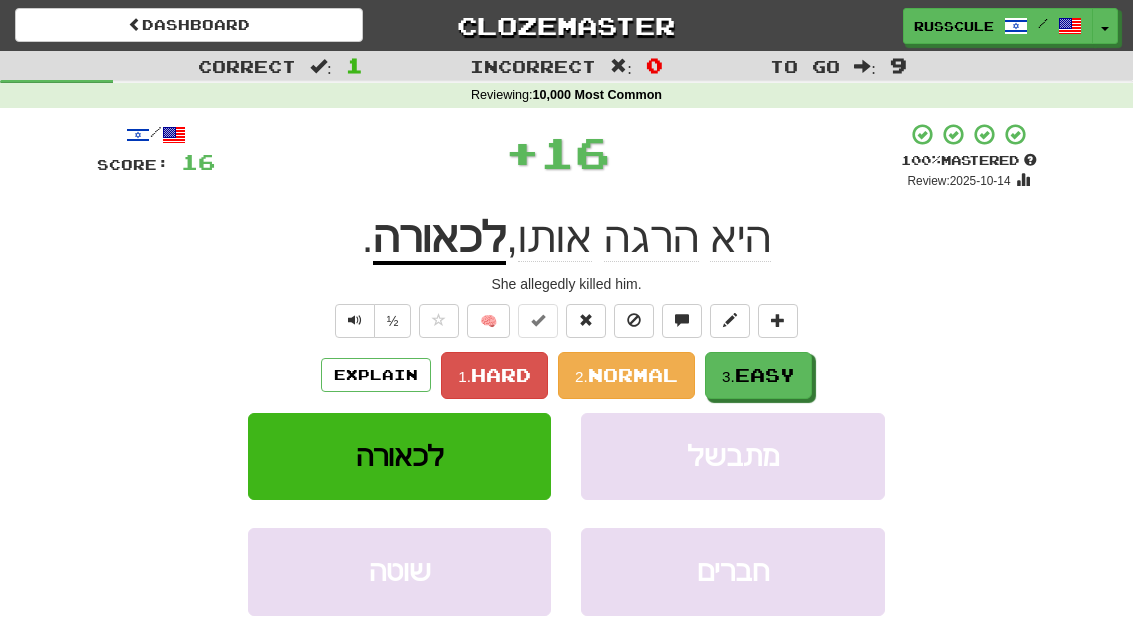 click on "3.  Easy" at bounding box center [758, 375] 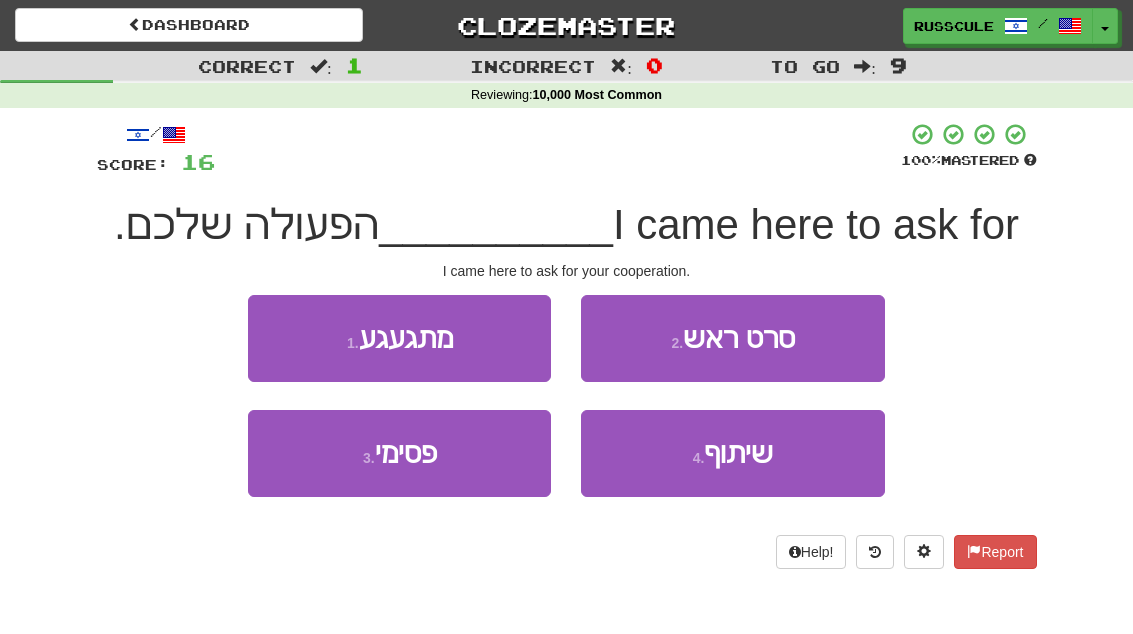 click on "4 .  שיתוף" at bounding box center (732, 453) 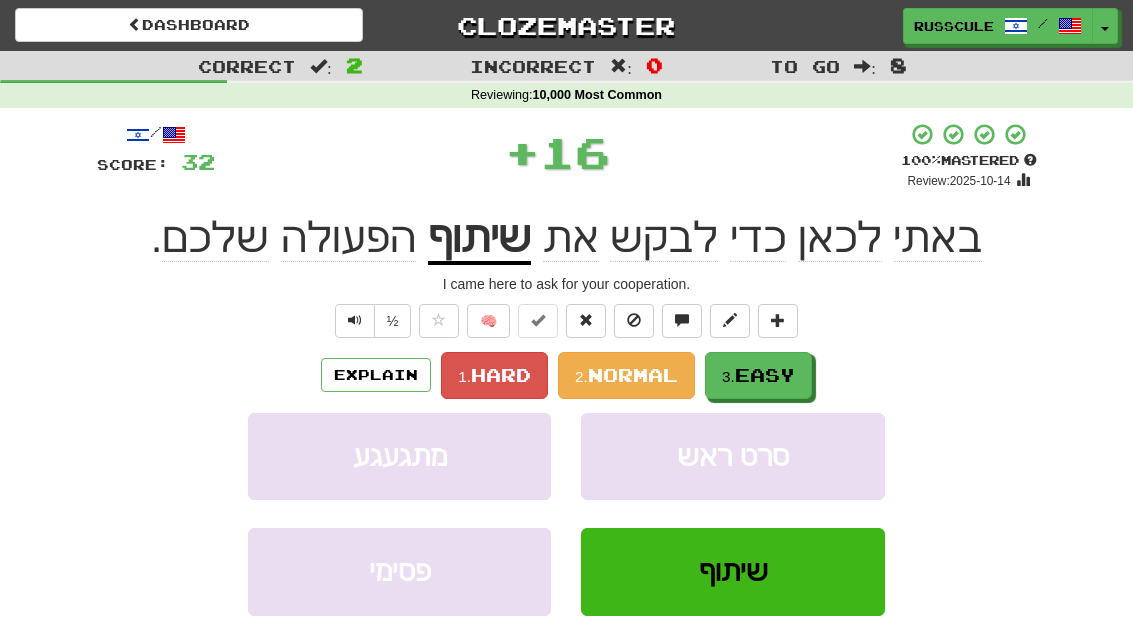 click on "3.  Easy" at bounding box center (758, 375) 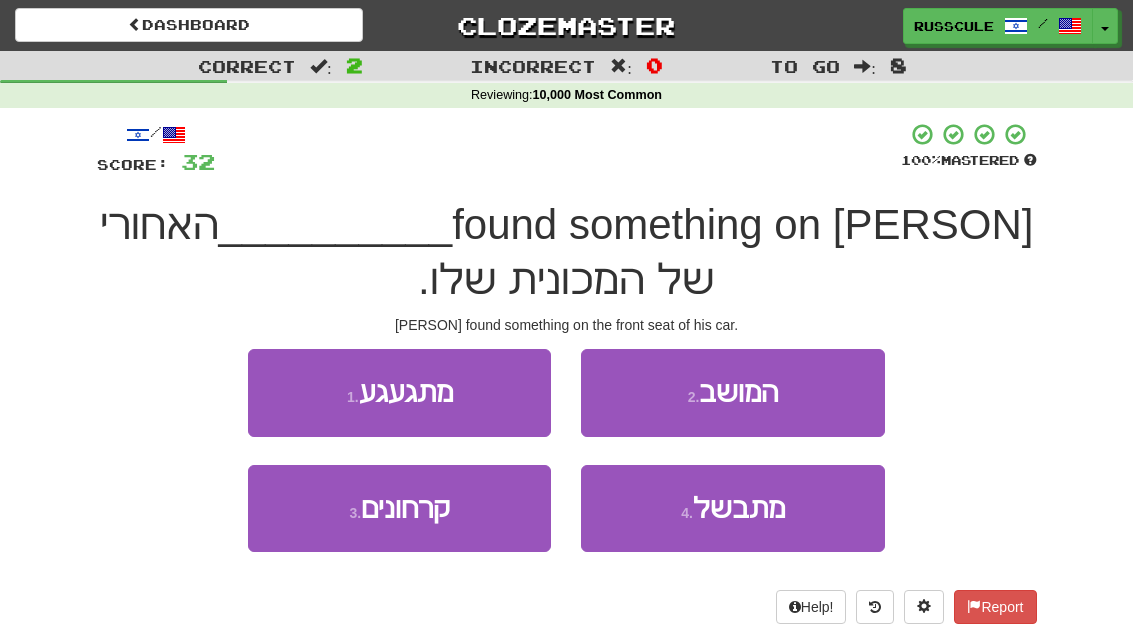 click on "2 .  המושב" at bounding box center [732, 392] 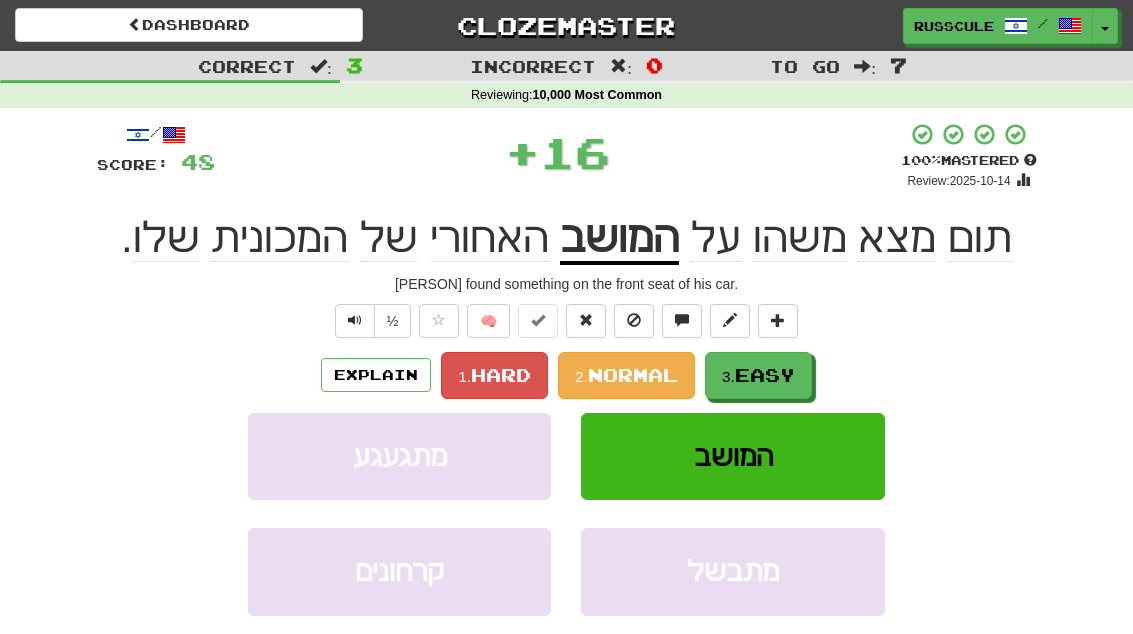 click on "Easy" at bounding box center (765, 375) 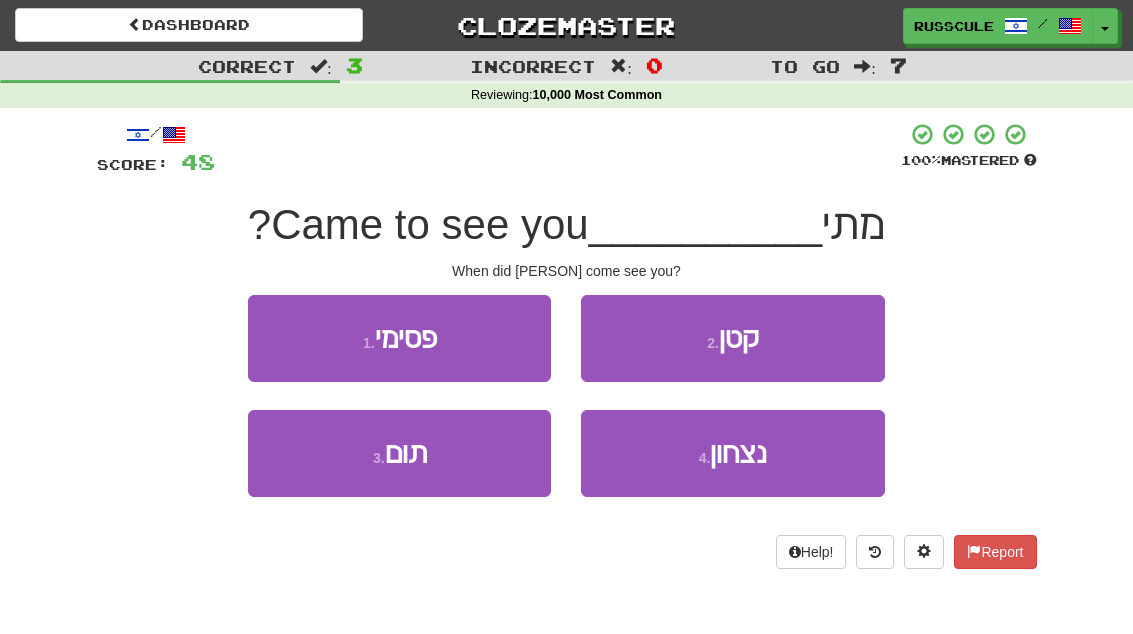 click on "3 .  תום" at bounding box center (399, 453) 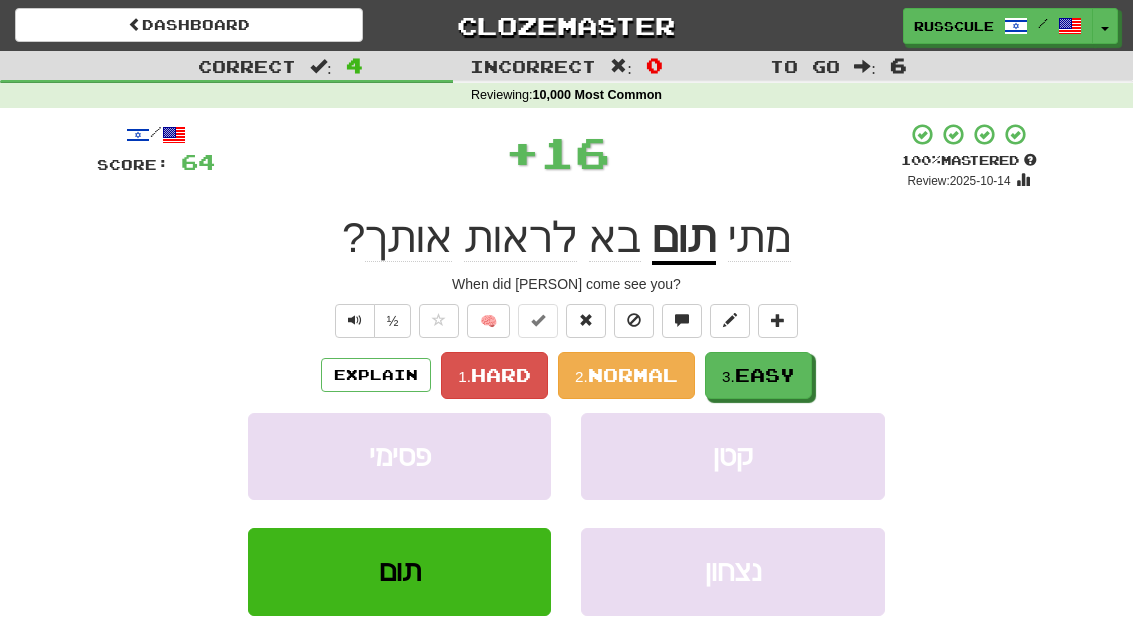 click on "Easy" at bounding box center (765, 375) 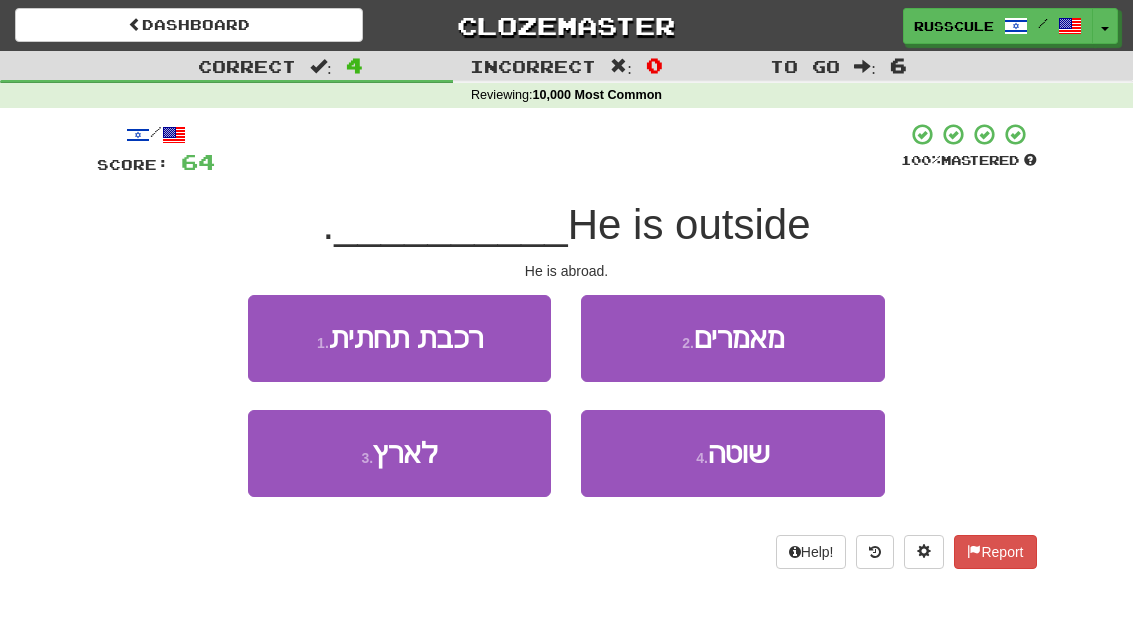 click on "3 .  לארץ" at bounding box center [399, 453] 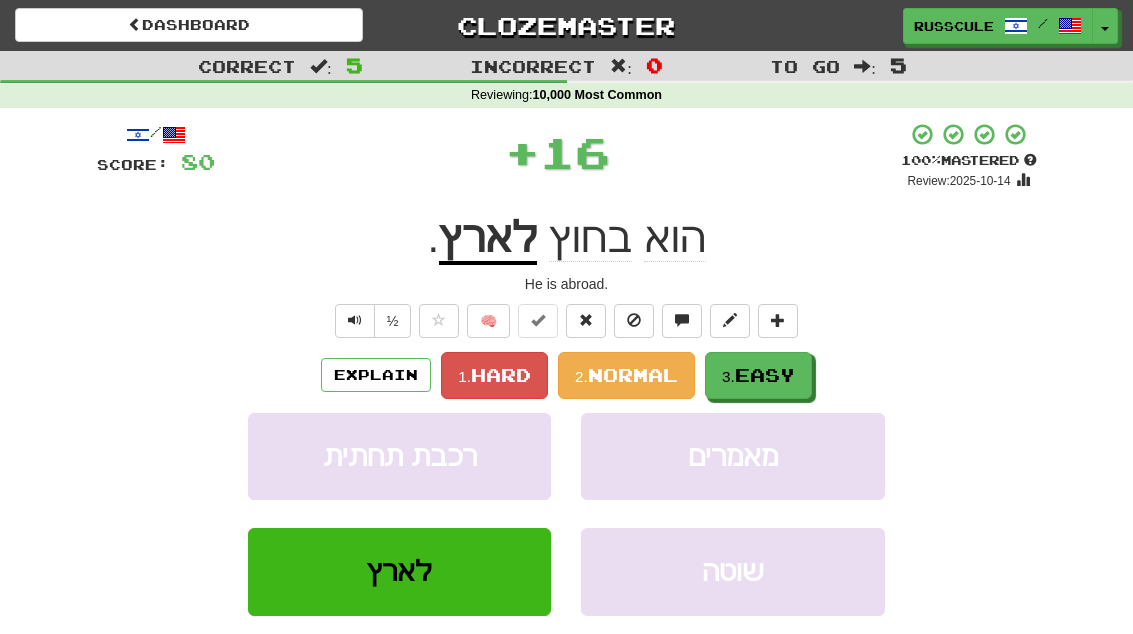 click on "Easy" at bounding box center (765, 375) 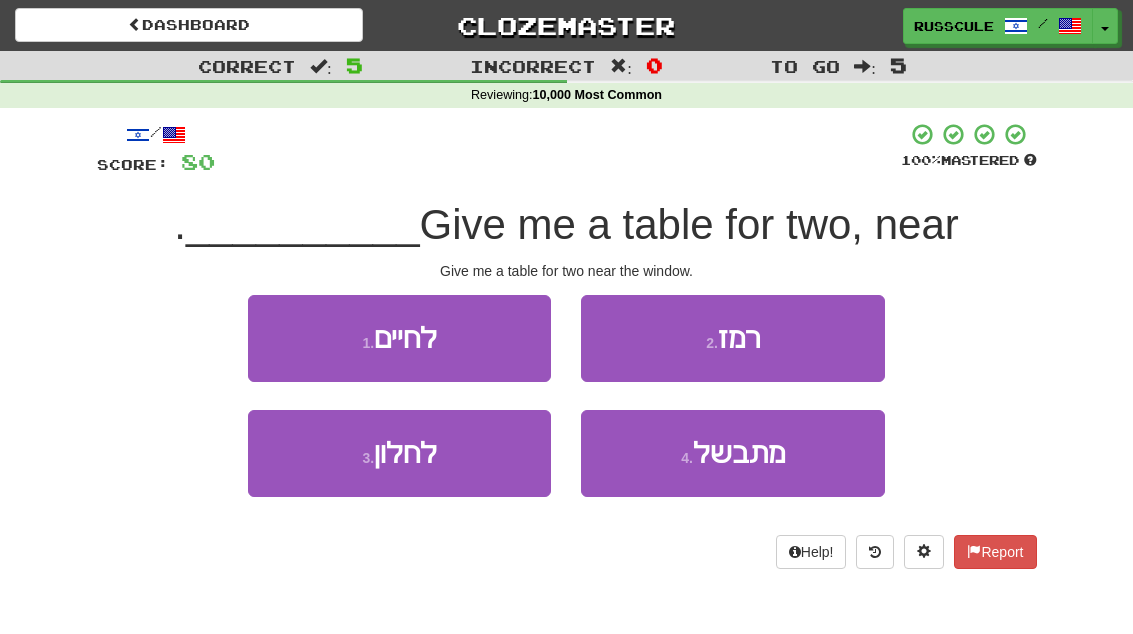 click on "3 .  לחלון" at bounding box center [399, 453] 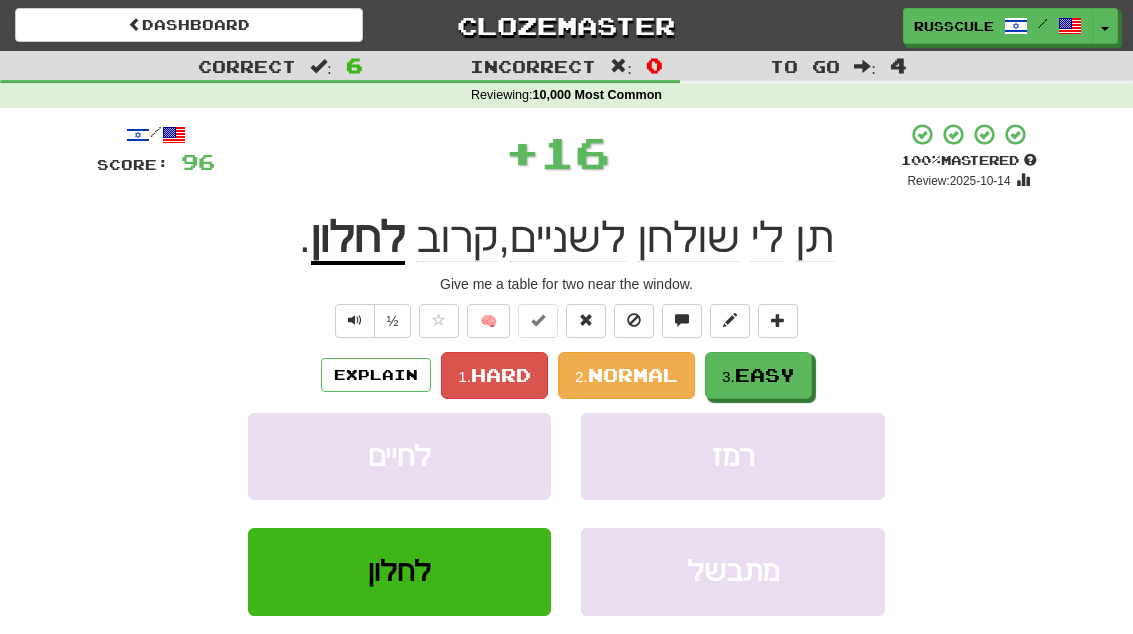 click on "3.  Easy" at bounding box center [758, 375] 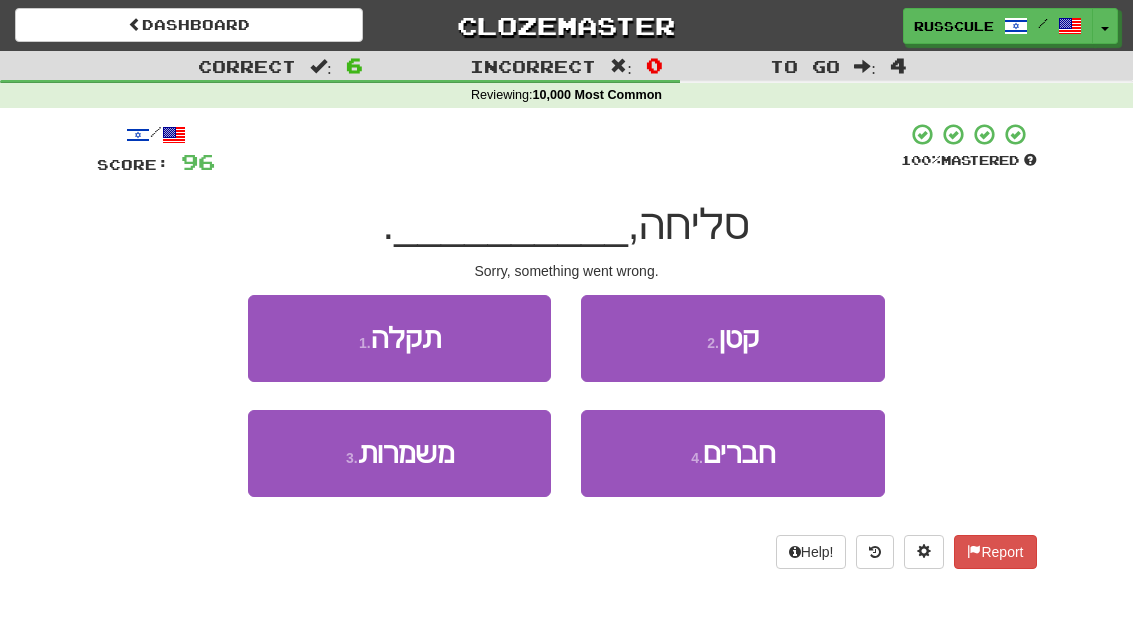 click on "1 .  תקלה" at bounding box center (399, 338) 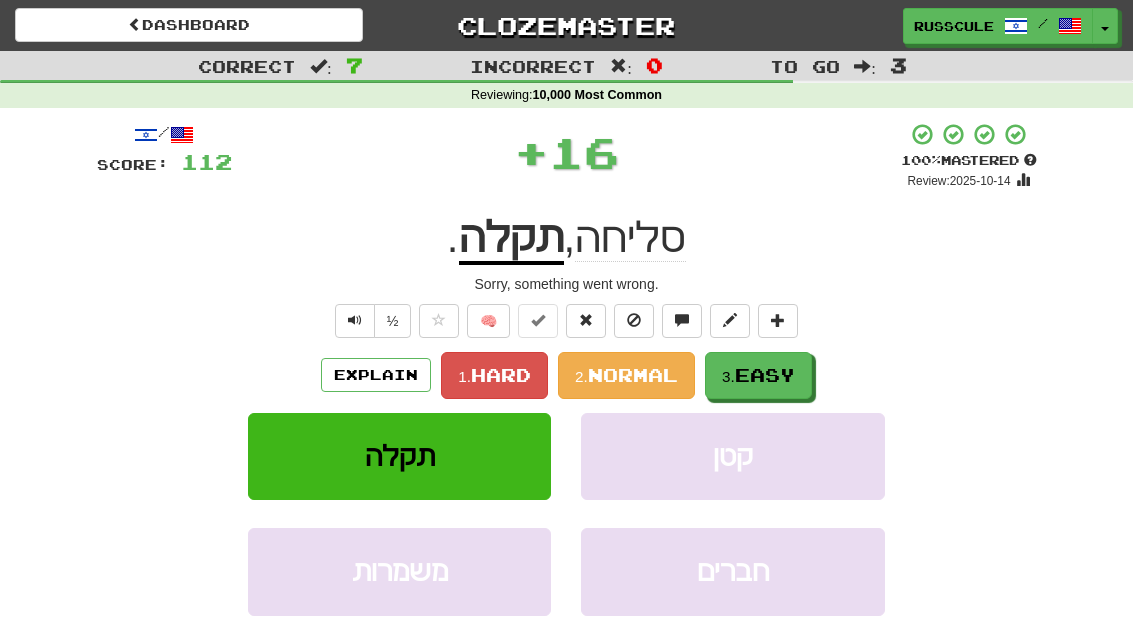 click on "Easy" at bounding box center (765, 375) 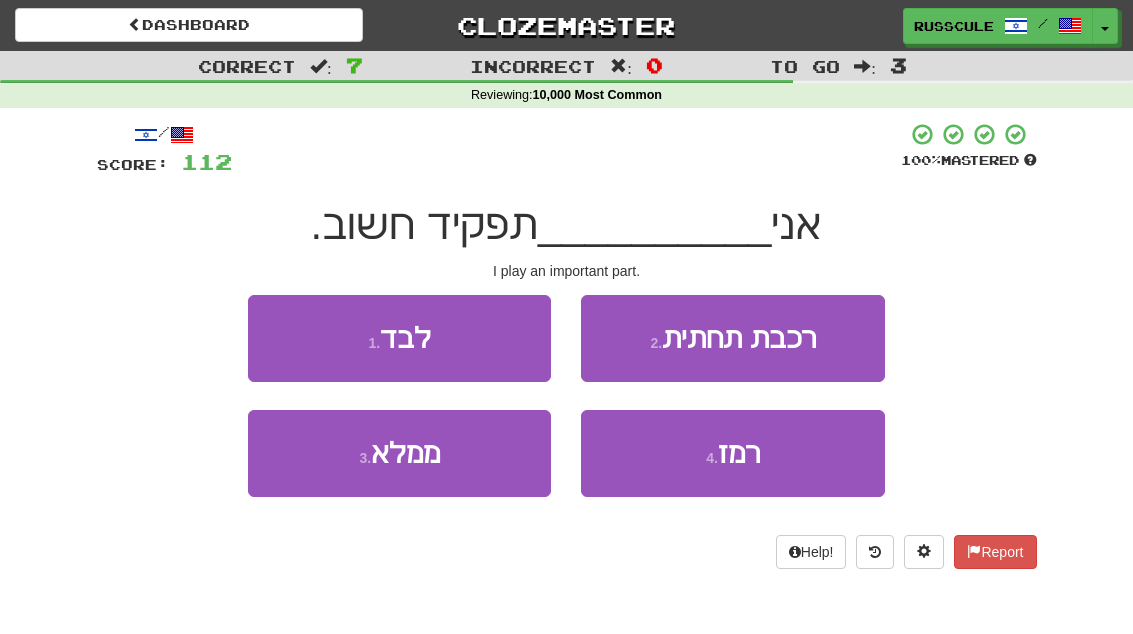 click on "3 .  ממלא" at bounding box center [399, 453] 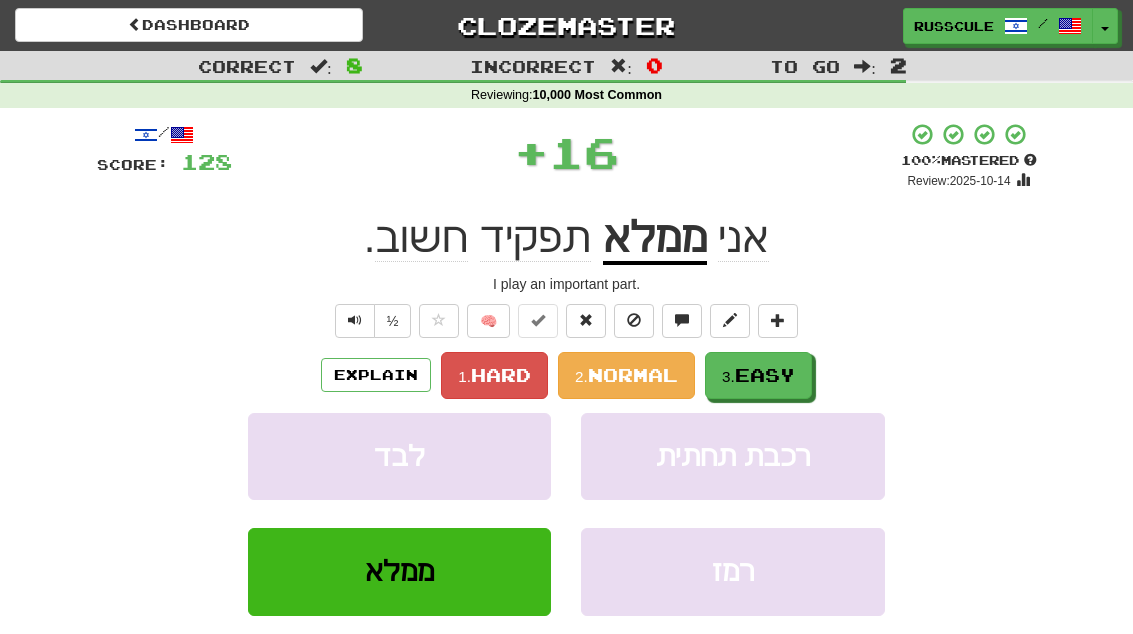 click on "Easy" at bounding box center (765, 375) 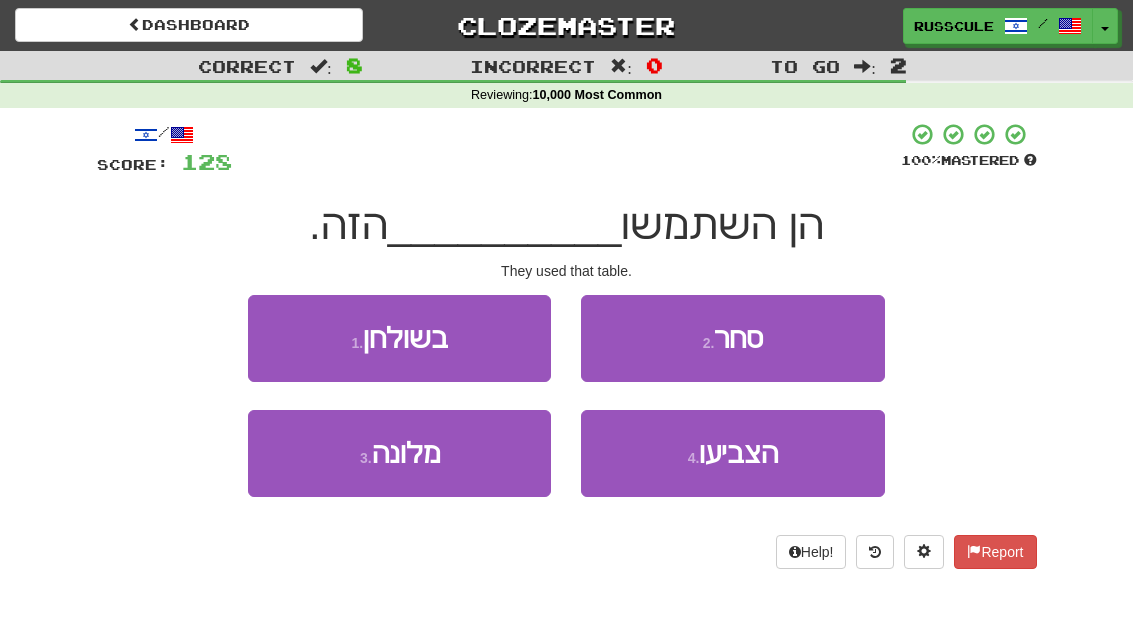 click on "1 .  בשולחן" at bounding box center (399, 338) 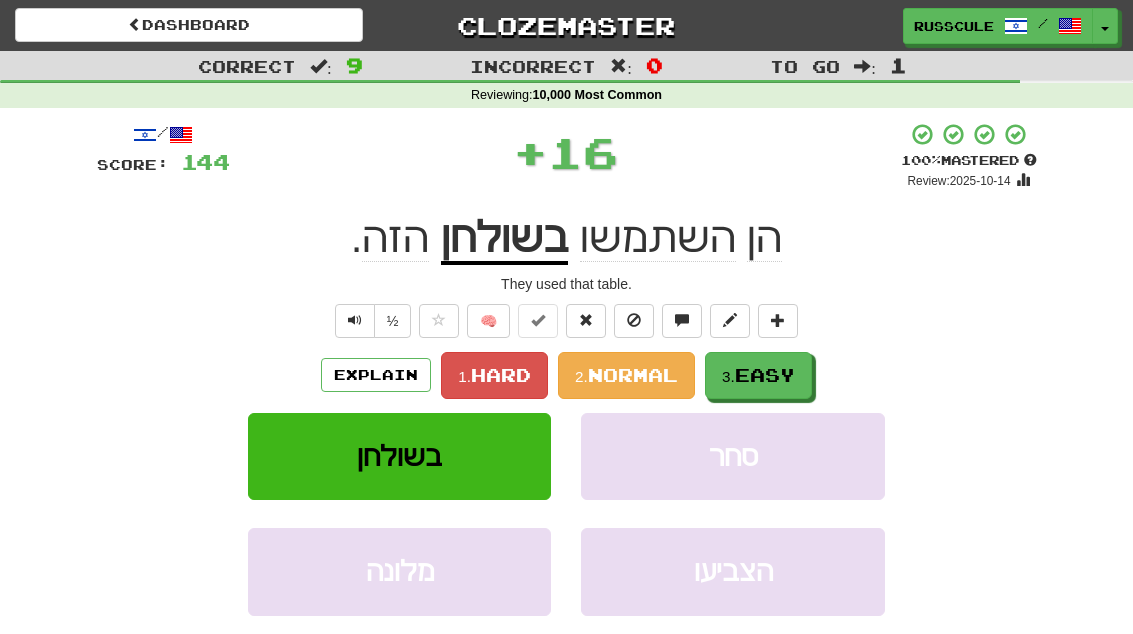 click on "Easy" at bounding box center [765, 375] 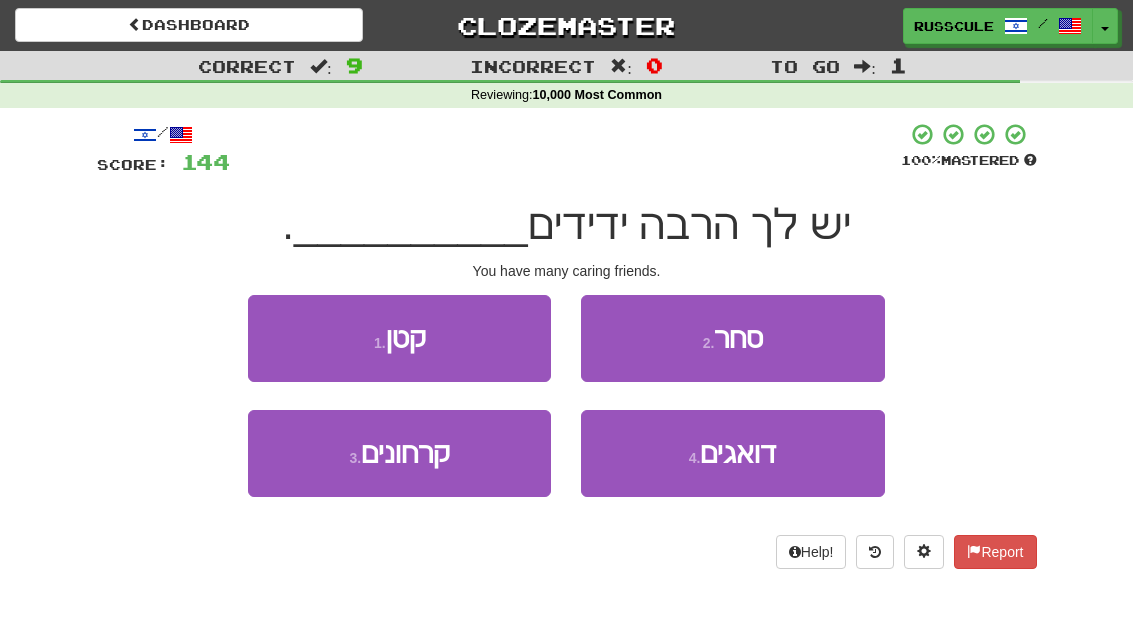 click on "4 .  דואגים" at bounding box center [732, 453] 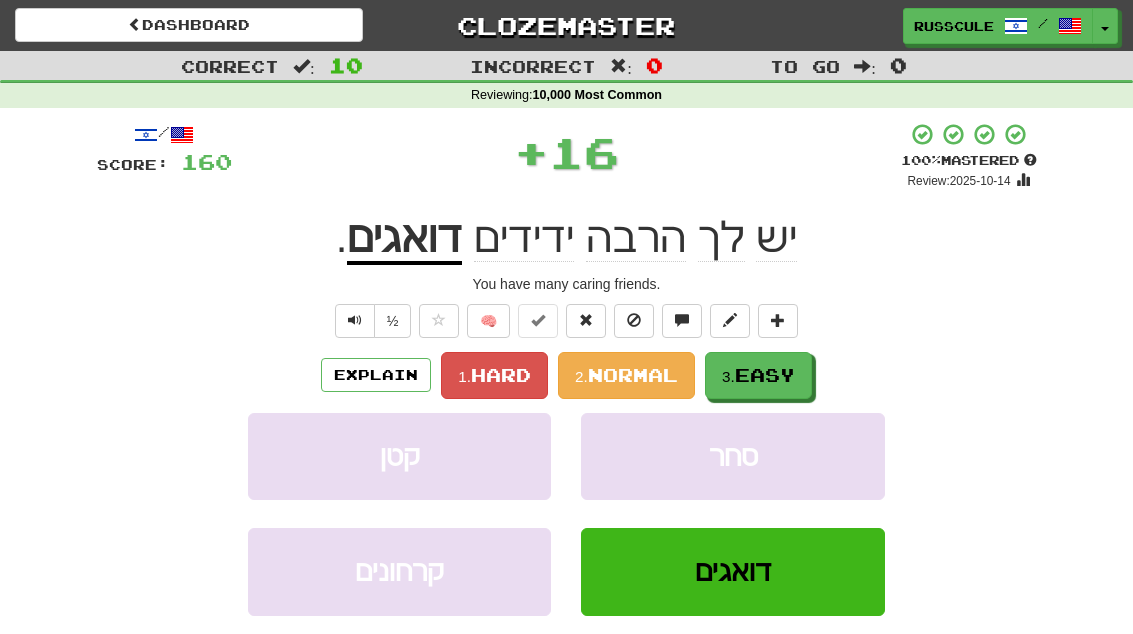 click on "3.  Easy" at bounding box center [758, 375] 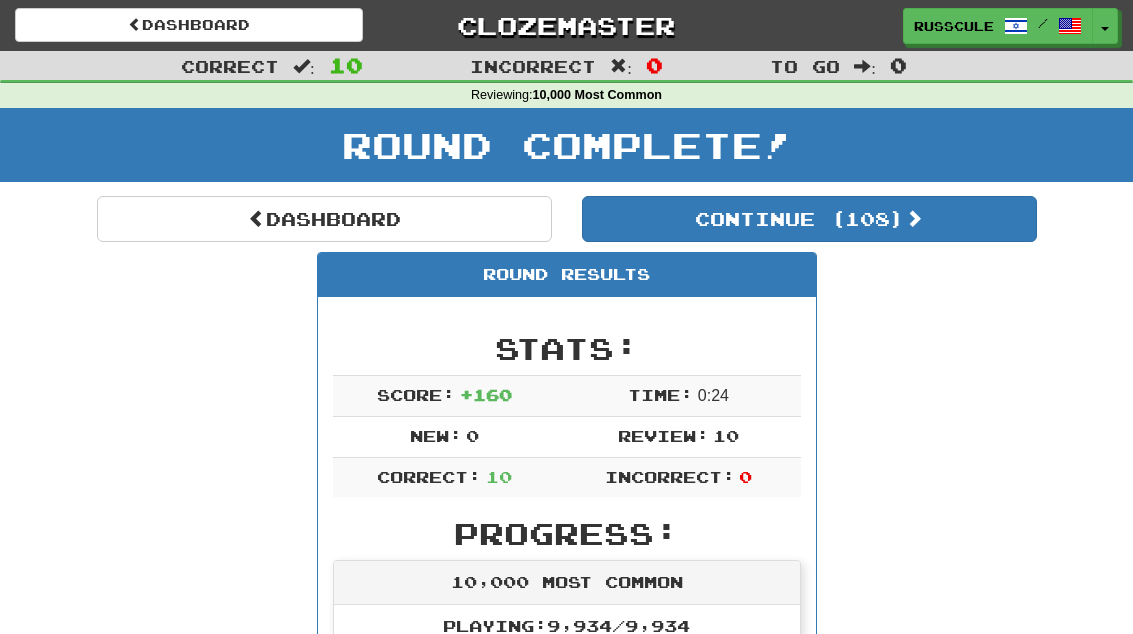 click on "Continue ( 108 )" at bounding box center [809, 219] 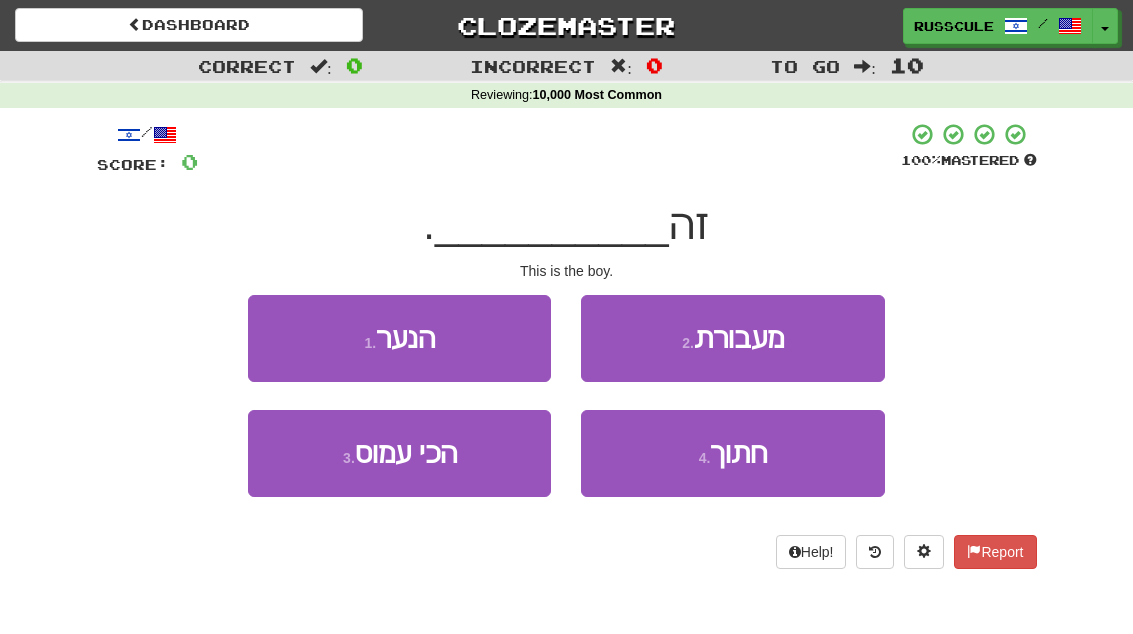 click on "1 .  הנער" at bounding box center [399, 338] 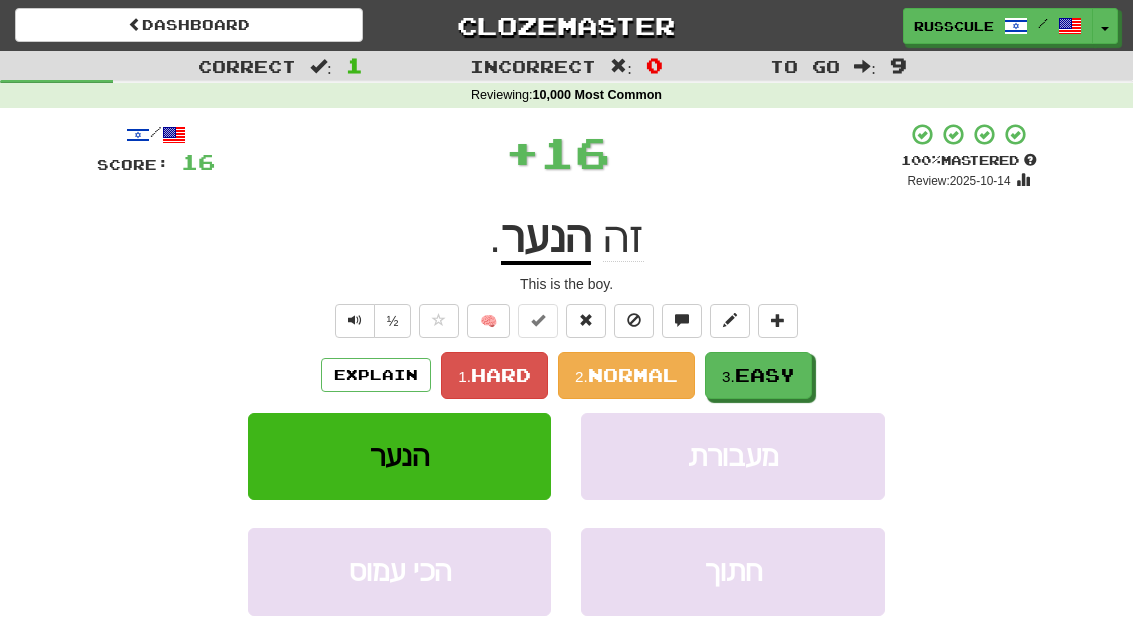 click on "Easy" at bounding box center [765, 375] 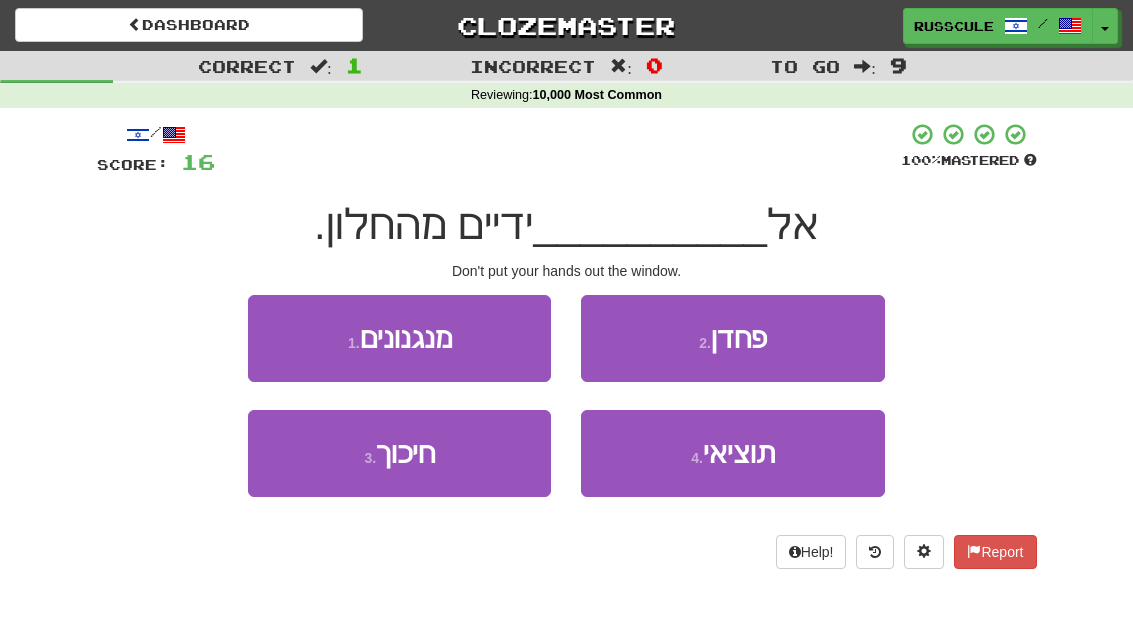 click on "4 .  תוציאי" at bounding box center (732, 453) 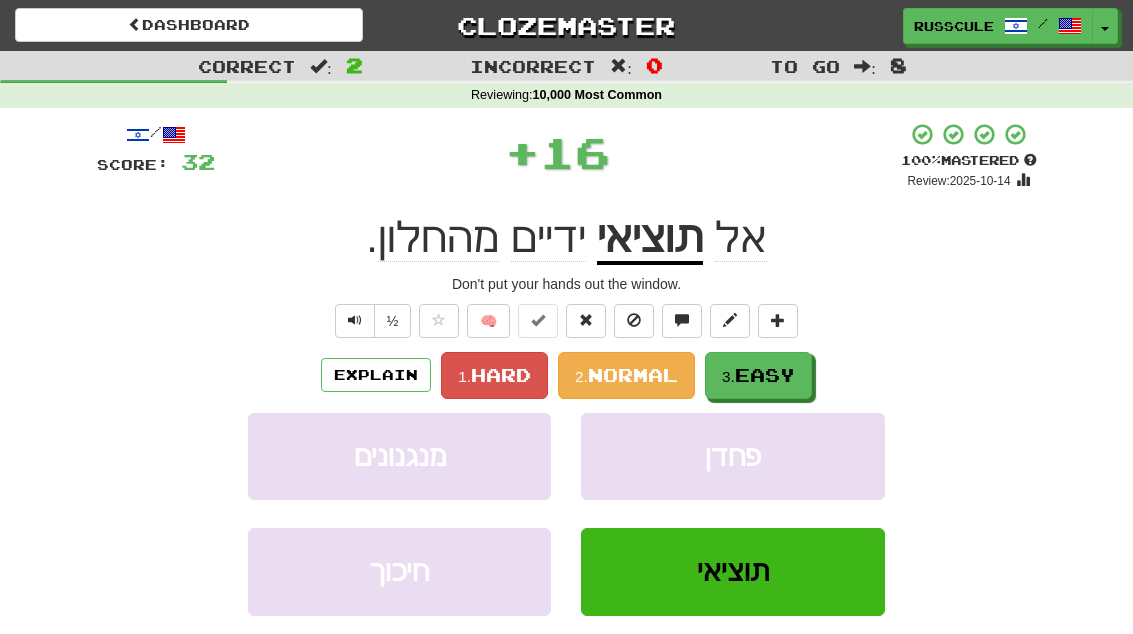 click on "3.  Easy" at bounding box center [758, 375] 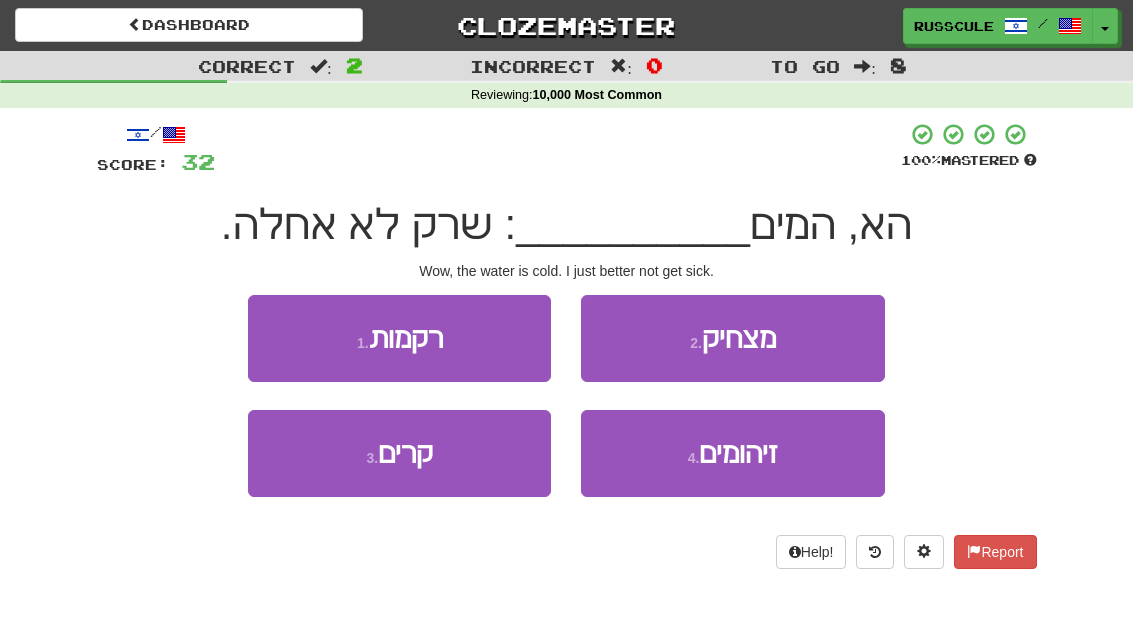 click on "3 .  קרים" at bounding box center [399, 453] 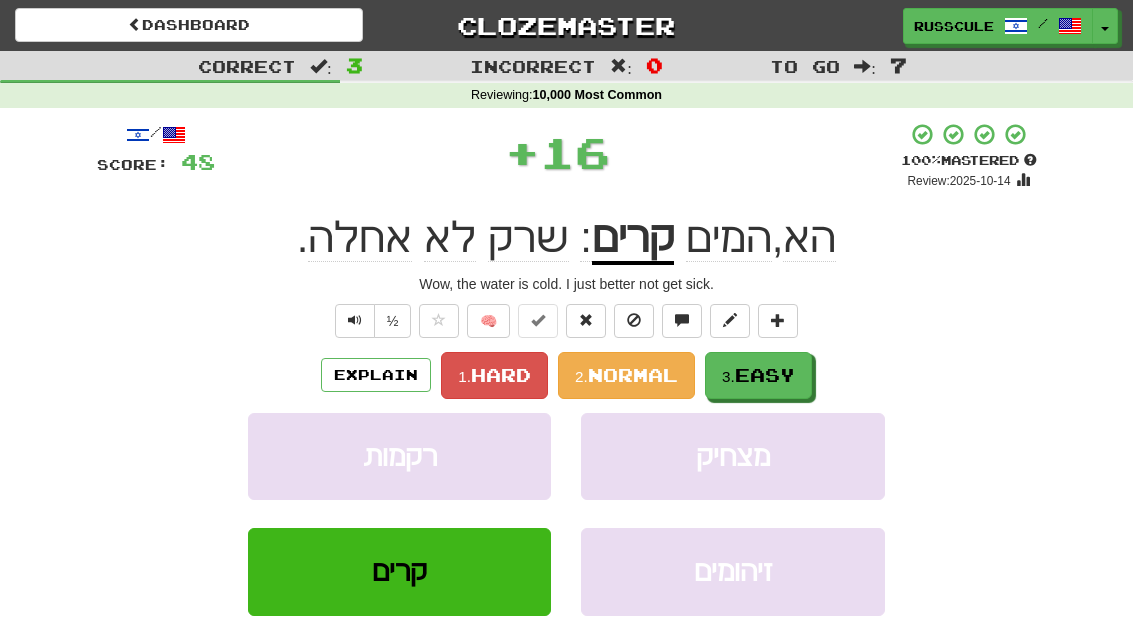 click on "Easy" at bounding box center [765, 375] 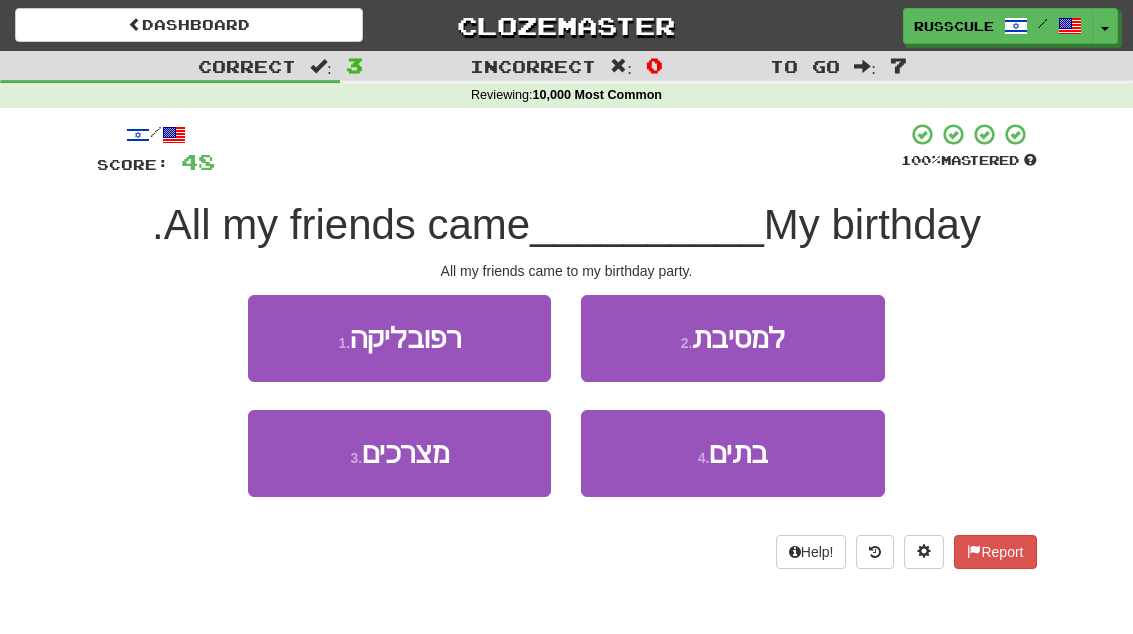 click on "2 .  למסיבת" at bounding box center (732, 338) 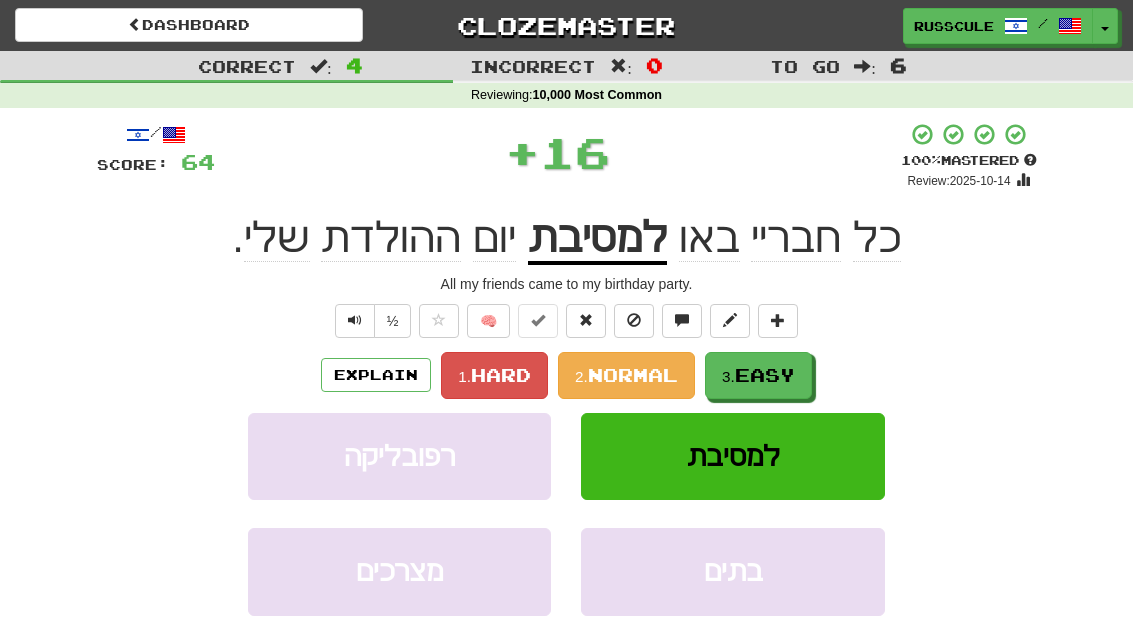 click on "3.  Easy" at bounding box center [758, 375] 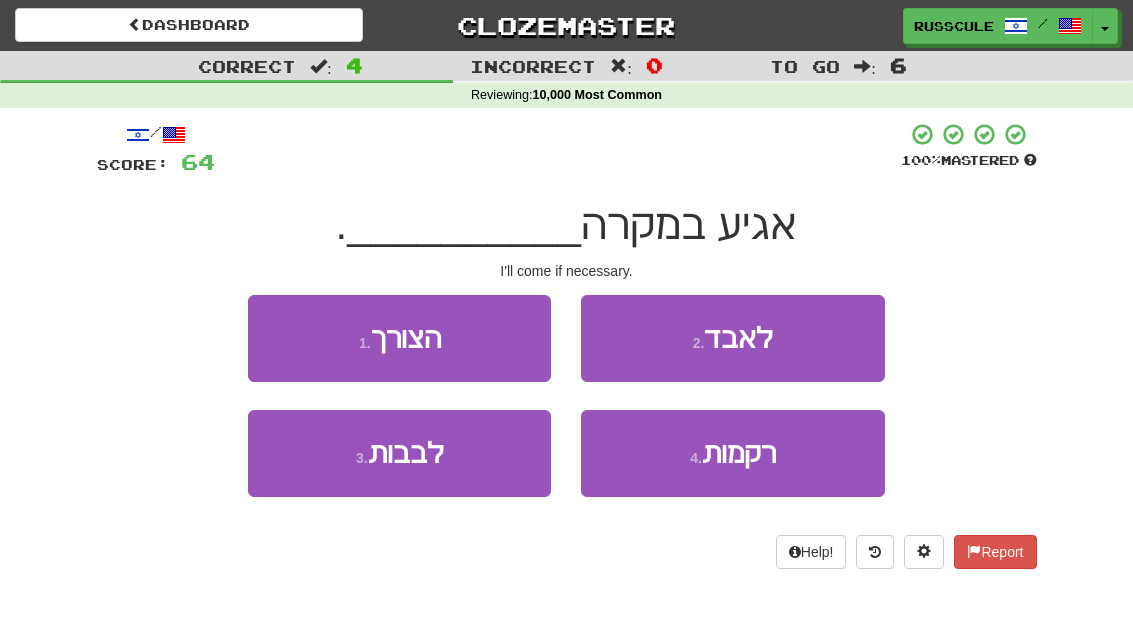 click on "1 .  הצורך" at bounding box center (399, 338) 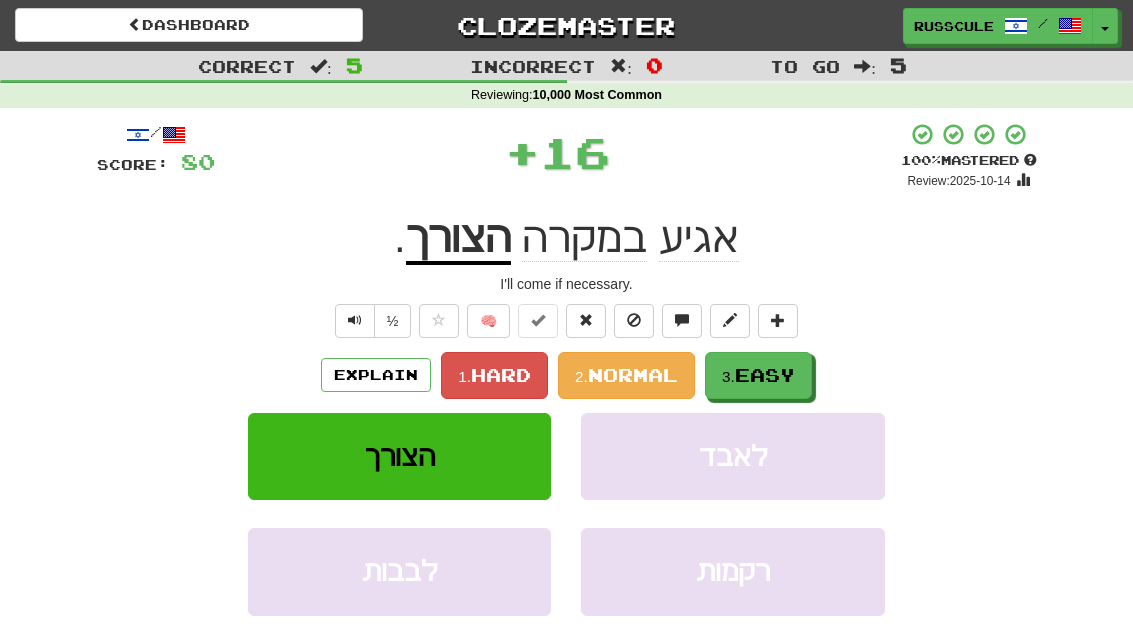 click on "3.  Easy" at bounding box center [758, 375] 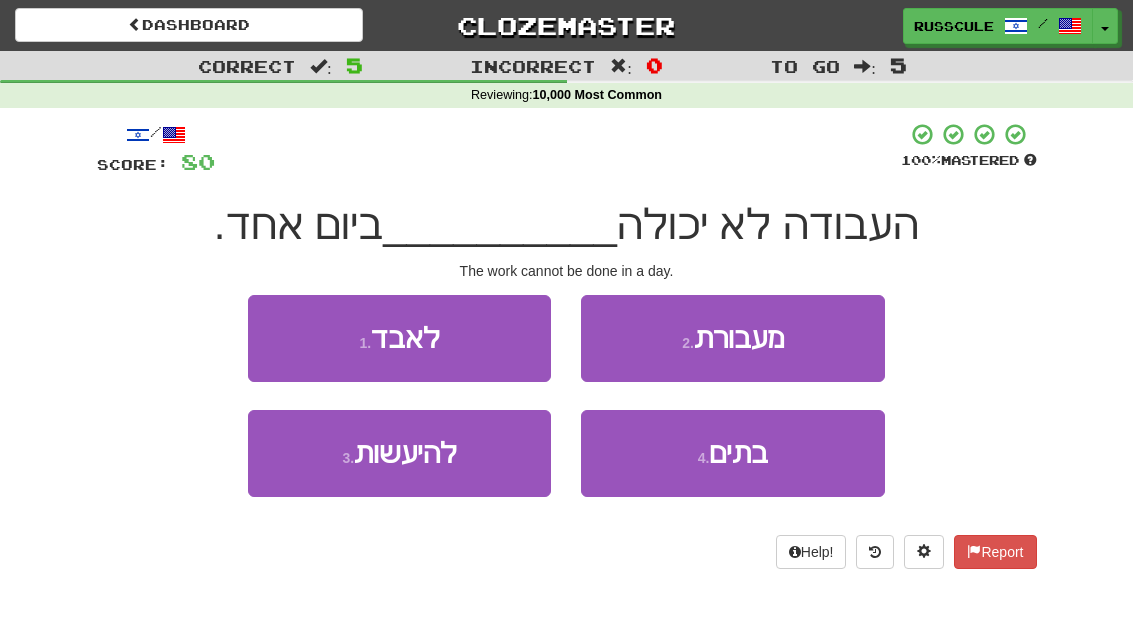 click on "4 .  בתים" at bounding box center (732, 453) 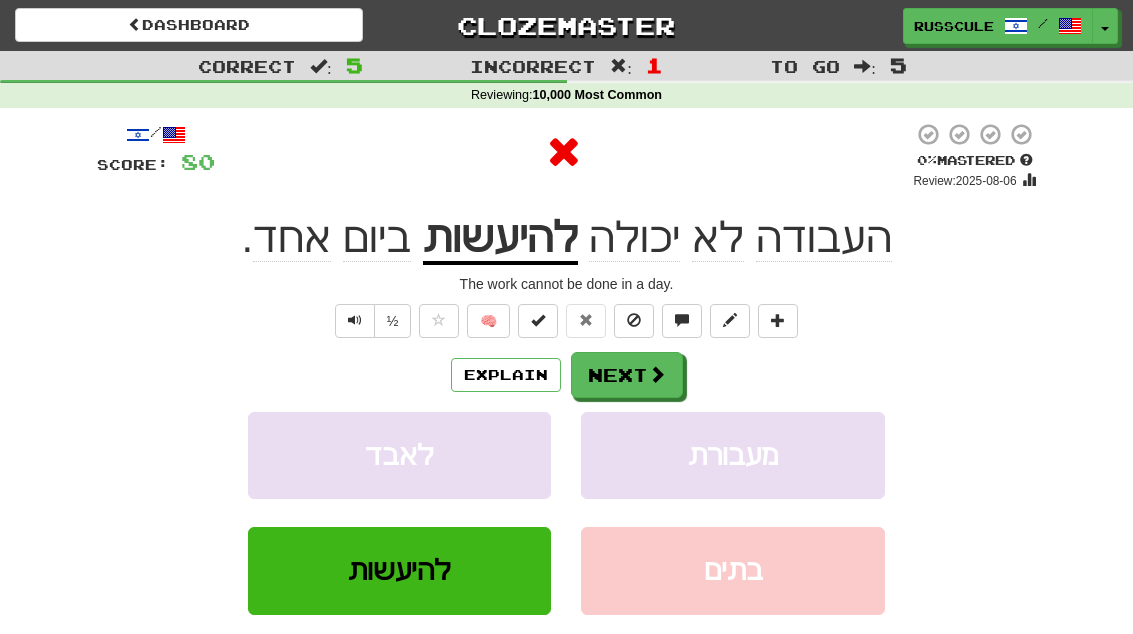 click on "Next" at bounding box center [627, 375] 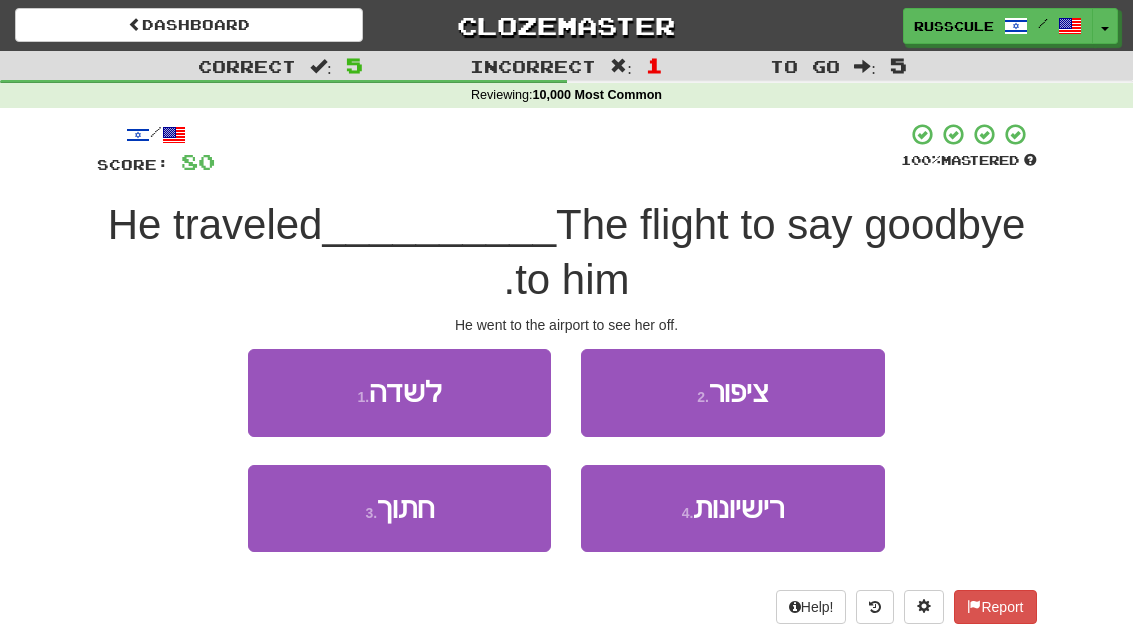 click on "1 .  לשדה" at bounding box center [399, 392] 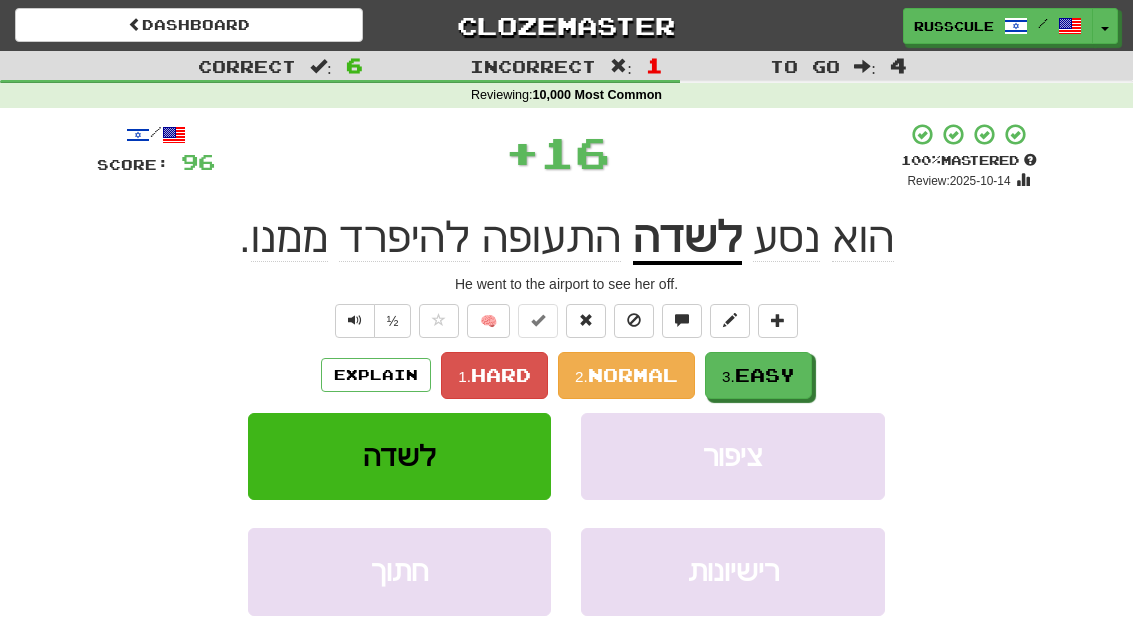 click on "3.  Easy" at bounding box center [758, 375] 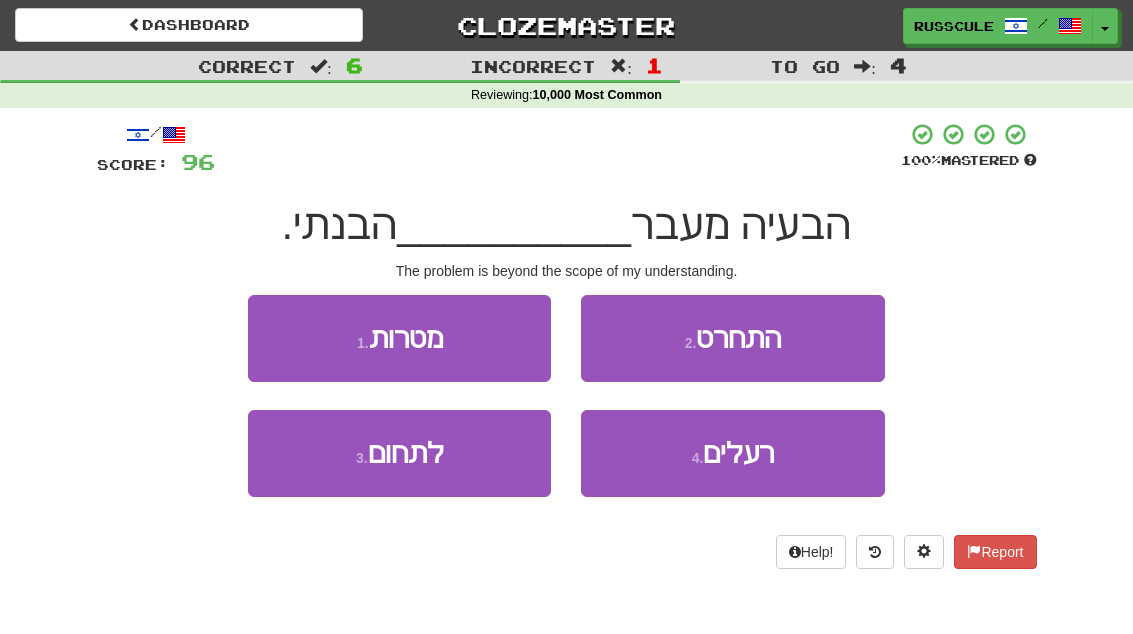 click on "3 .  לתחום" at bounding box center [399, 453] 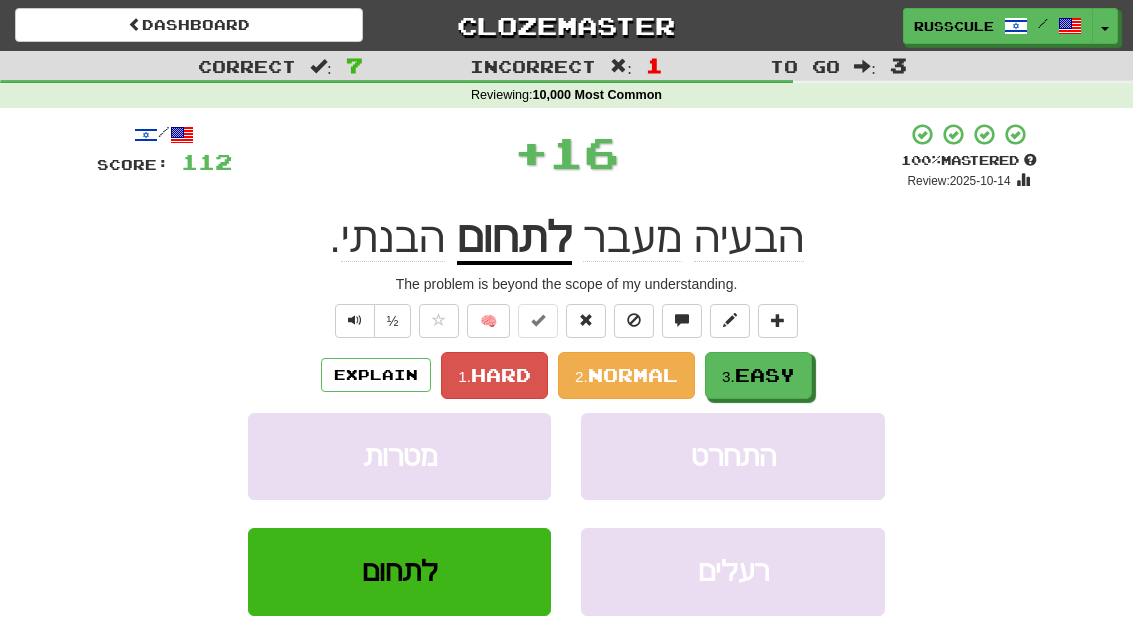 click on "Easy" at bounding box center [765, 375] 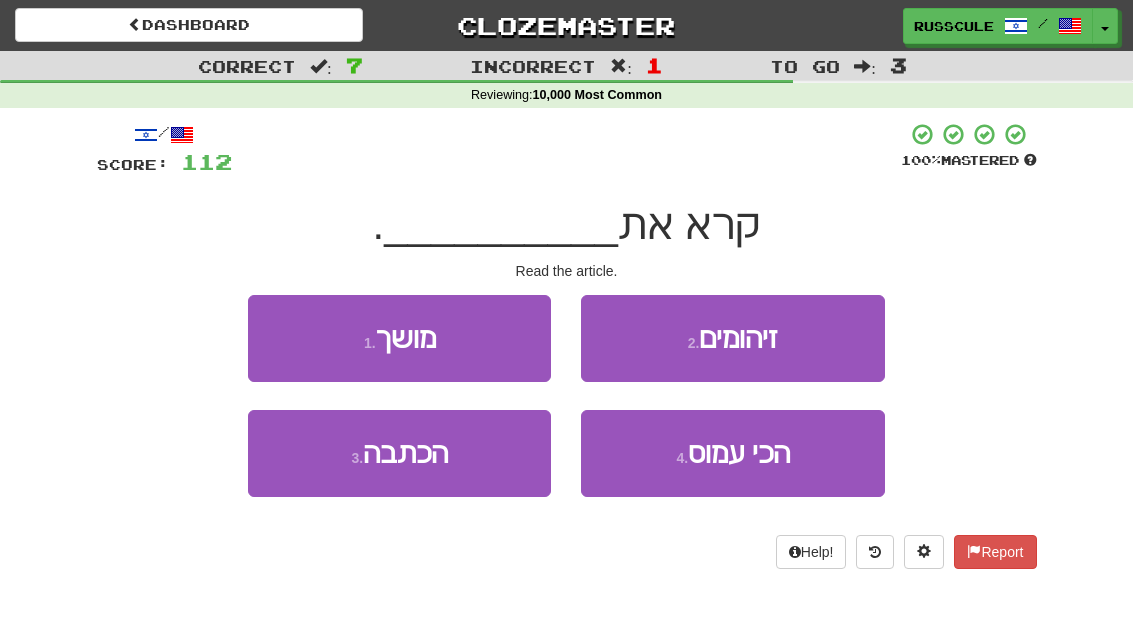 click on "3 .  הכתבה" at bounding box center [399, 453] 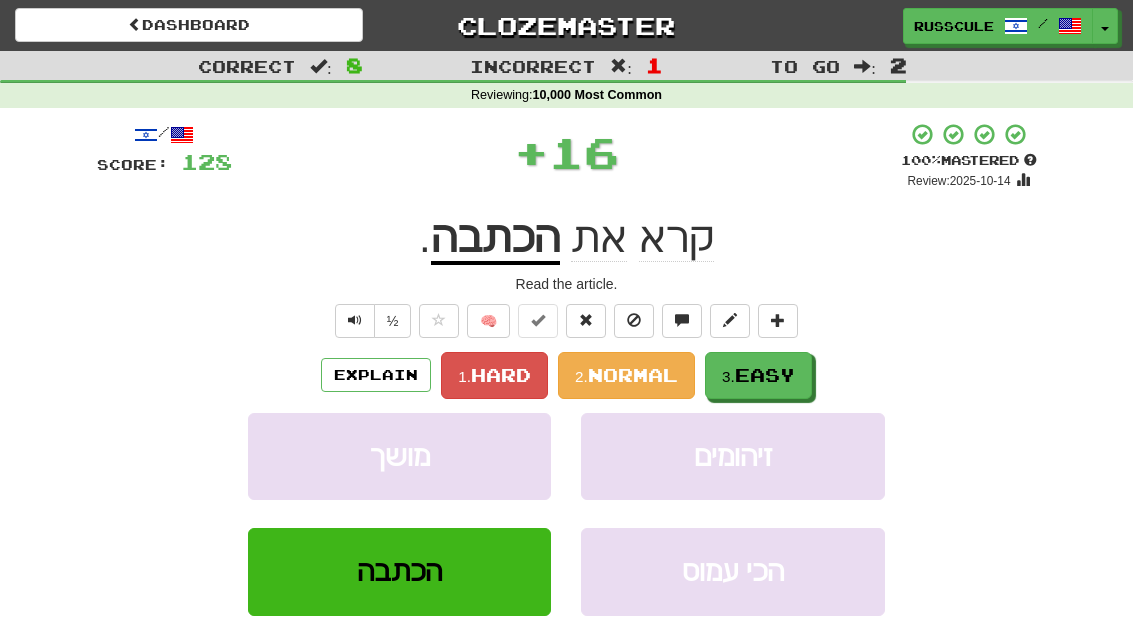 click on "Easy" at bounding box center (765, 375) 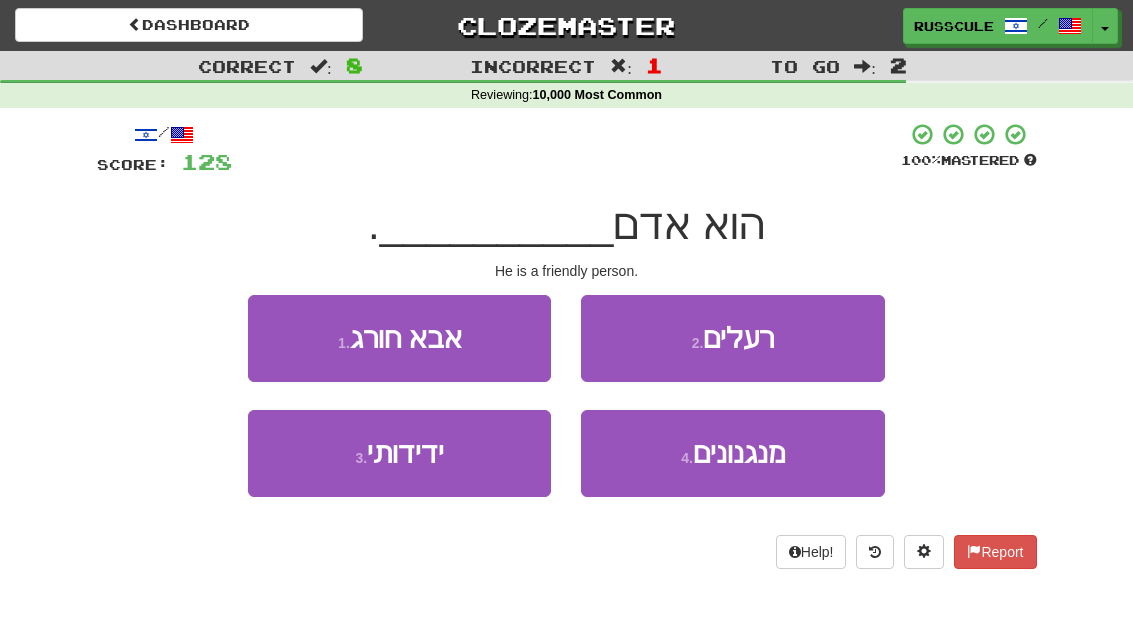 click on "3 .  ידידותי" at bounding box center [399, 453] 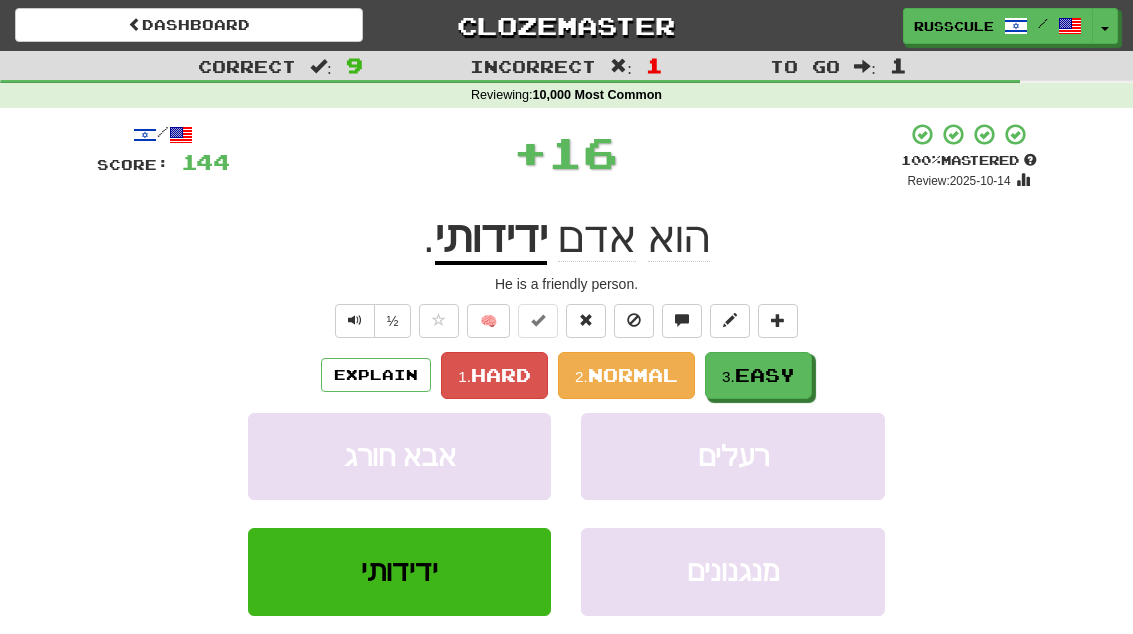 click on "Easy" at bounding box center (765, 375) 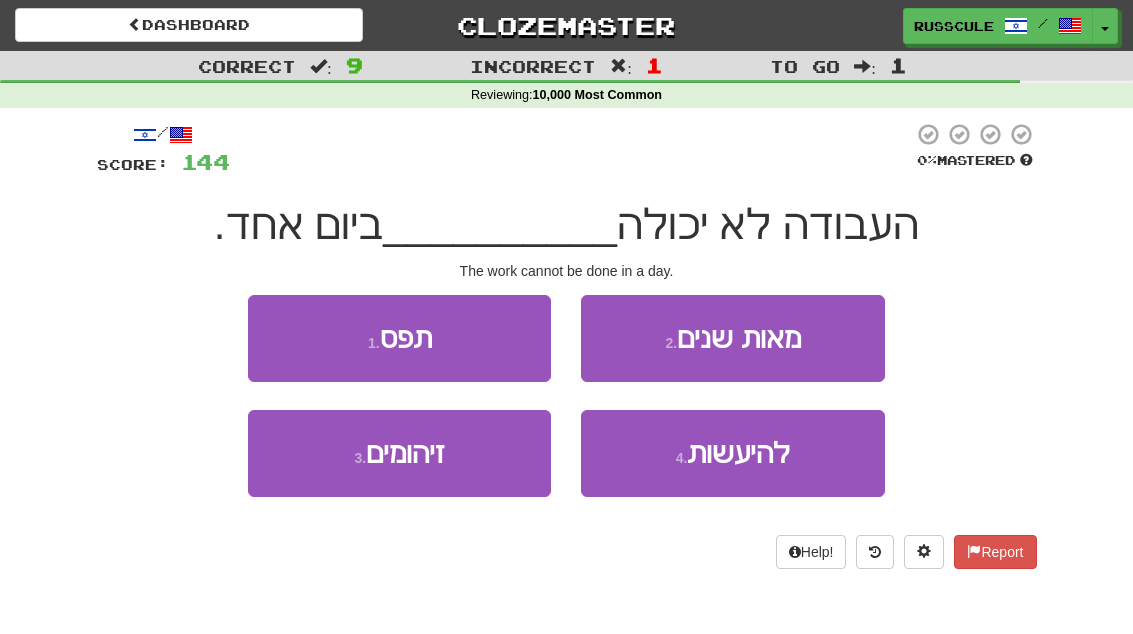 click on "4 .  להיעשות" at bounding box center (732, 453) 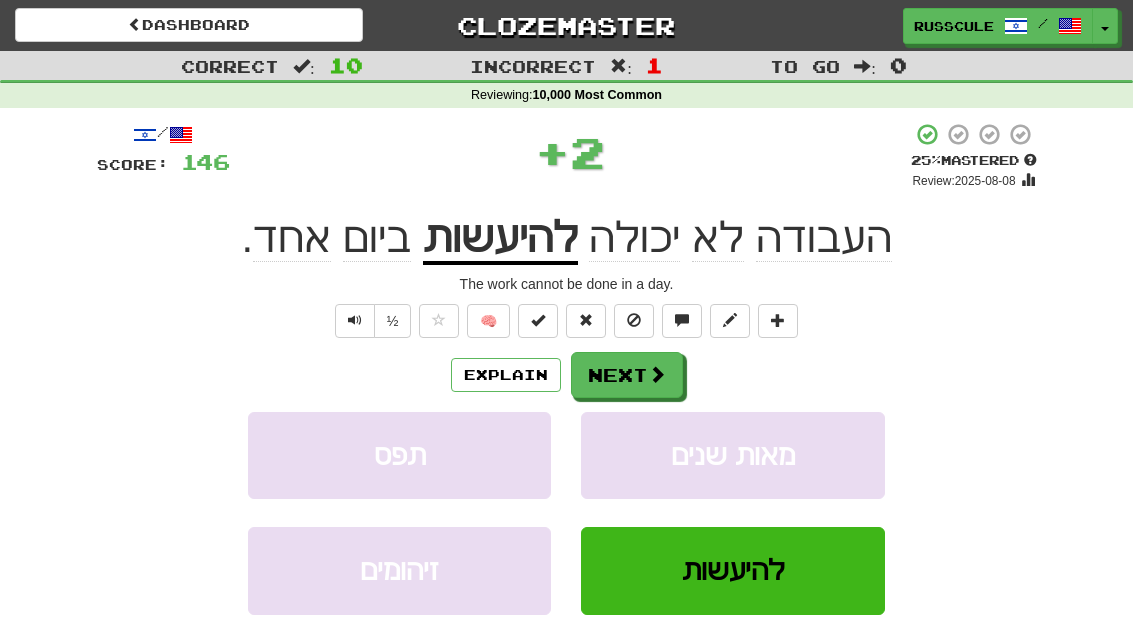 click on "Next" at bounding box center (627, 375) 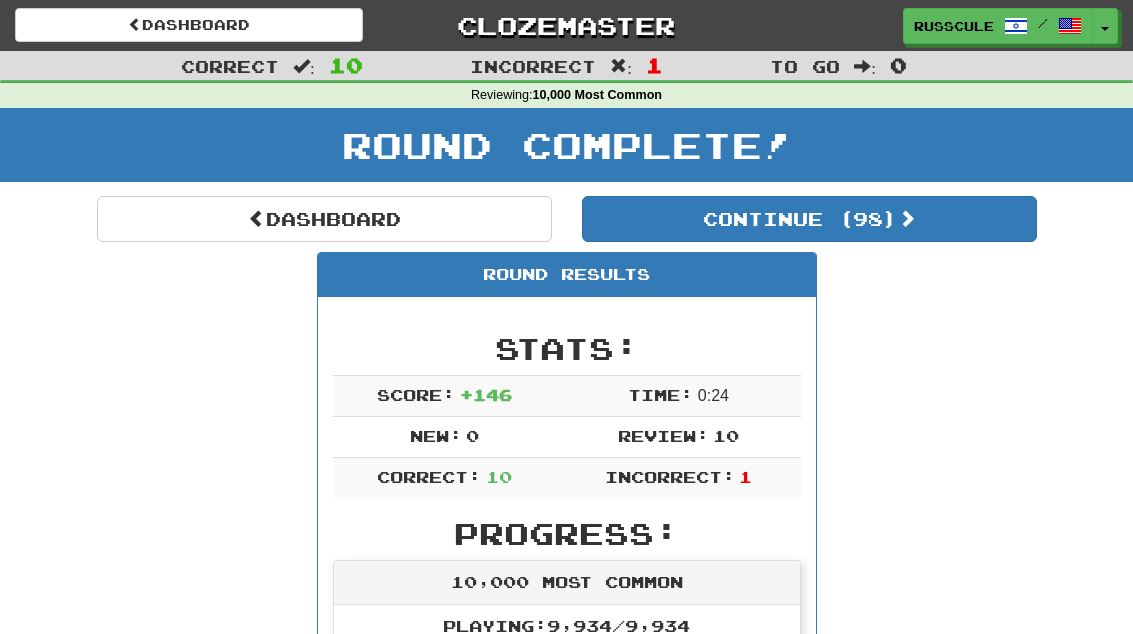 click on "Dashboard" at bounding box center (324, 219) 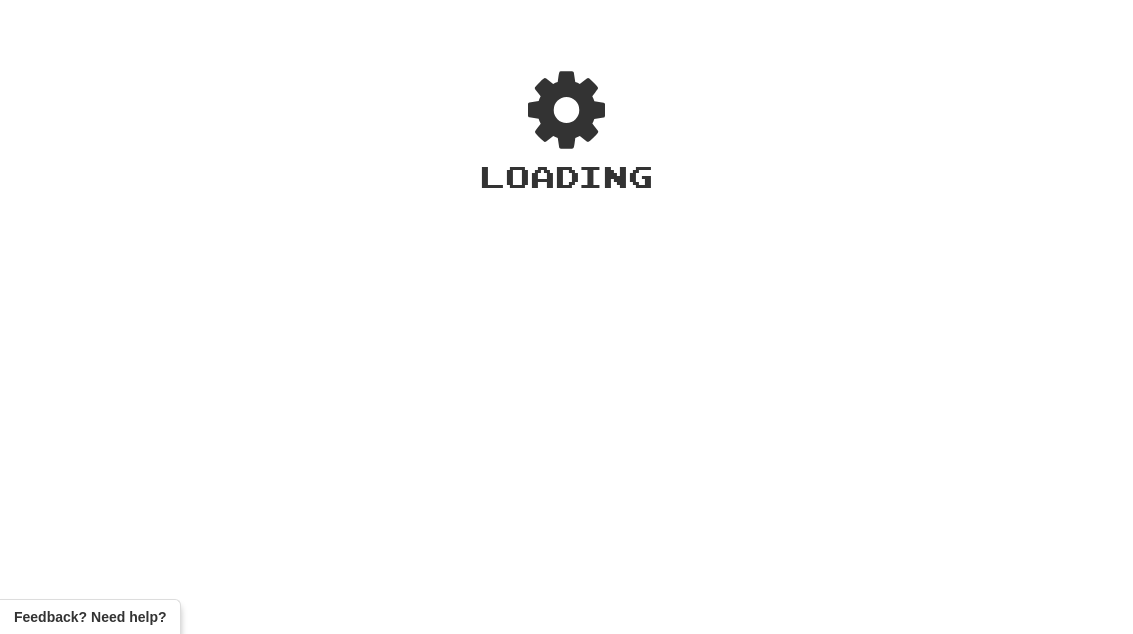 scroll, scrollTop: 0, scrollLeft: 0, axis: both 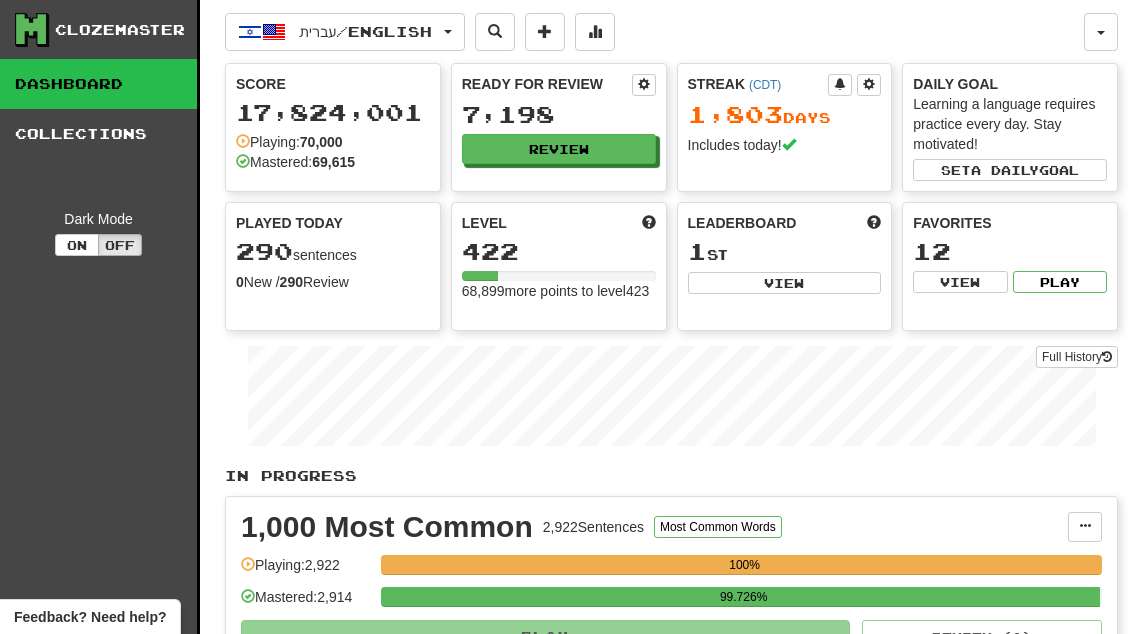 click on "View" at bounding box center [785, 283] 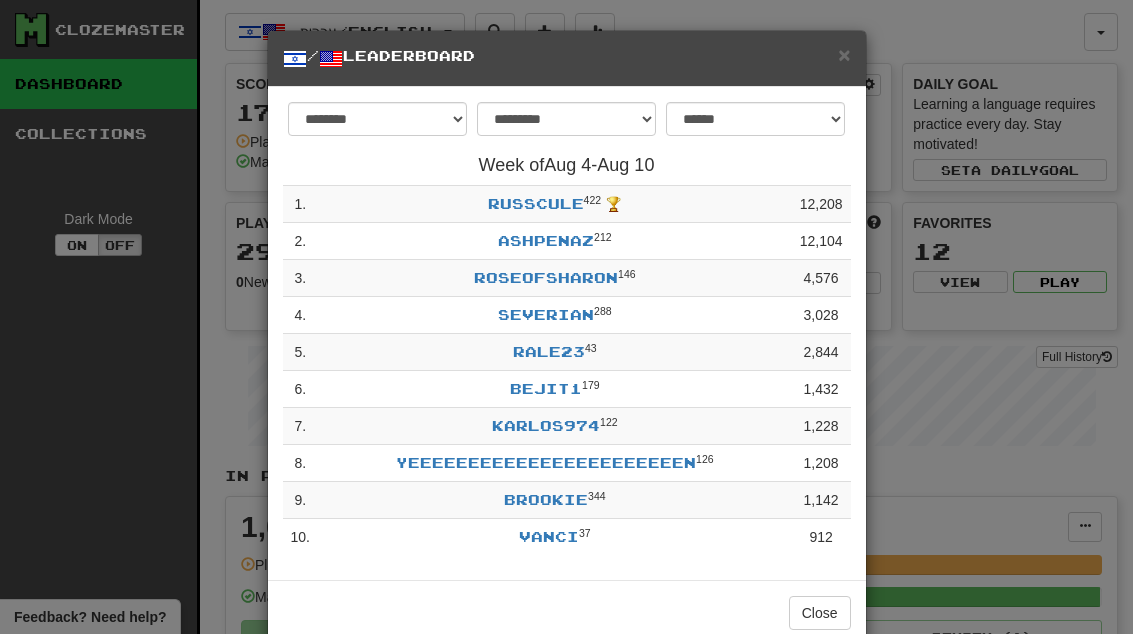click on "Close" at bounding box center (820, 613) 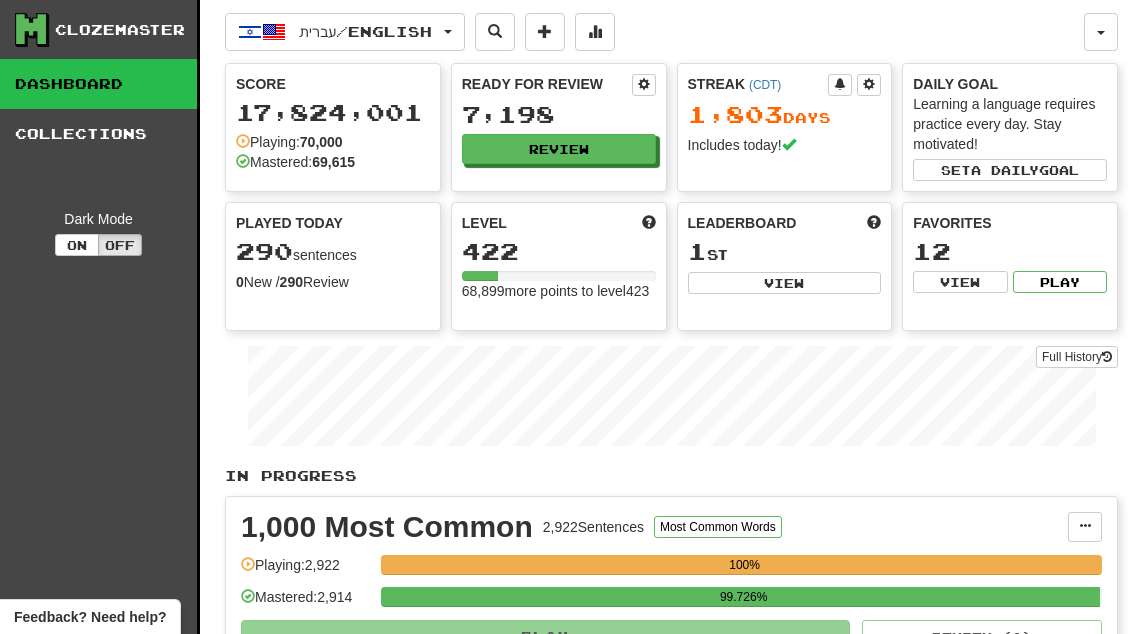 click on "Review" at bounding box center [559, 149] 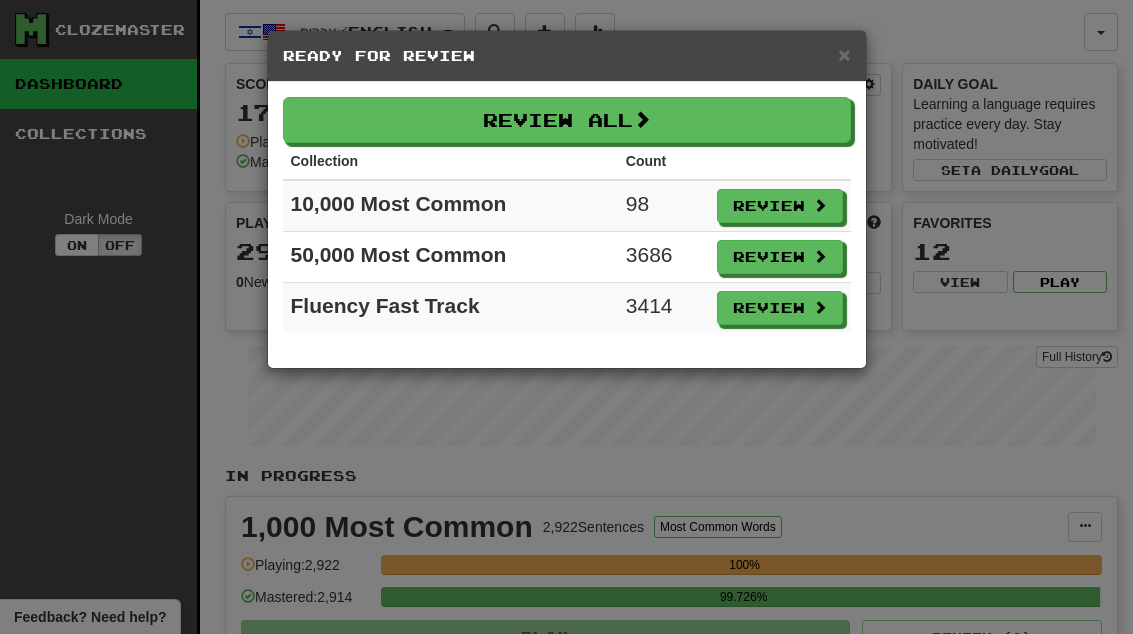 click on "Review" at bounding box center (780, 206) 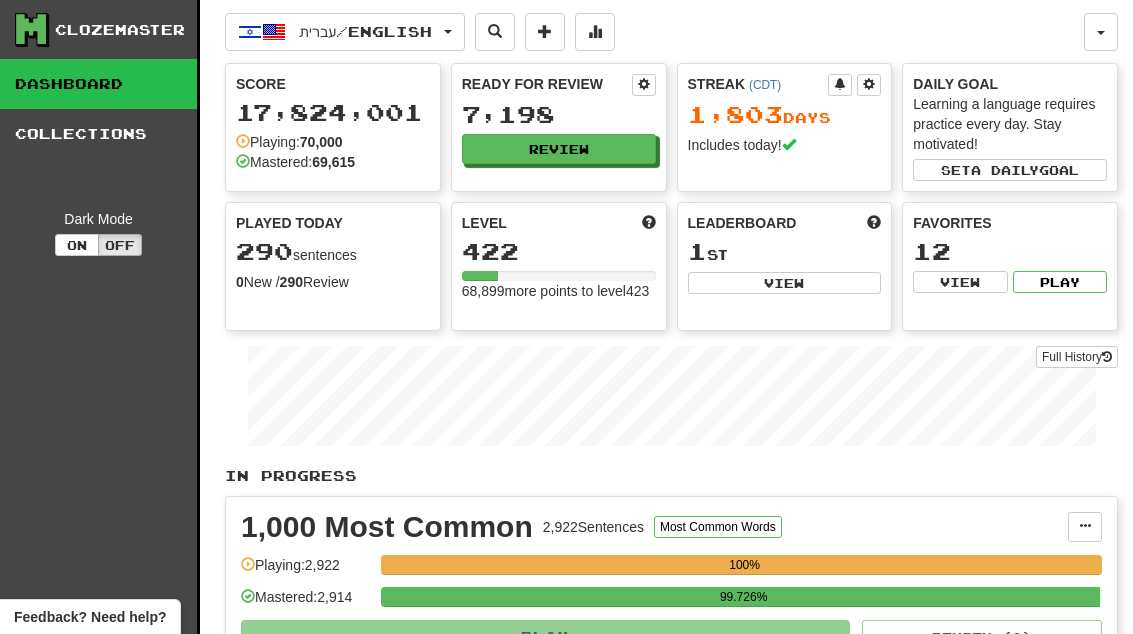 select on "**" 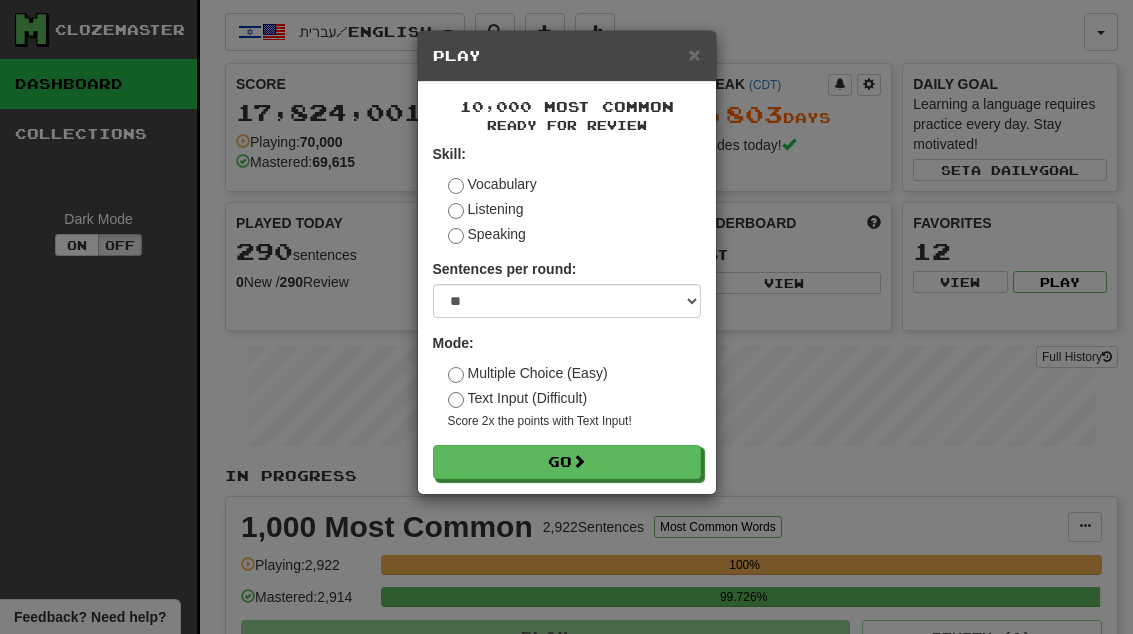 click on "Go" at bounding box center (567, 462) 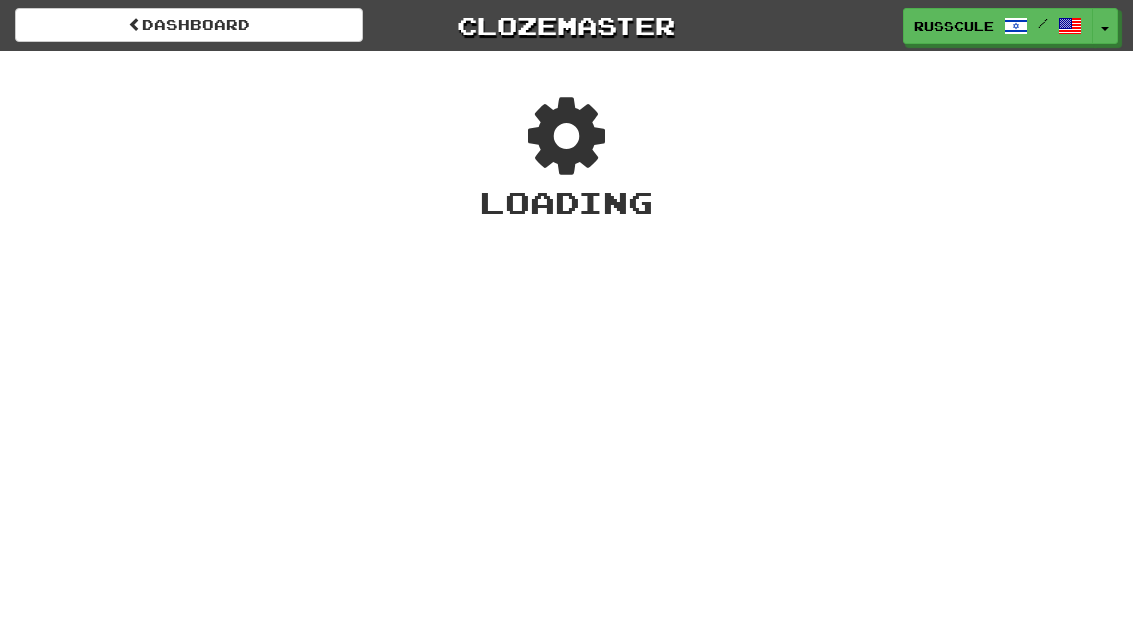 scroll, scrollTop: 0, scrollLeft: 0, axis: both 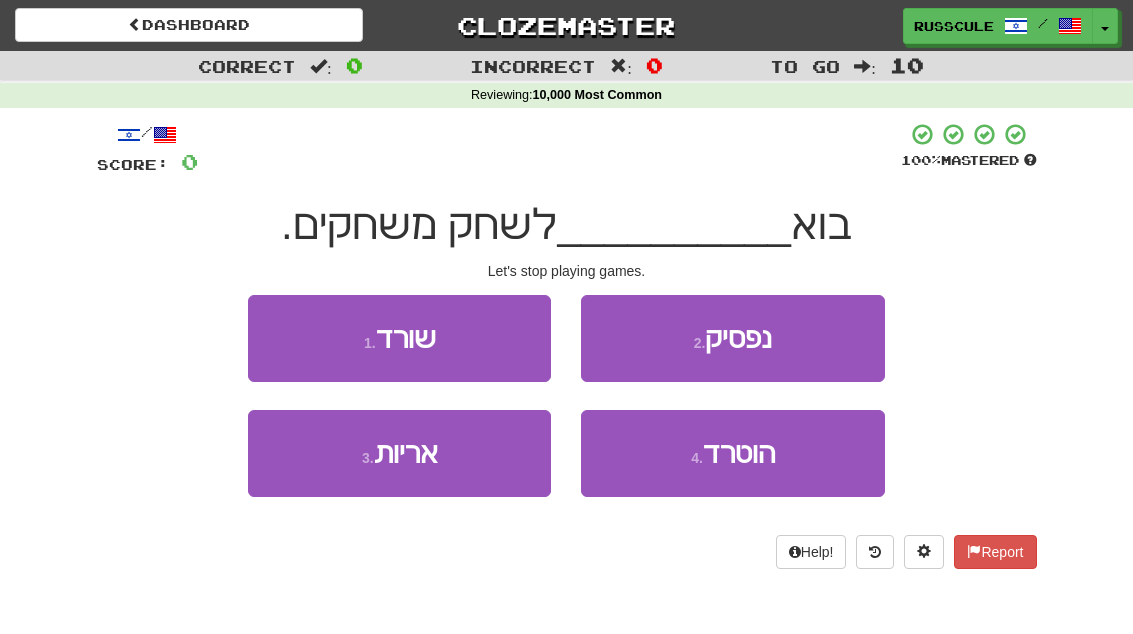 click on "2 .  נפסיק" at bounding box center (732, 338) 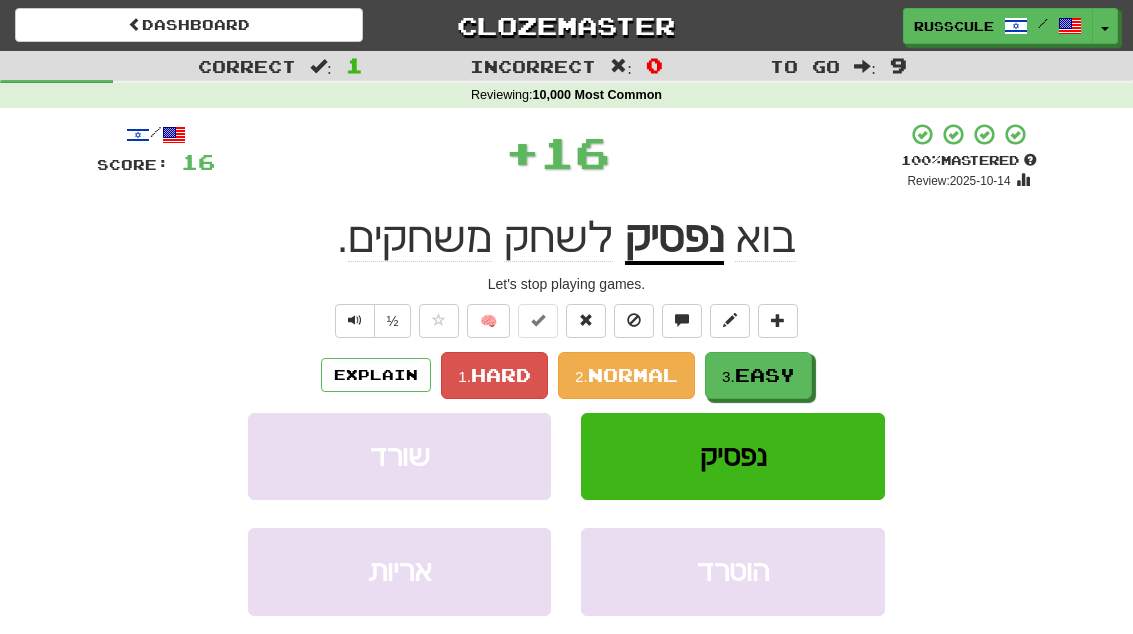 click on "Easy" at bounding box center (765, 375) 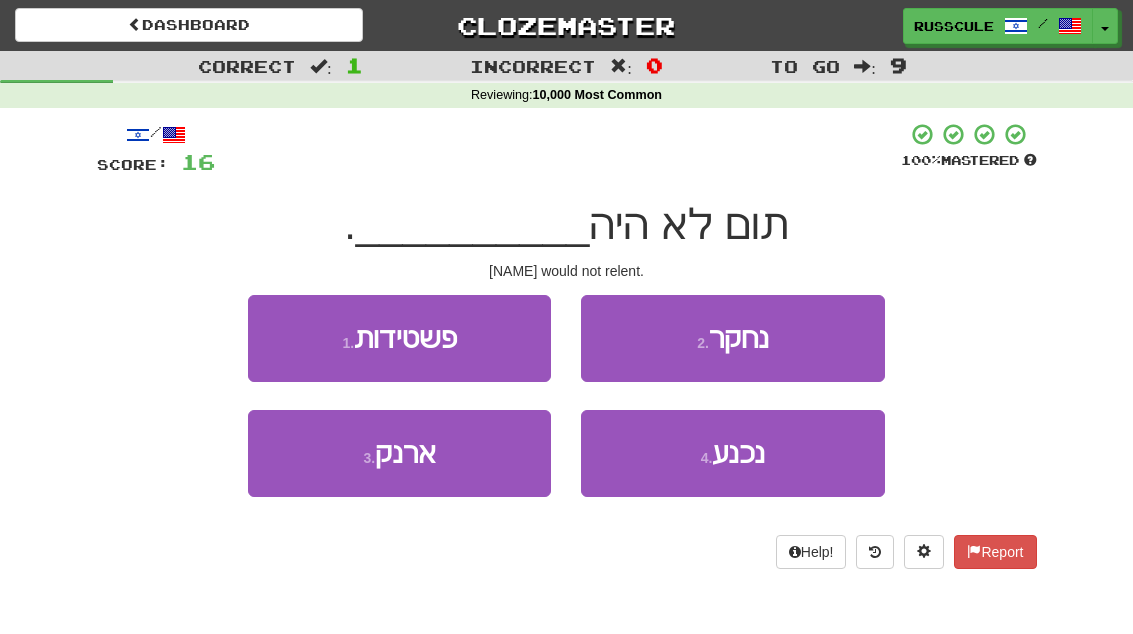click on "4 .  נכנע" at bounding box center (732, 453) 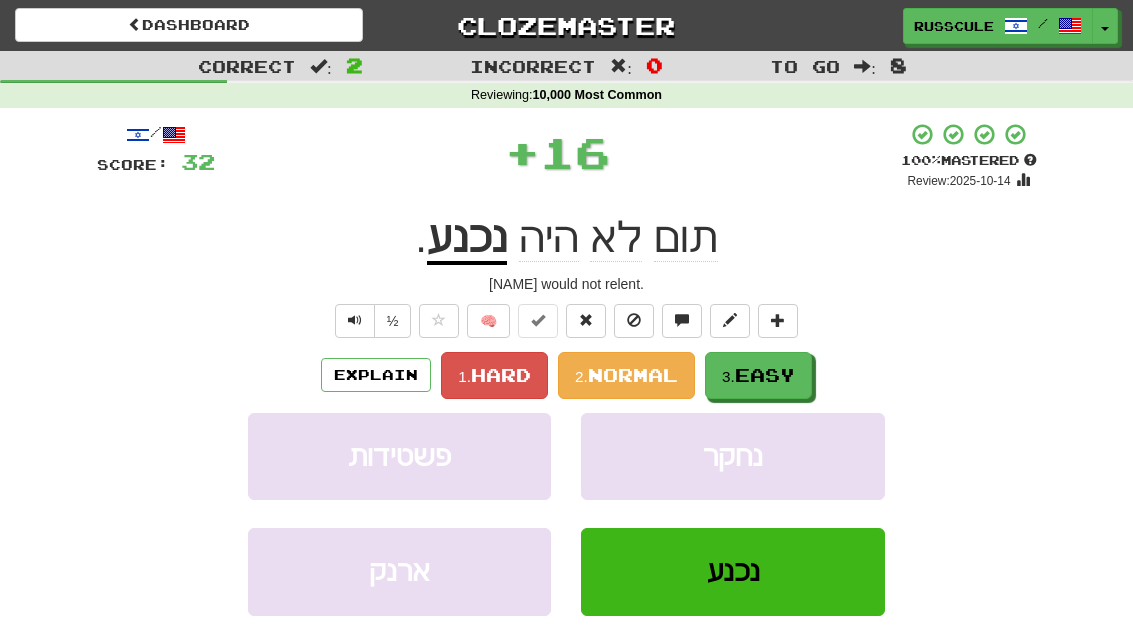 click on "Easy" at bounding box center (765, 375) 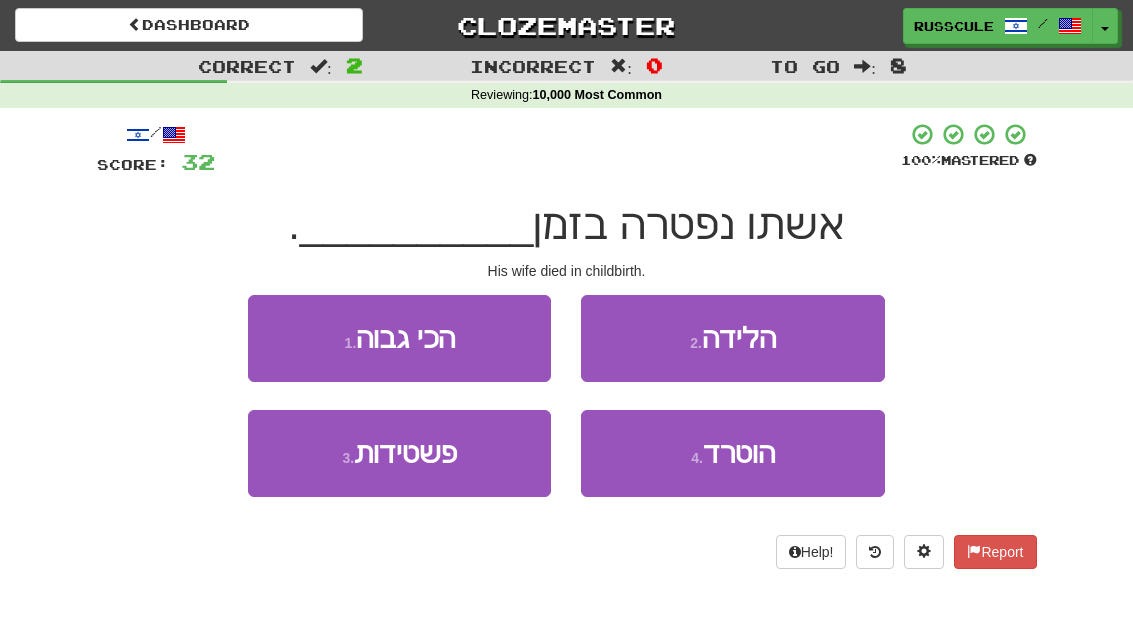 click on "2 .  הלידה" at bounding box center (732, 338) 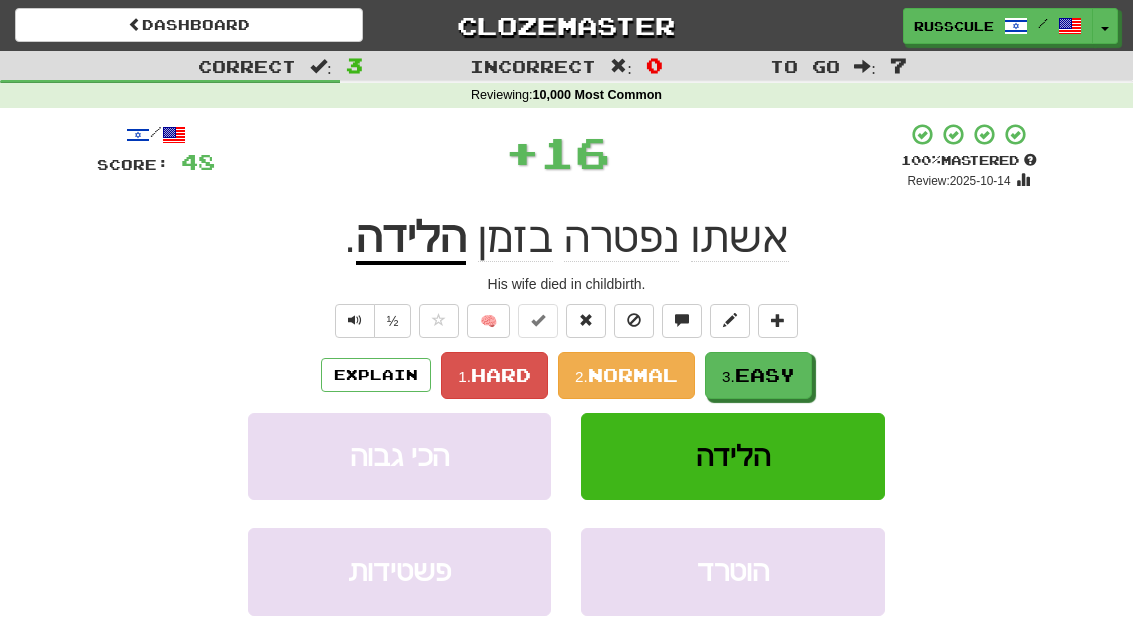 click on "3.  Easy" at bounding box center [758, 375] 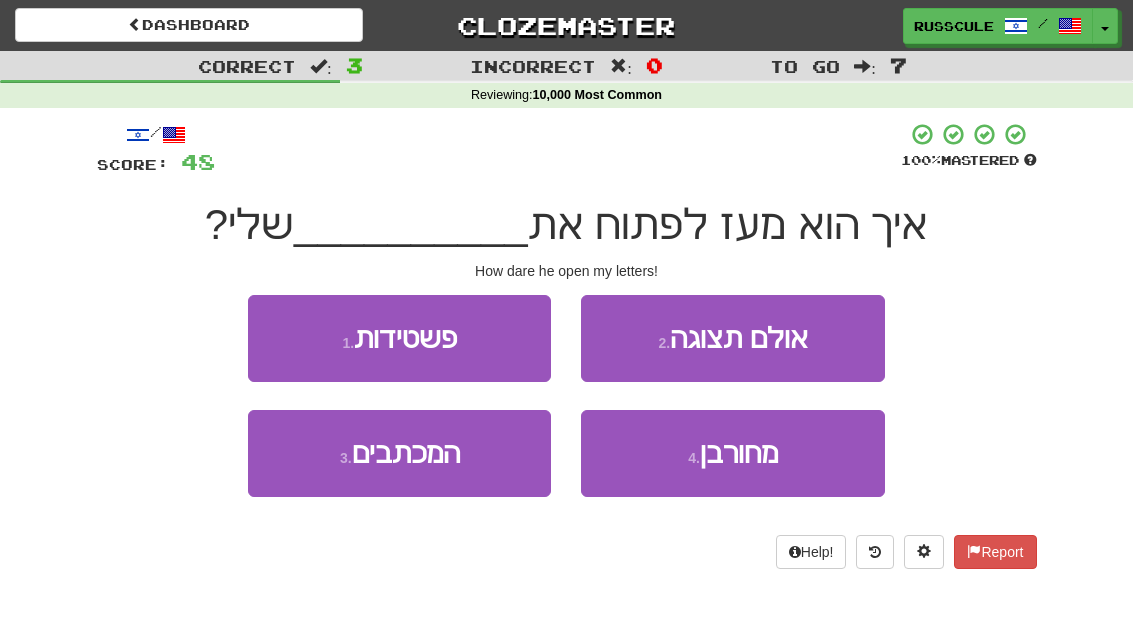 click on "3 .  המכתבים" at bounding box center [399, 453] 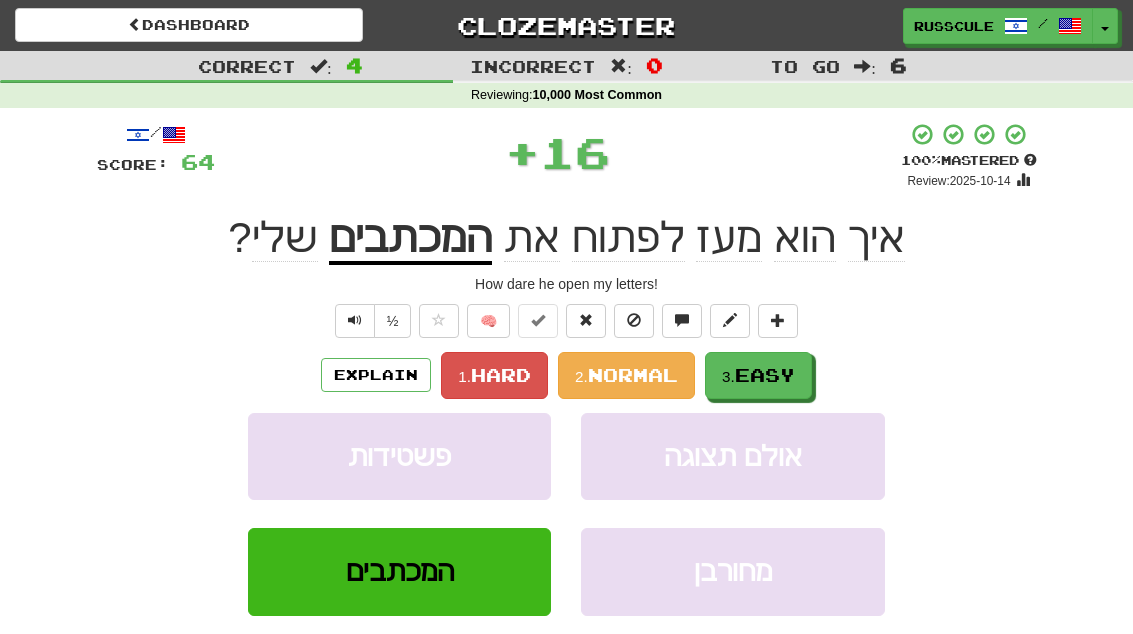 click on "Easy" at bounding box center [765, 375] 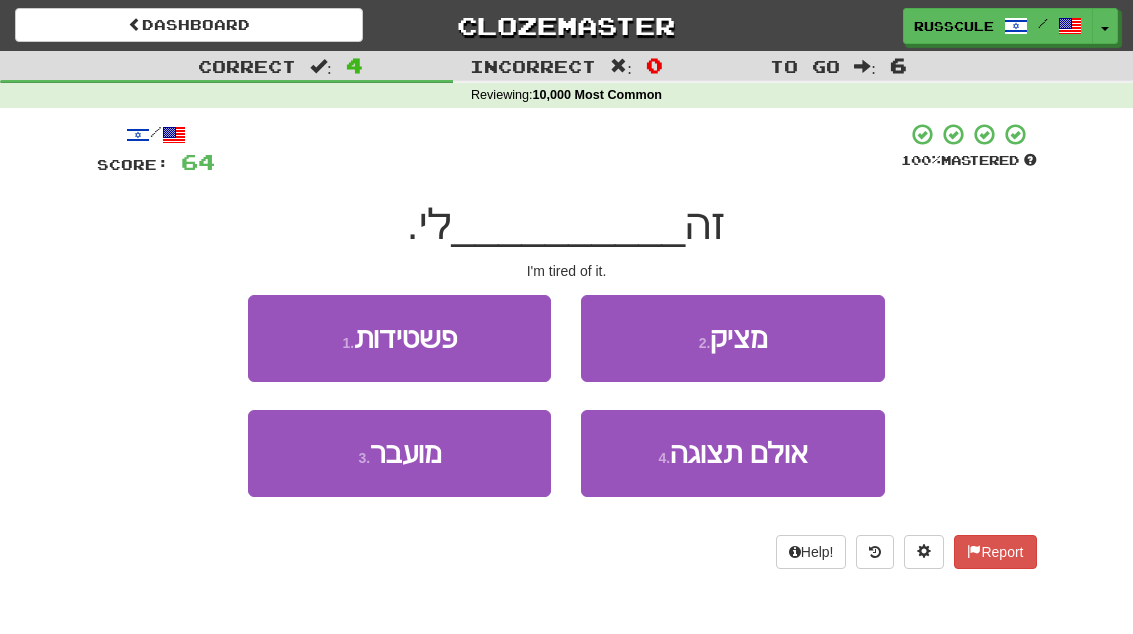 click on "2 .  מציק" at bounding box center [732, 338] 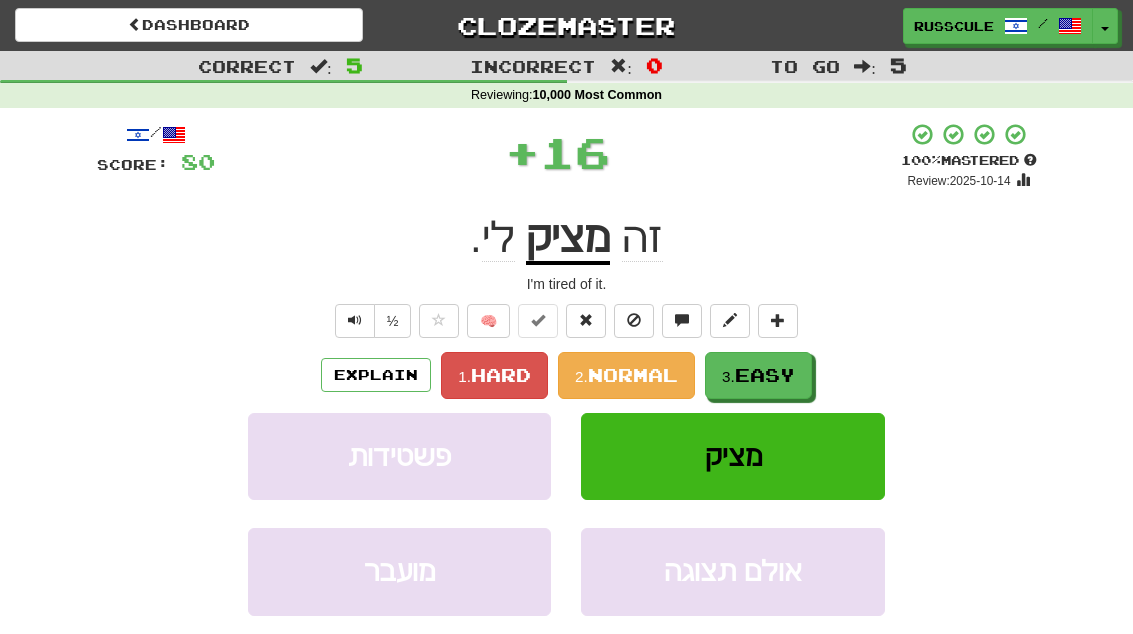 click on "Explain 1.  Hard 2.  Normal 3.  Easy" at bounding box center (567, 375) 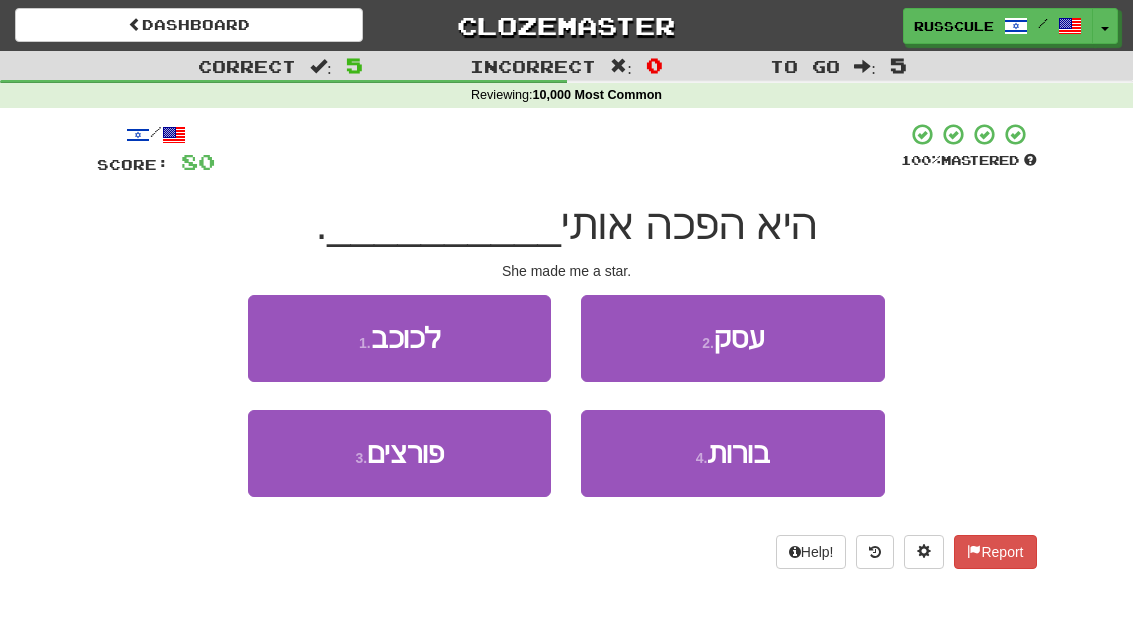 click on "1 .  לכוכב" at bounding box center (399, 338) 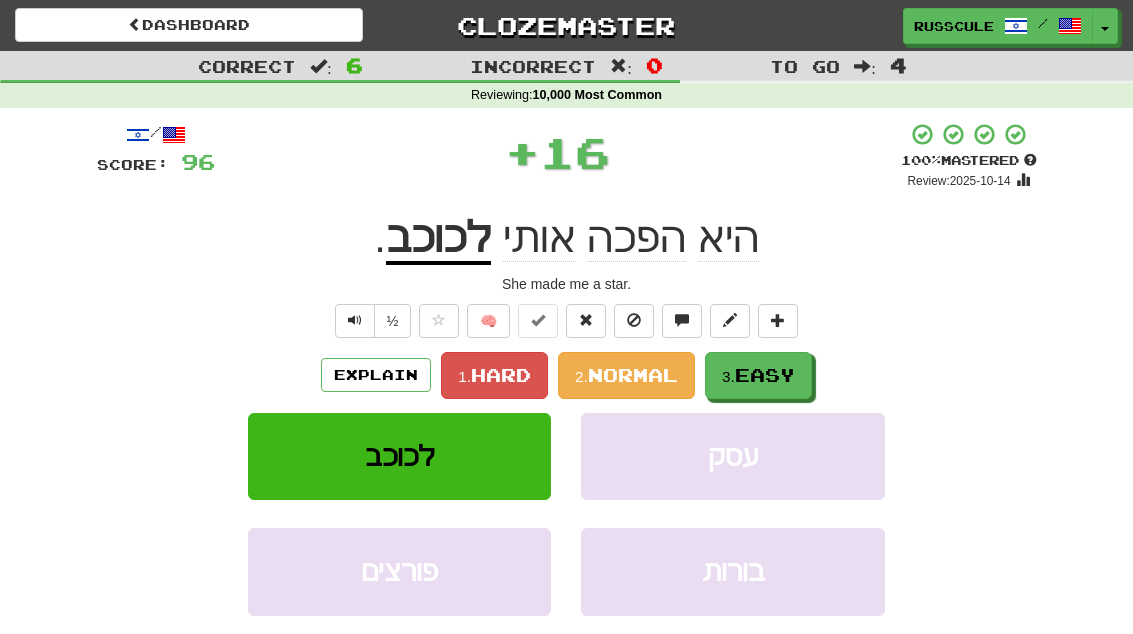 click on "Easy" at bounding box center (765, 375) 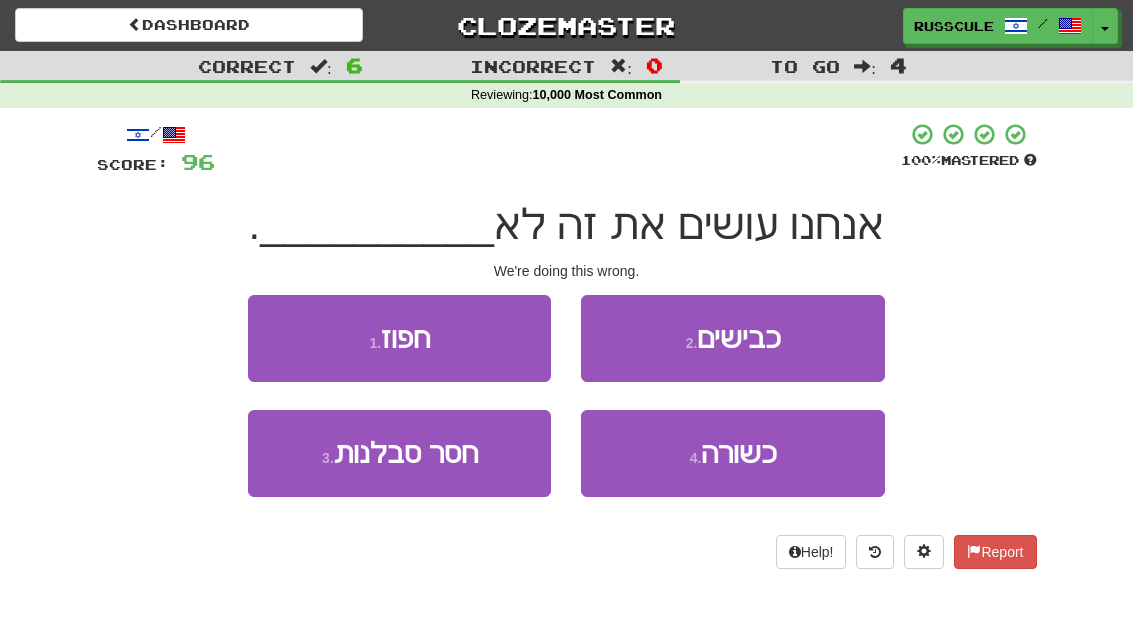 click on "4 .  כשורה" at bounding box center [732, 453] 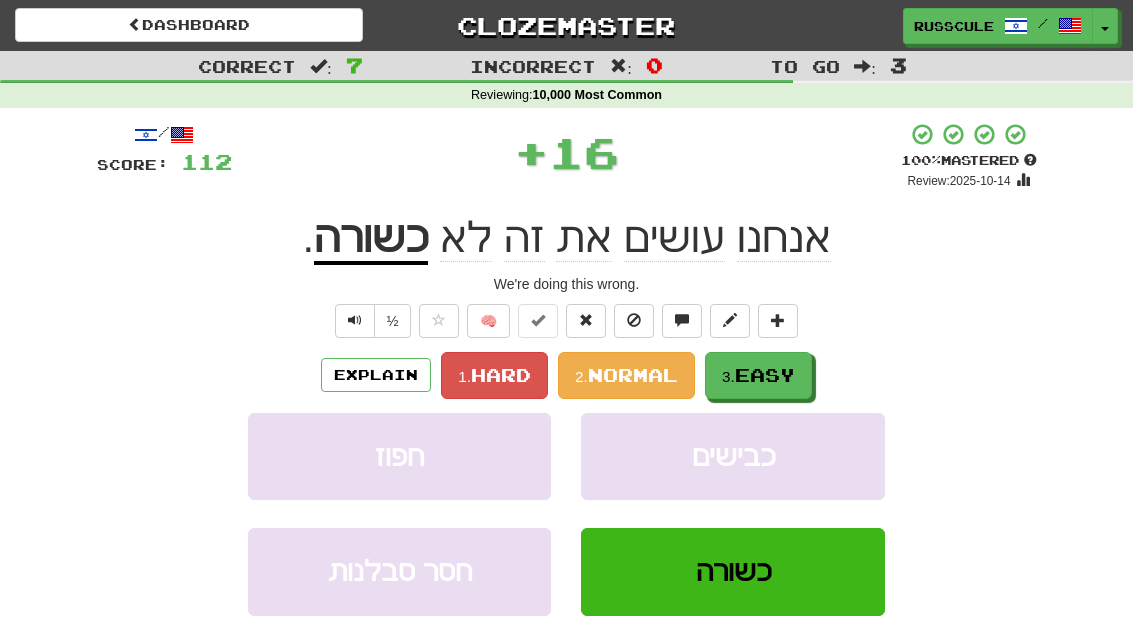 click on "3.  Easy" at bounding box center [758, 375] 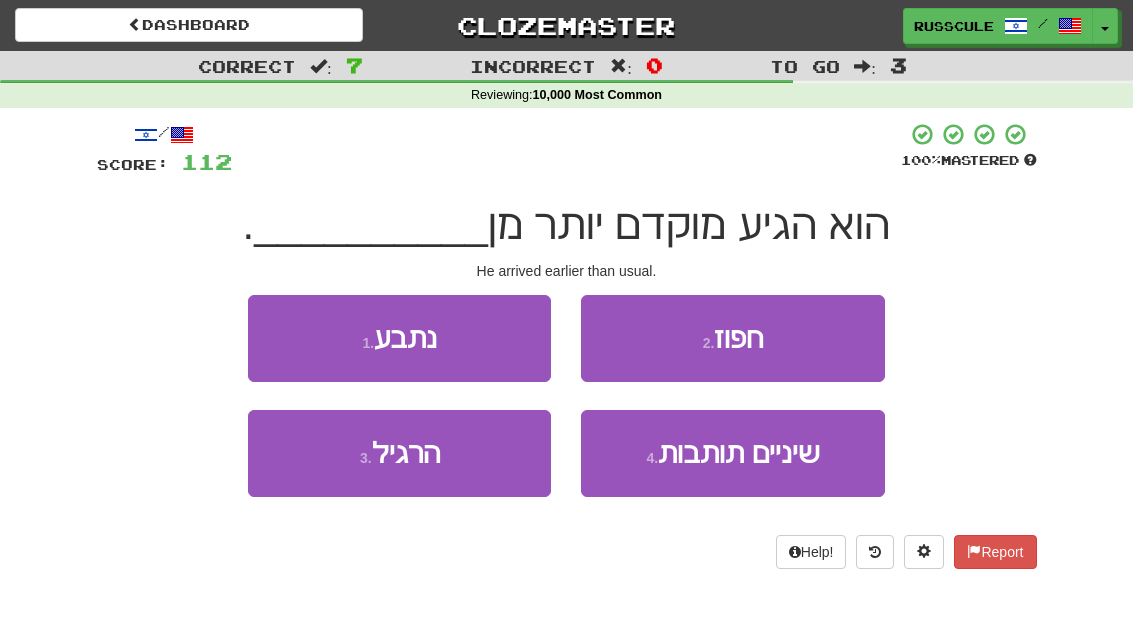 click on "3 .  הרגיל" at bounding box center [399, 453] 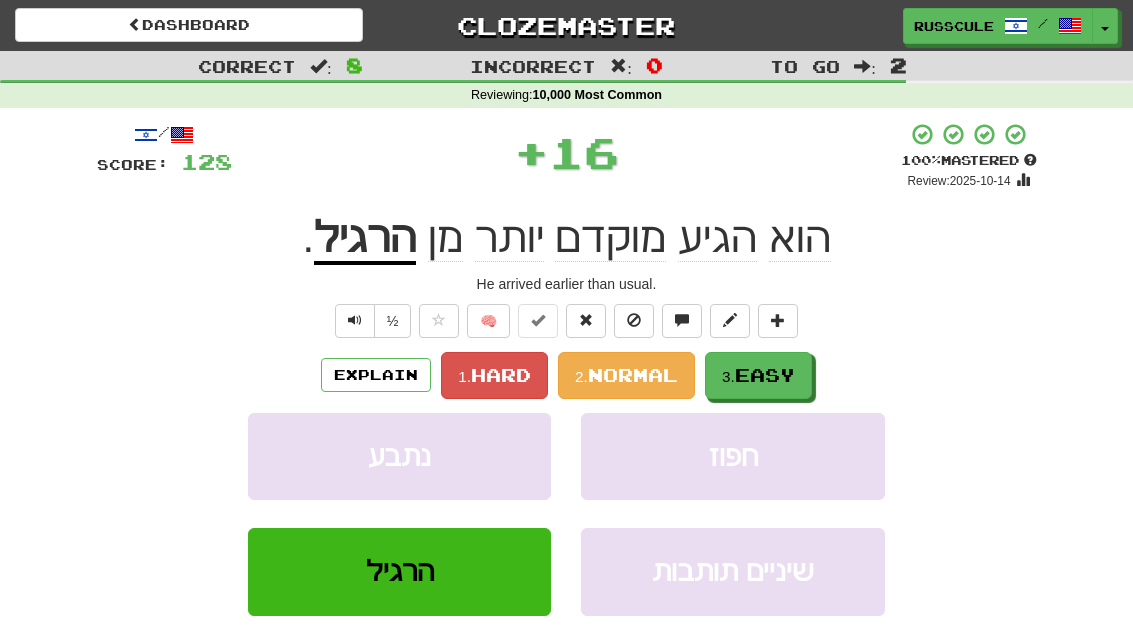 click on "Easy" at bounding box center (765, 375) 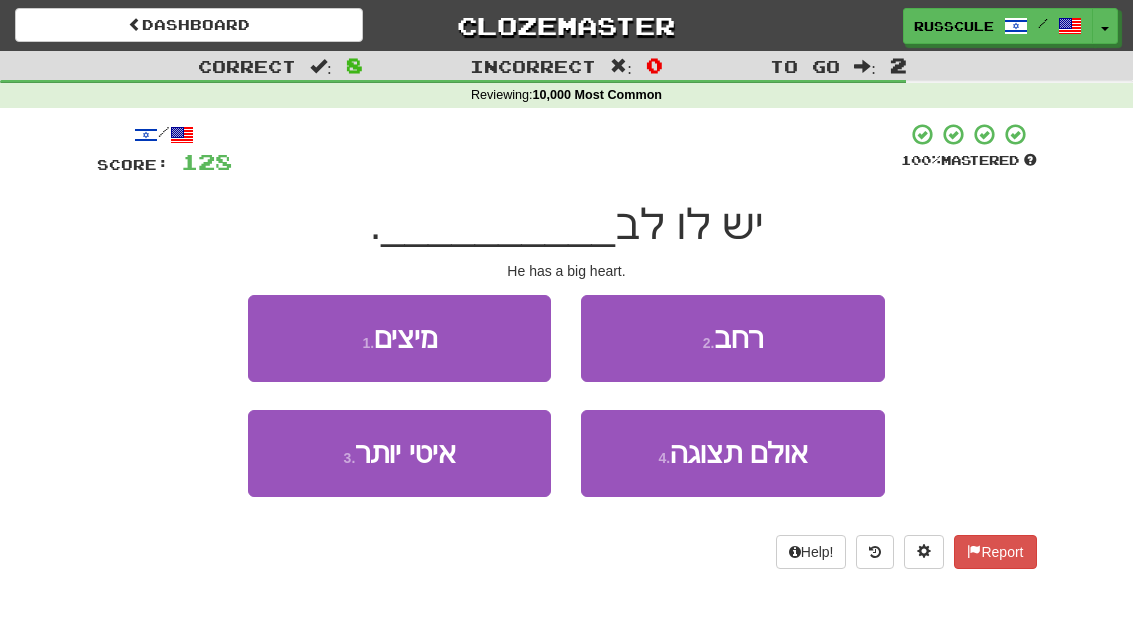 click on "2 .  רחב" at bounding box center [732, 338] 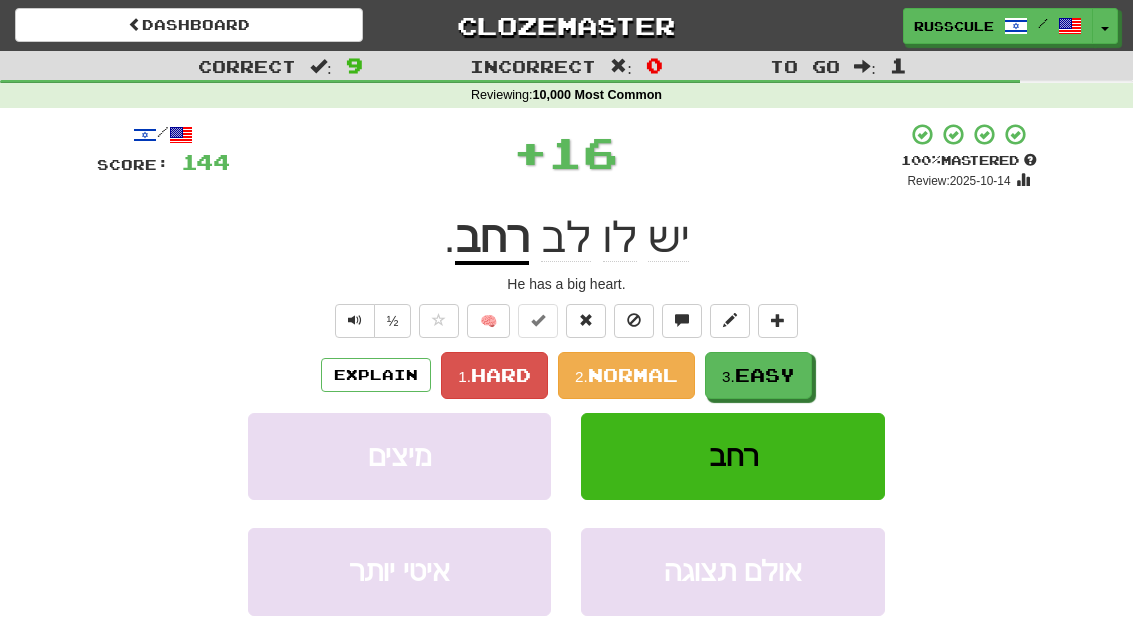 click on "/  Score:   144 + 16 100 %  Mastered Review:  2025-10-14 יש   לו   לב   רחב . He has a big heart. ½ 🧠 Explain 1.  Hard 2.  Normal 3.  Easy מיצים רחב איטי יותר אולם תצוגה Learn more: מיצים רחב איטי יותר אולם תצוגה  Help!  Report Sentence Source" at bounding box center [567, 436] 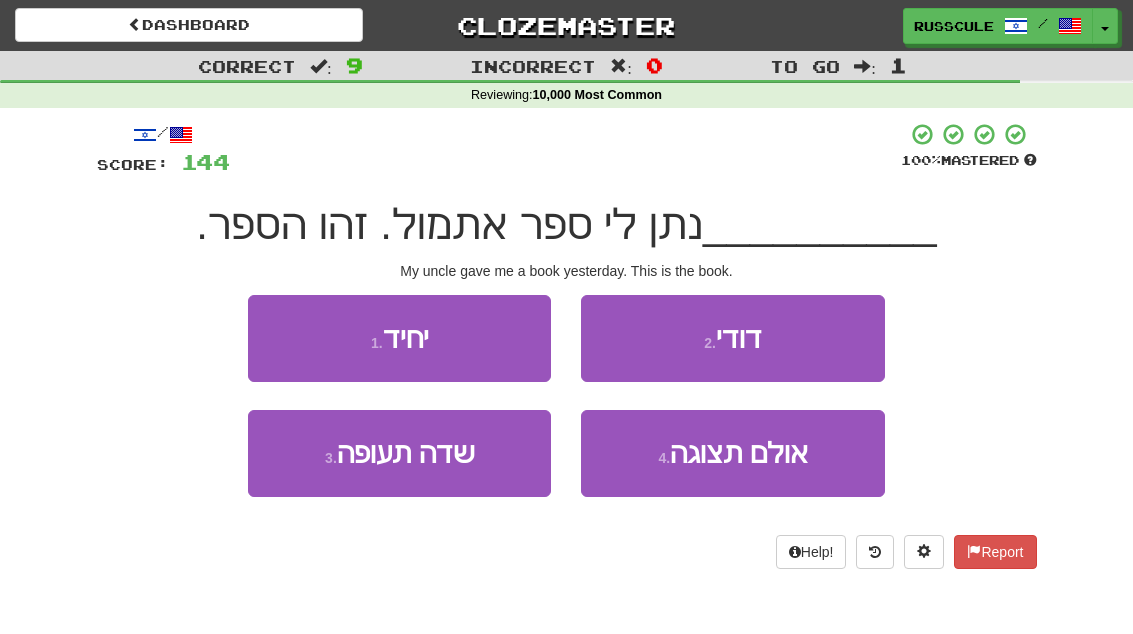 click on "2 .  [NAME]" at bounding box center (732, 338) 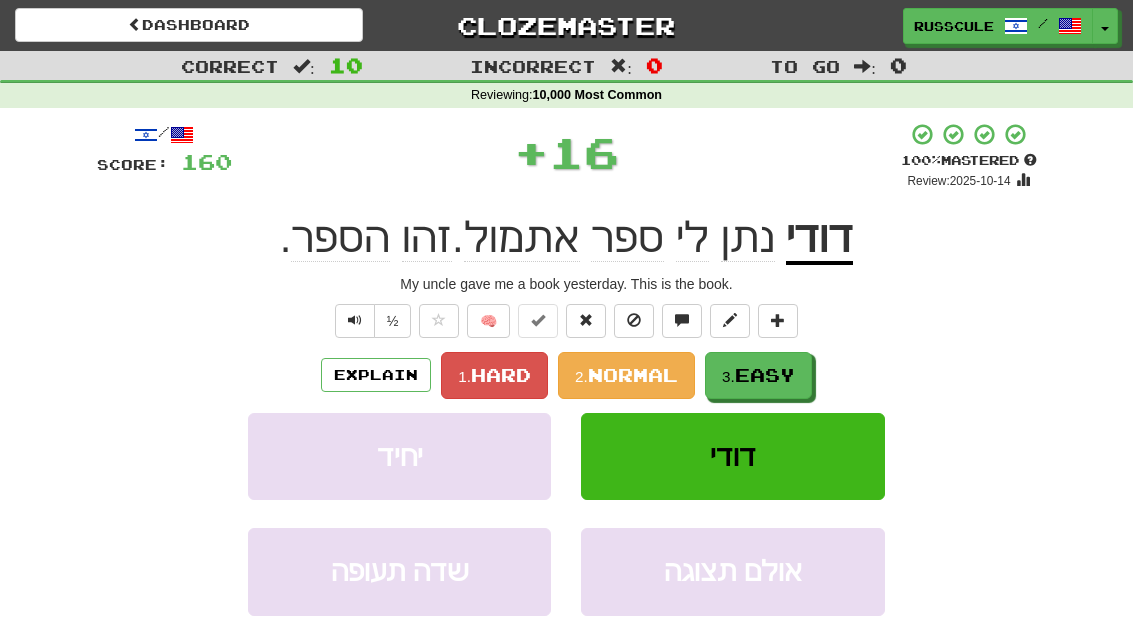click on "Explain 1.  Hard 2.  Normal 3.  Easy" at bounding box center [567, 375] 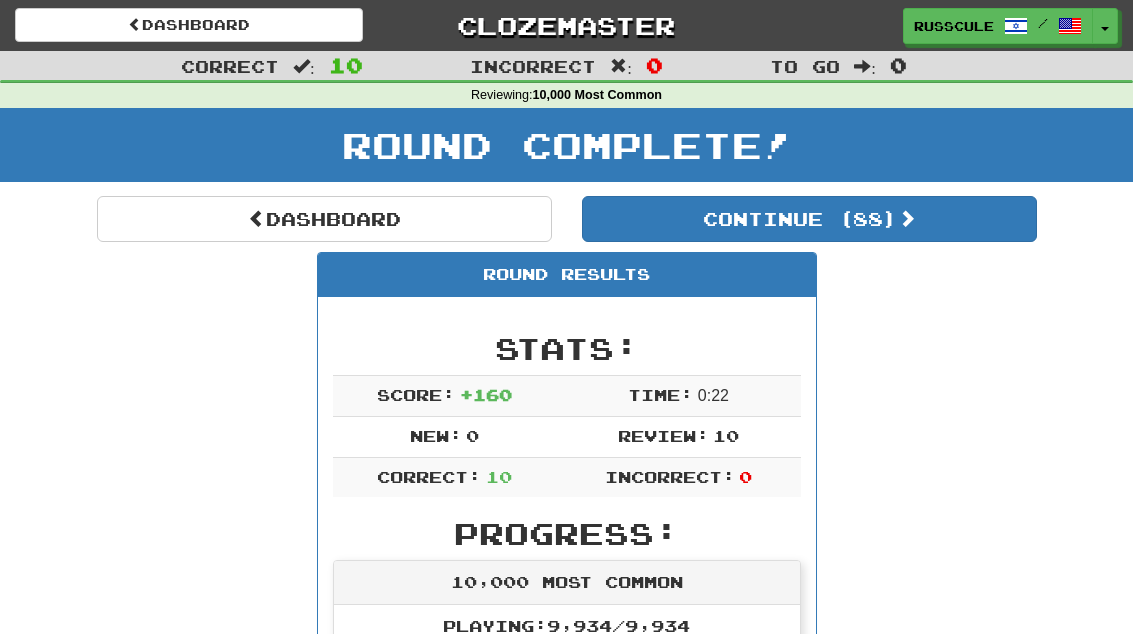 click on "Dashboard" at bounding box center [324, 219] 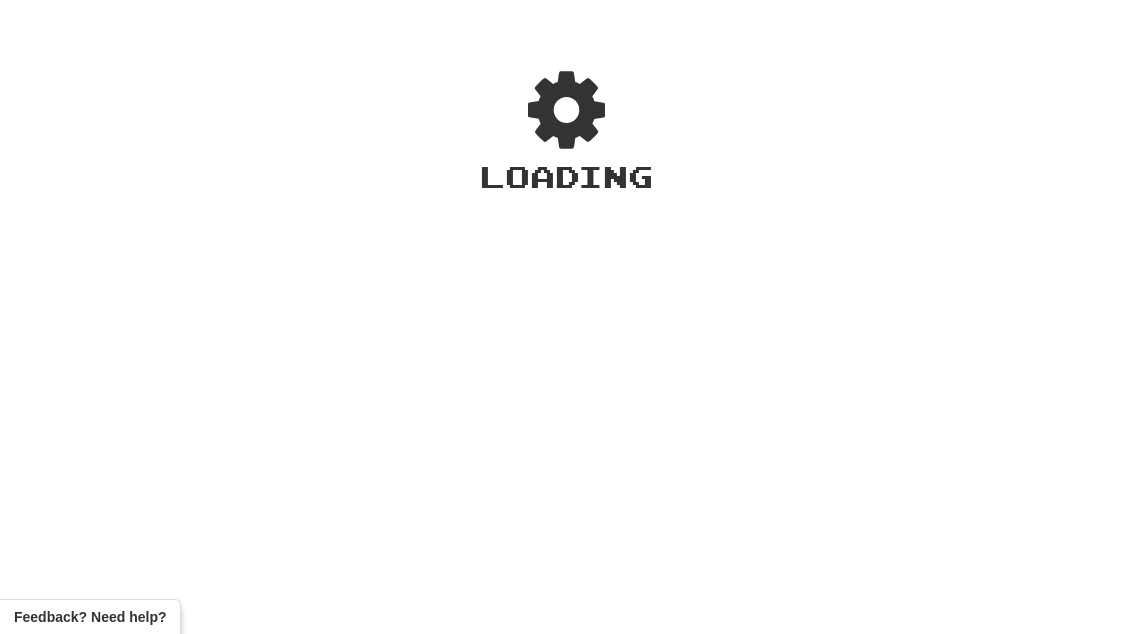 scroll, scrollTop: 0, scrollLeft: 0, axis: both 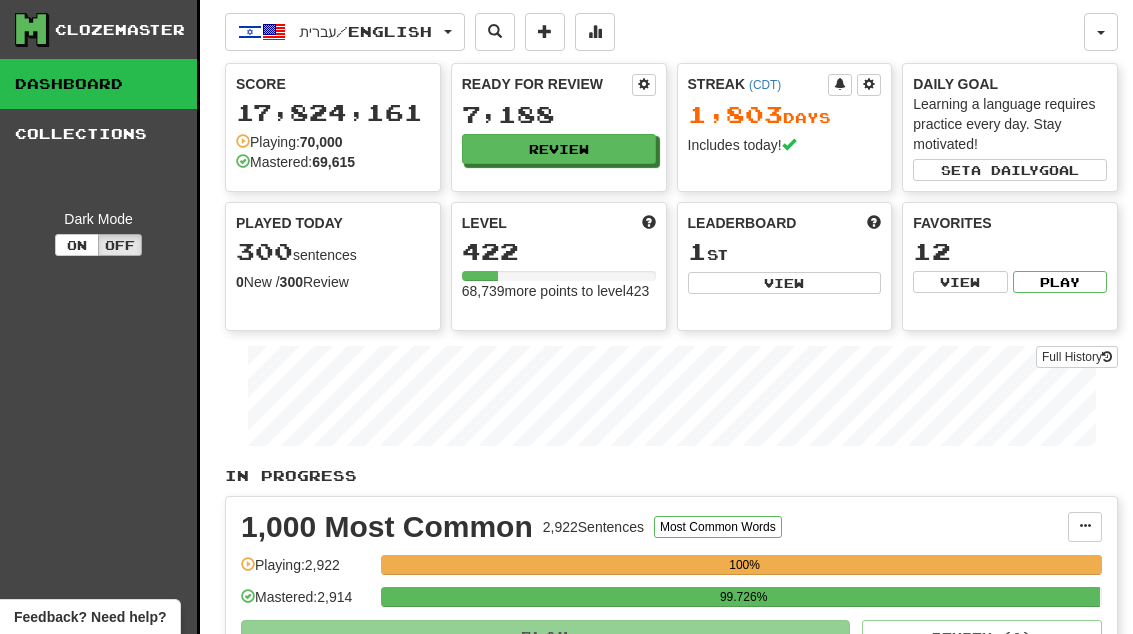 click on "View" at bounding box center (785, 283) 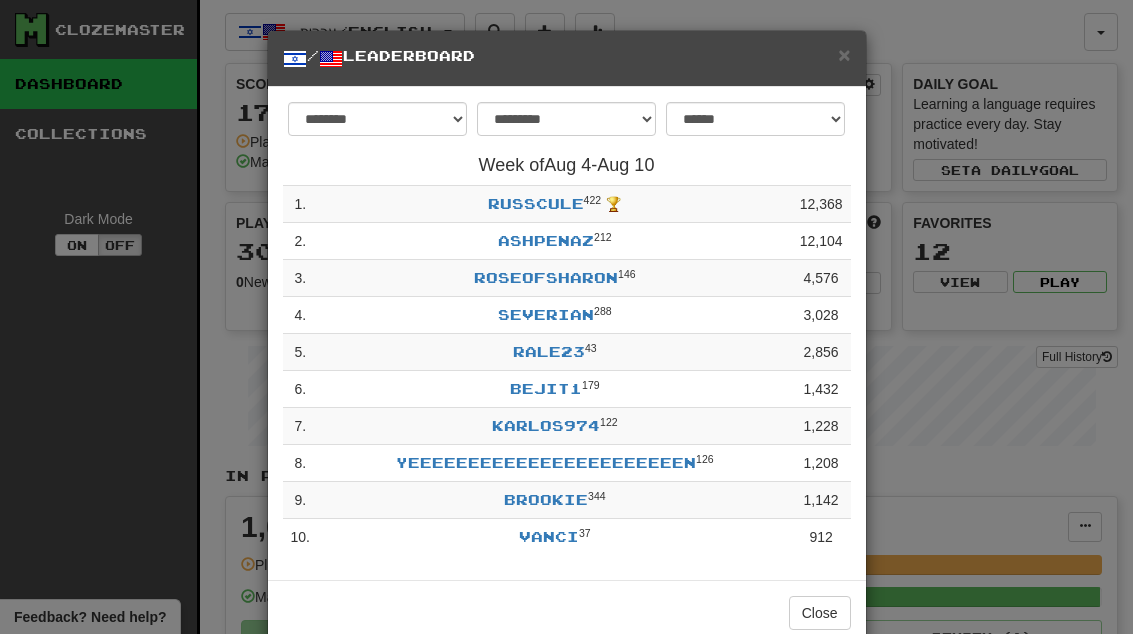 click on "×" at bounding box center (844, 54) 